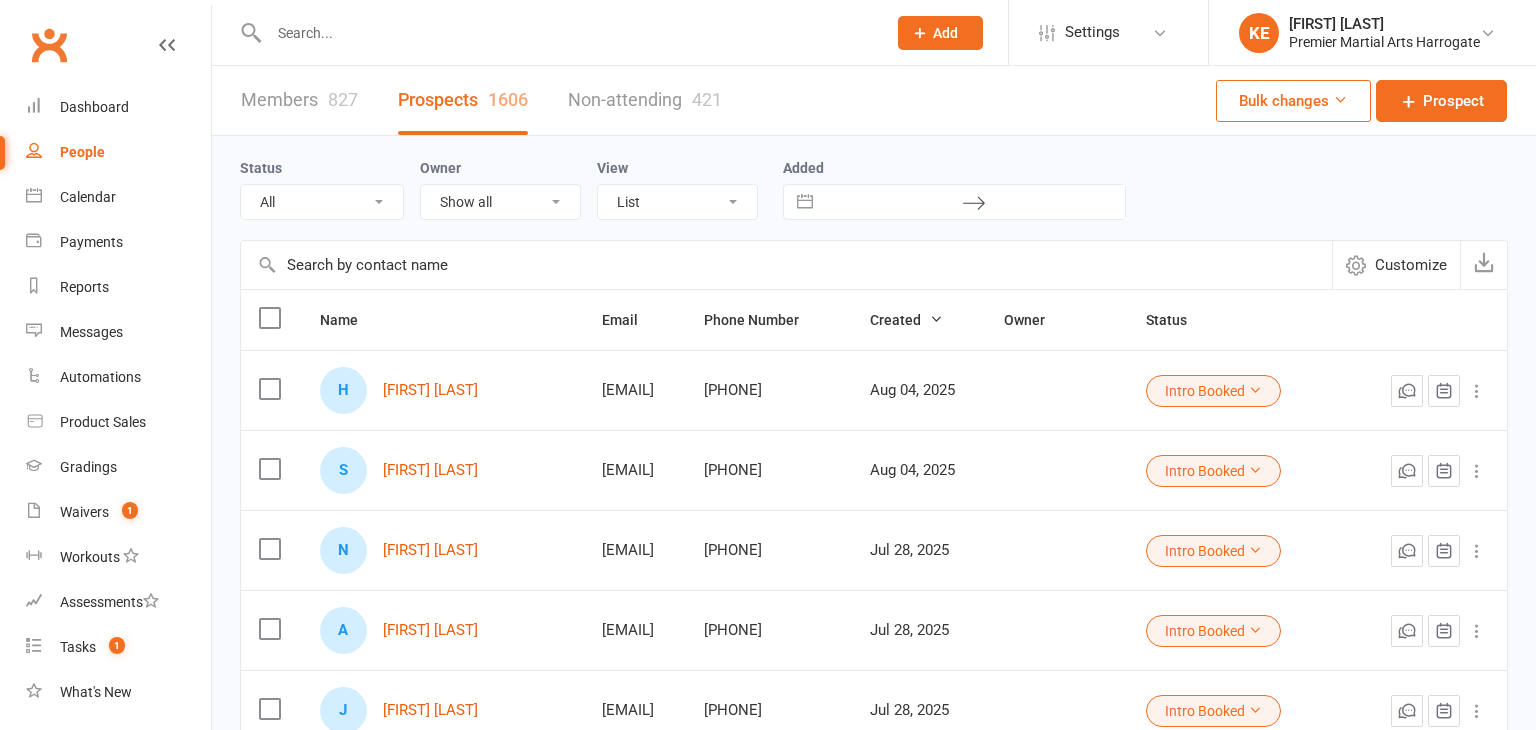 select on "100" 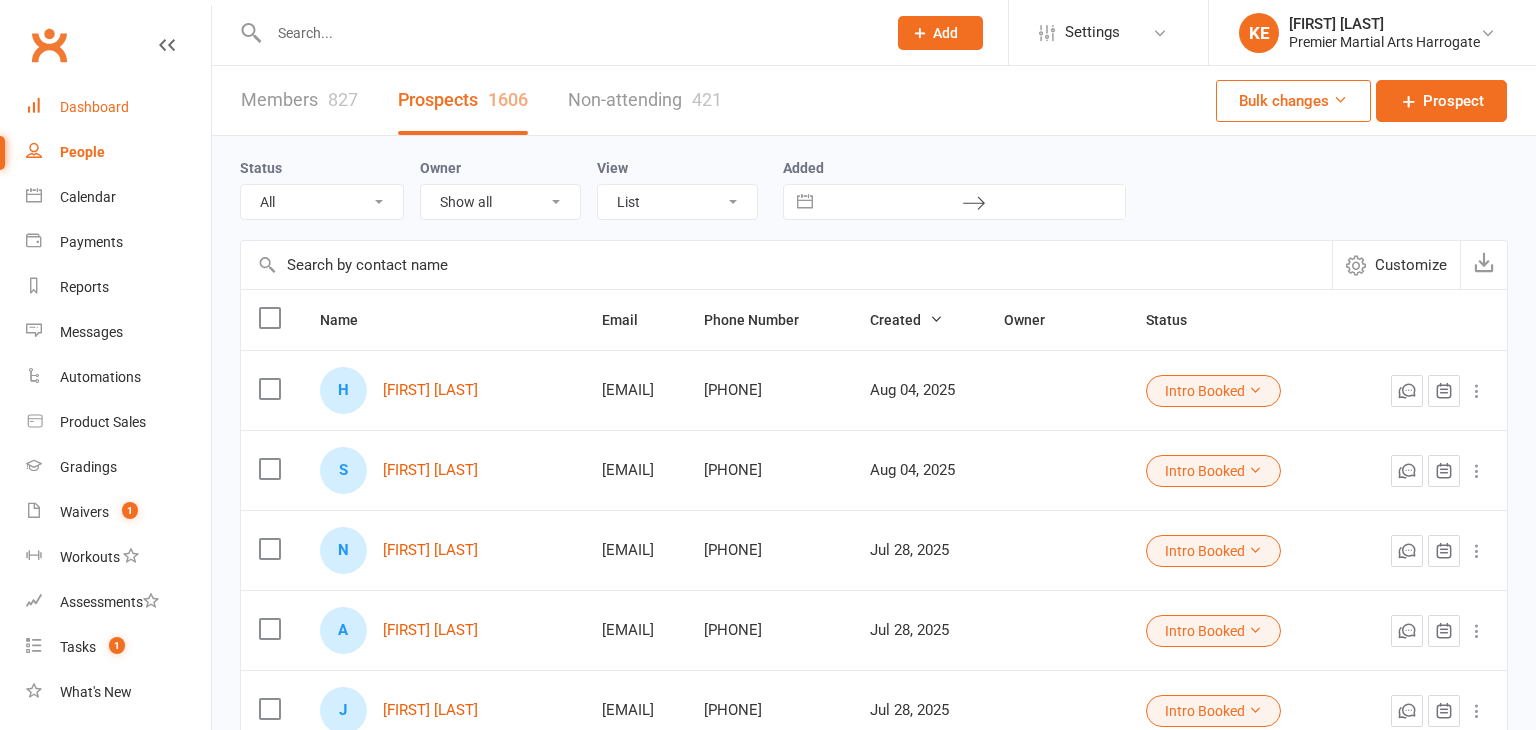 scroll, scrollTop: 0, scrollLeft: 0, axis: both 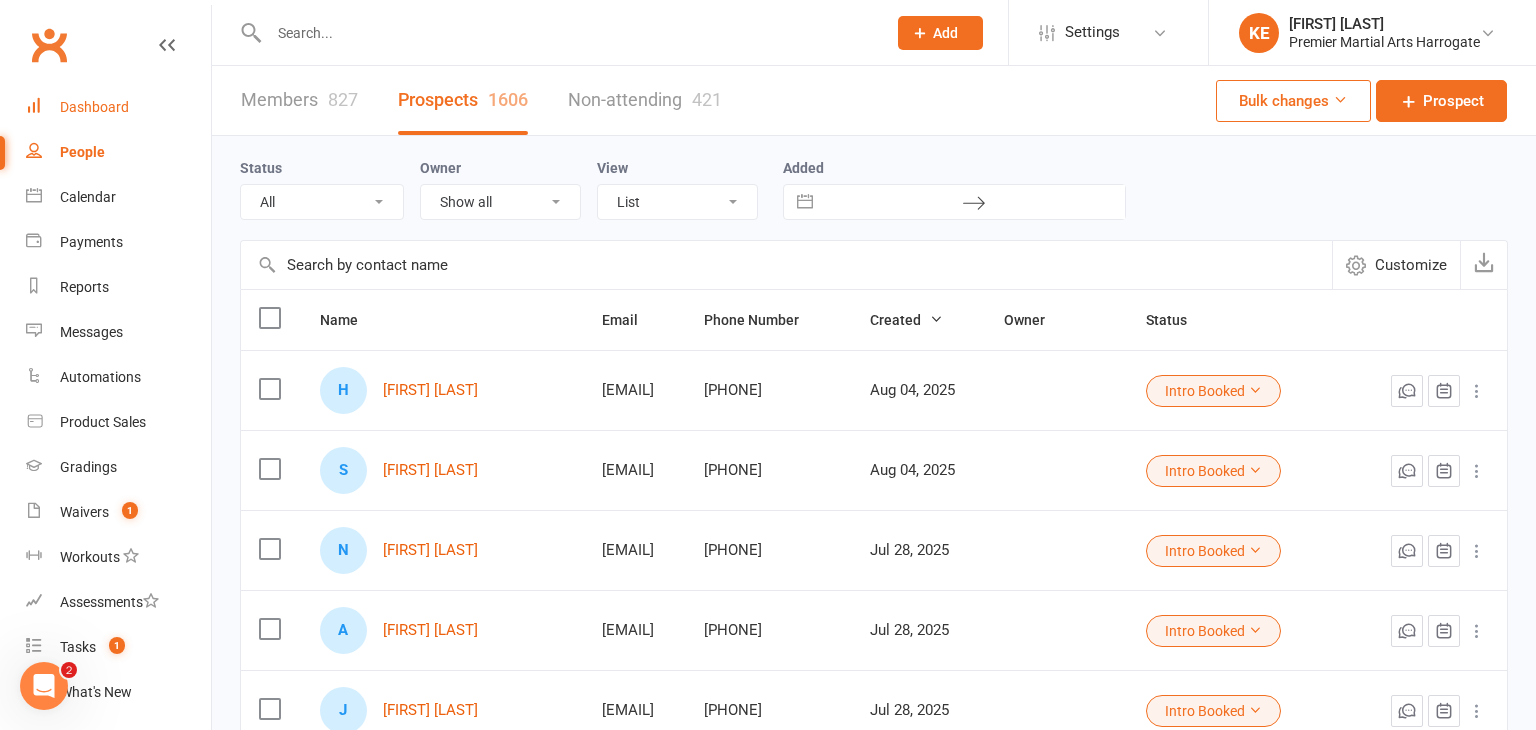 click on "Dashboard" at bounding box center [94, 107] 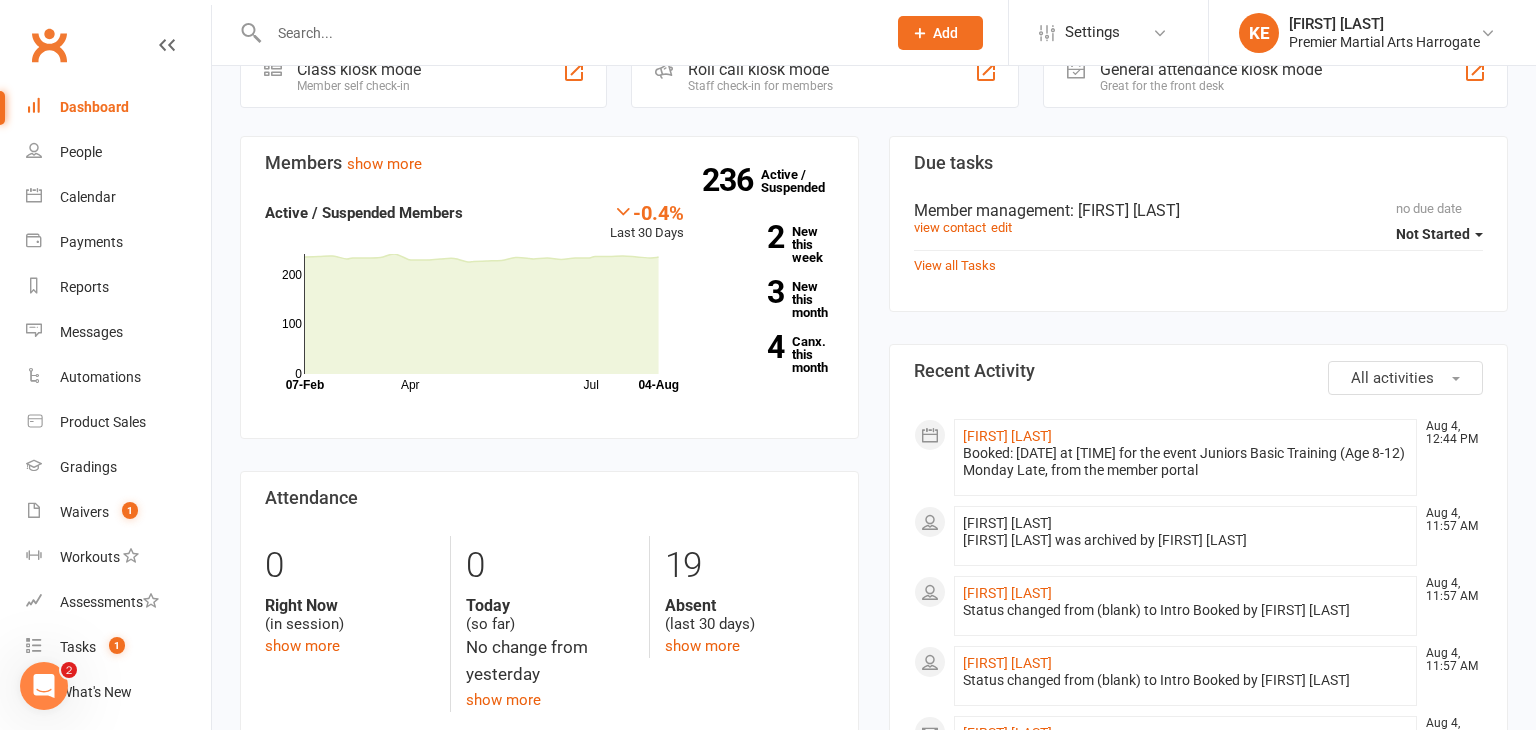 scroll, scrollTop: 631, scrollLeft: 0, axis: vertical 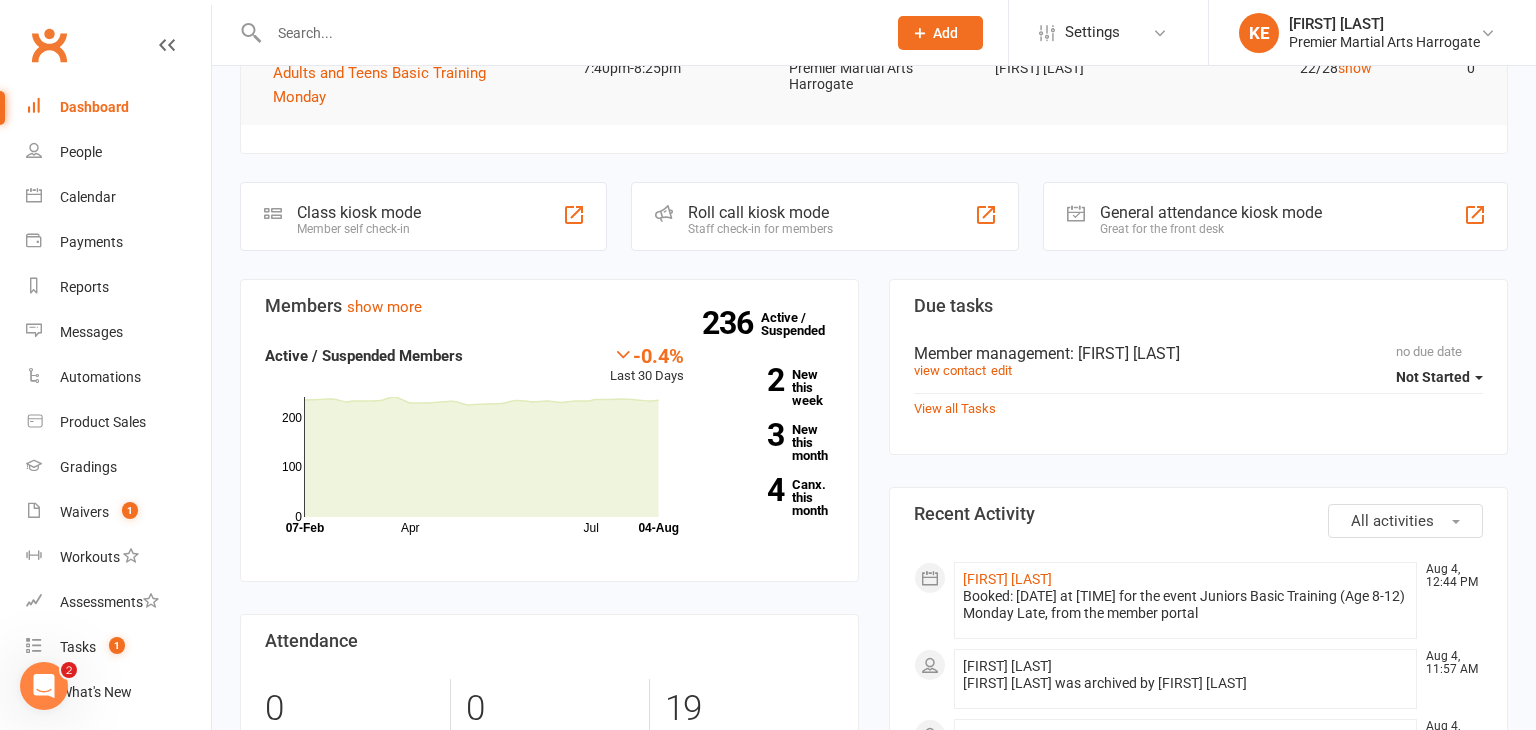 click on "Members show more -0.4% Last 30 Days Active / Suspended Members Apr Jul Month 07-Feb 04-Aug 0 100 200 236 Active / Suspended 2 New this week 3 New this month 4 Canx. this month
Attendance 0 Right Now (in session) show more 0 Today (so far) No change from yesterday show more 19 Absent (last 30 days) show more
Net Revenue show more 1.9% Last month £15,342.95 paid or upcoming this month Oct Jan Apr Jul Month Aug Aug £0 £5,000 £10,000 £15,000 Monthly Recurring Revenue show more 2.8% Last month £14,928.95 Oct Jan Apr Jul Month Aug Aug £0 £5,000 £10,000 £15,000" at bounding box center [549, 975] 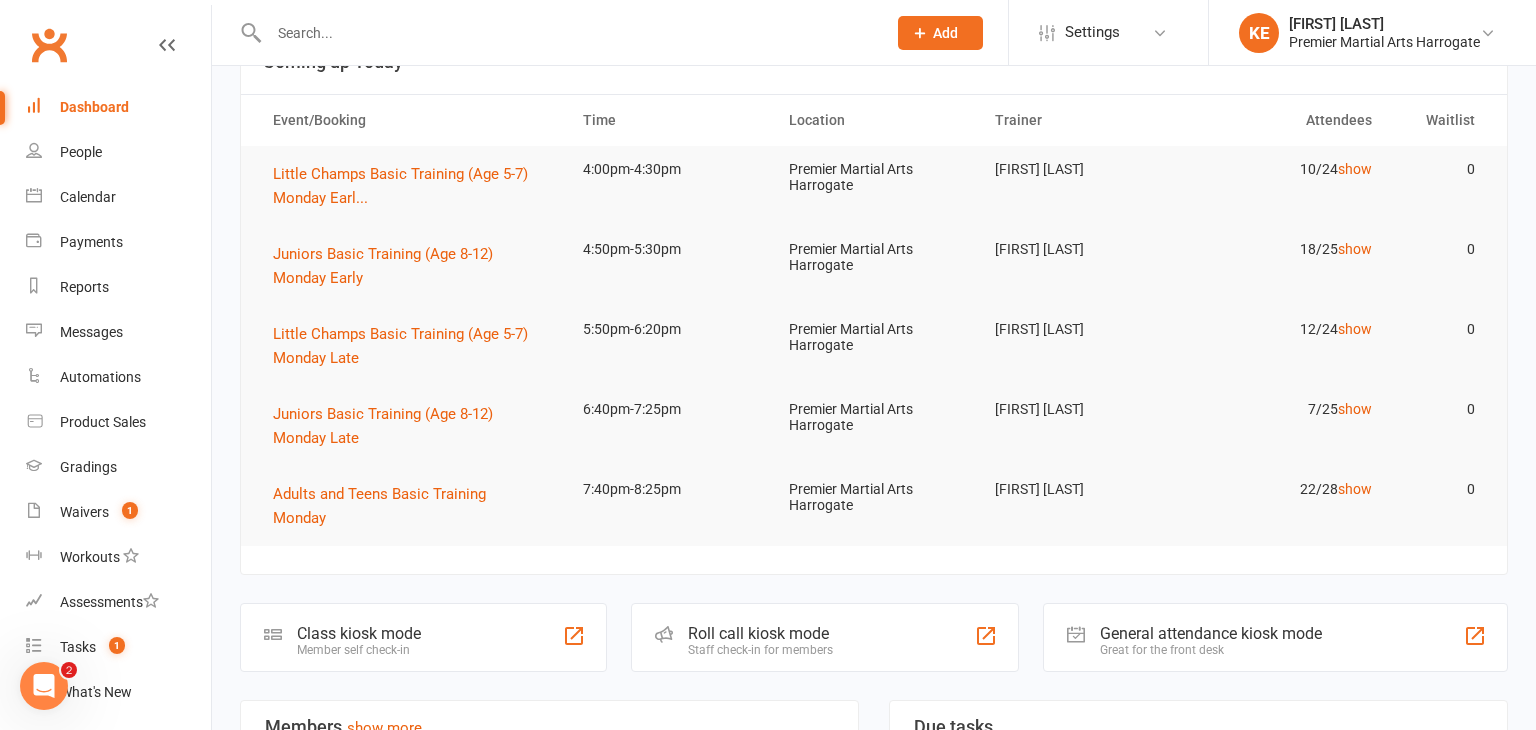 scroll, scrollTop: 0, scrollLeft: 0, axis: both 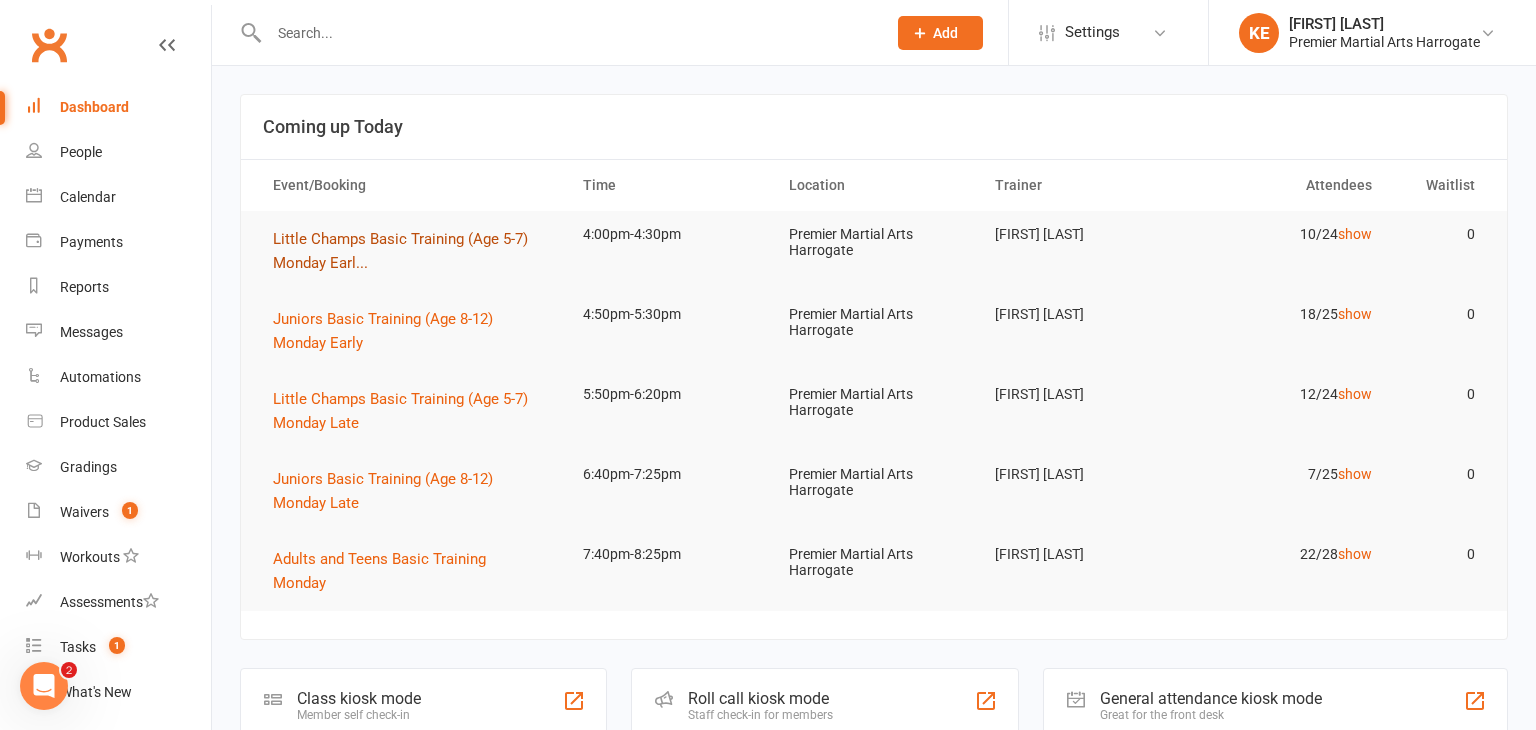 click on "Little Champs Basic Training (Age 5-7) Monday Earl..." at bounding box center [400, 251] 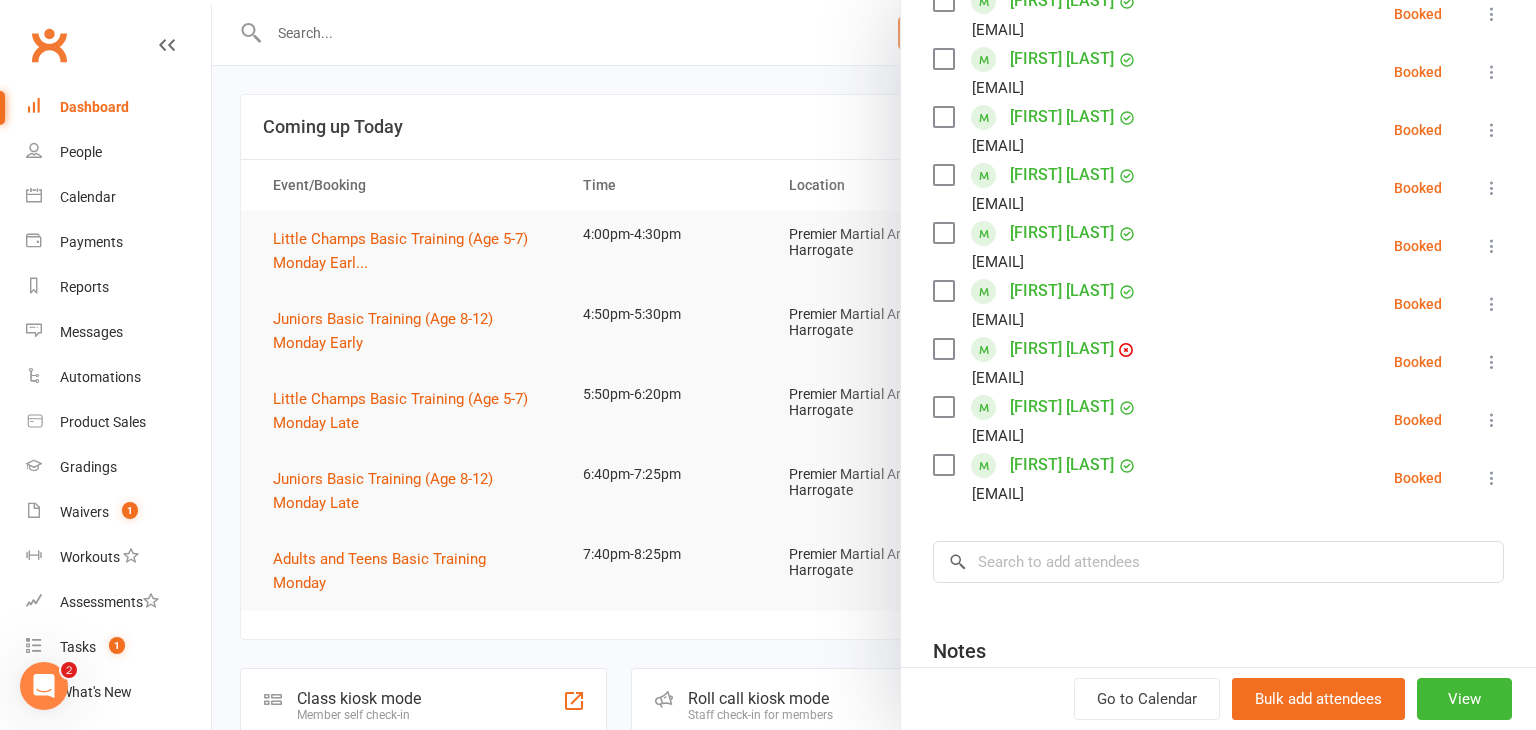 scroll, scrollTop: 447, scrollLeft: 0, axis: vertical 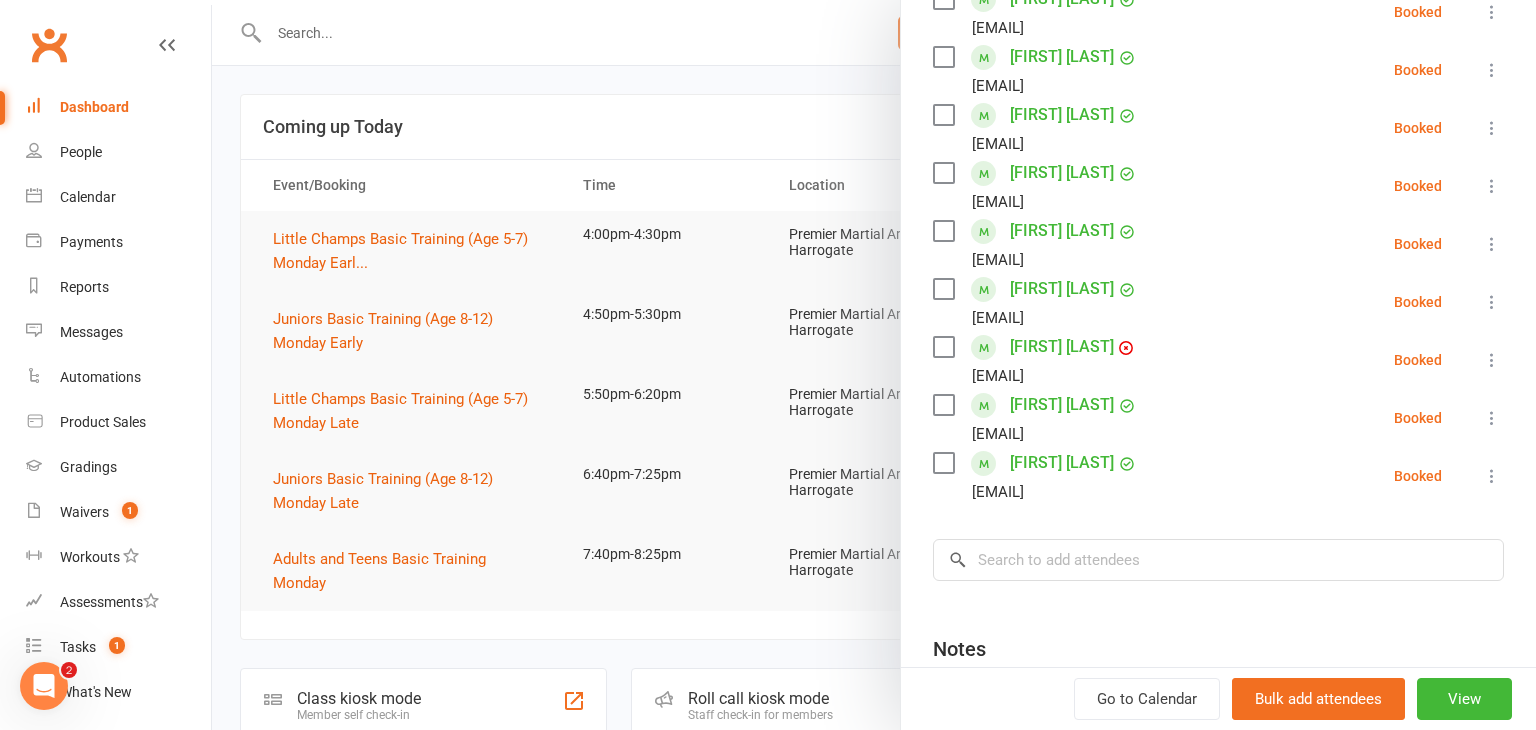 click at bounding box center [1492, 476] 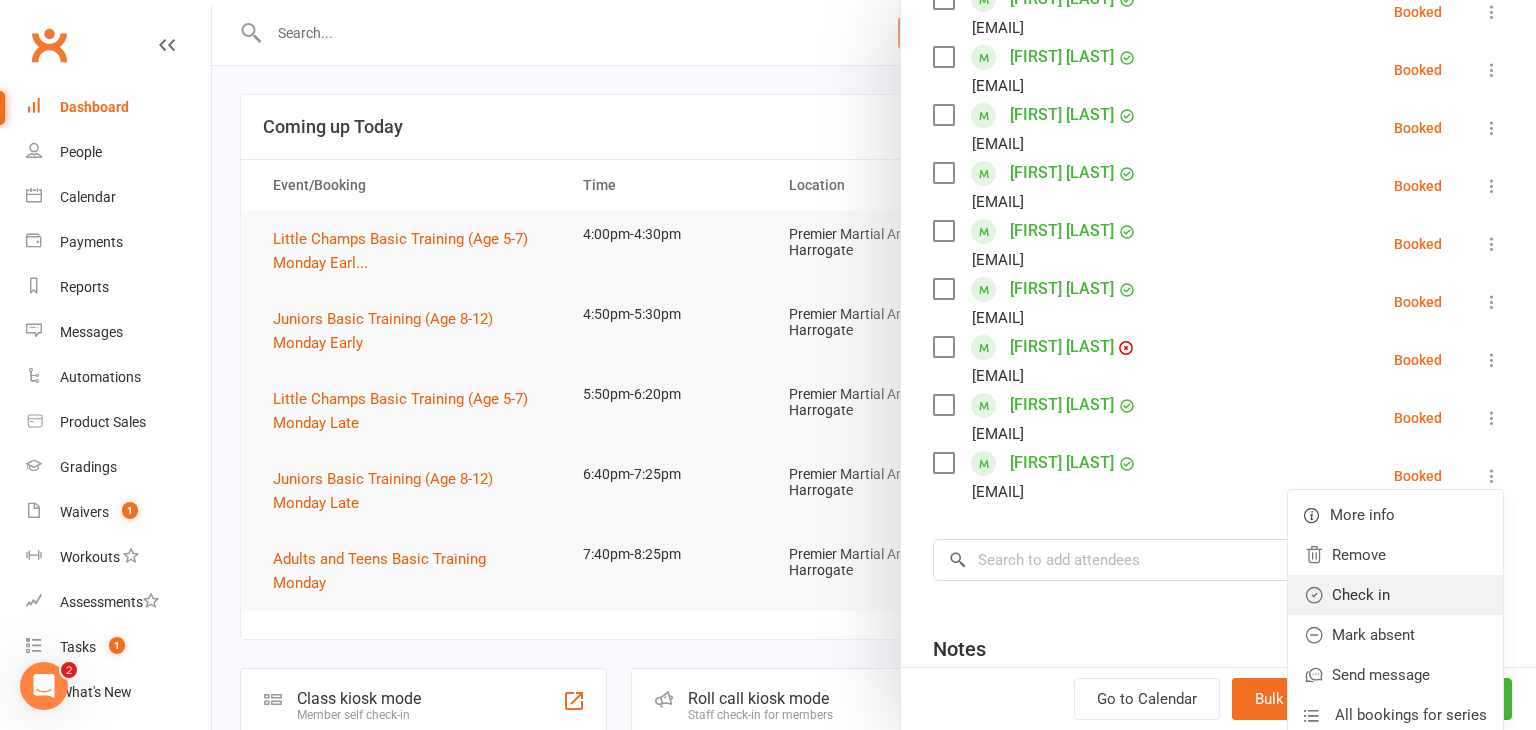 click on "Check in" at bounding box center [1395, 595] 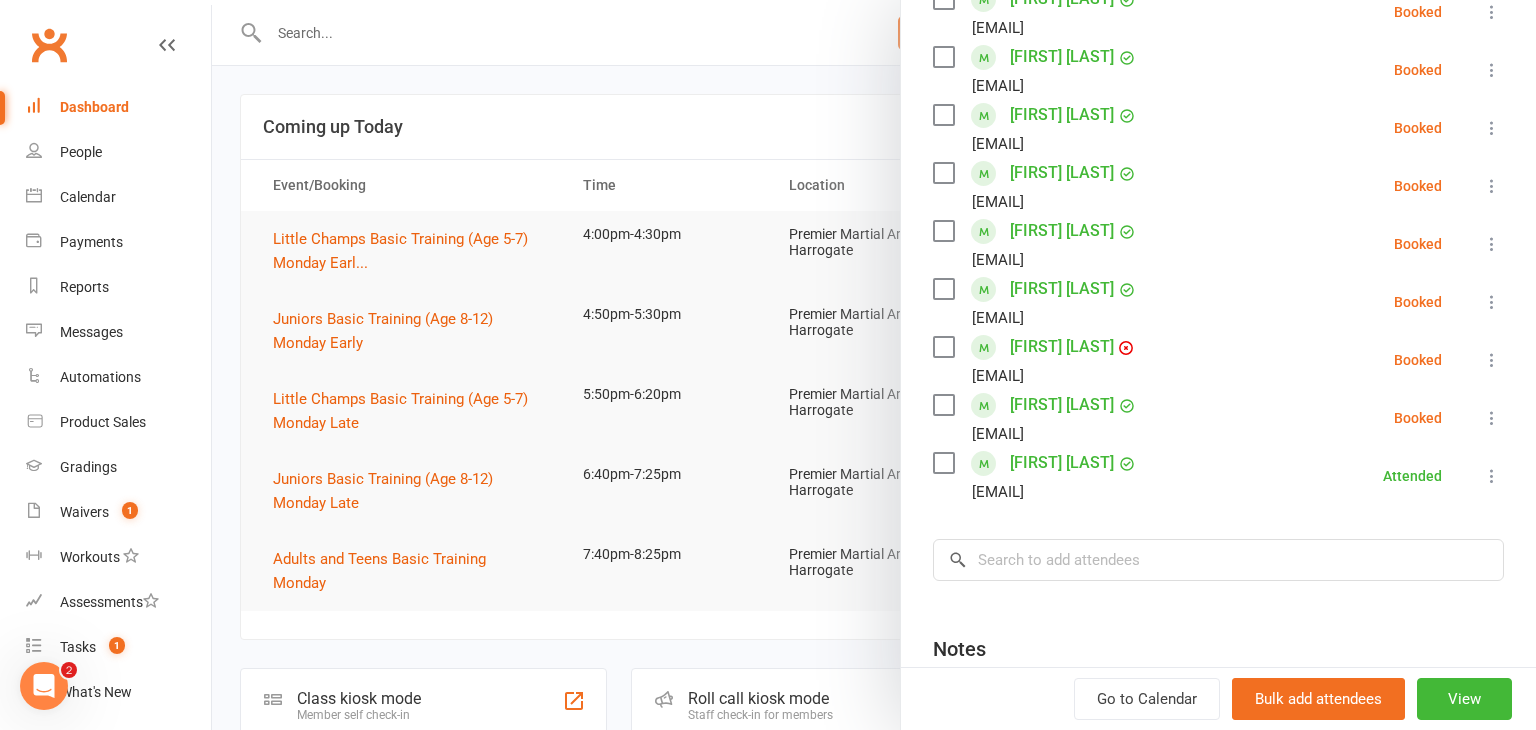 click at bounding box center [1492, 302] 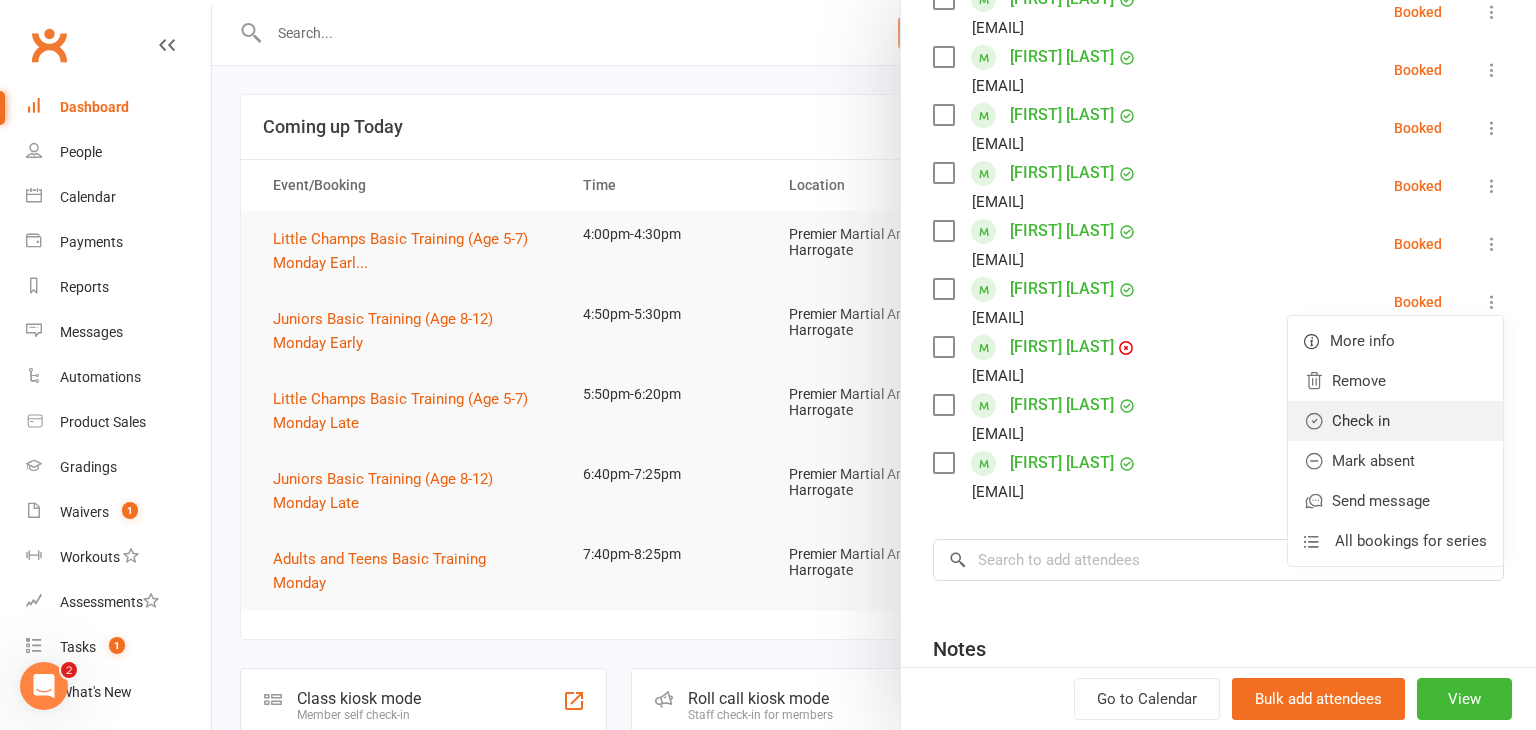 click on "Check in" at bounding box center [1395, 421] 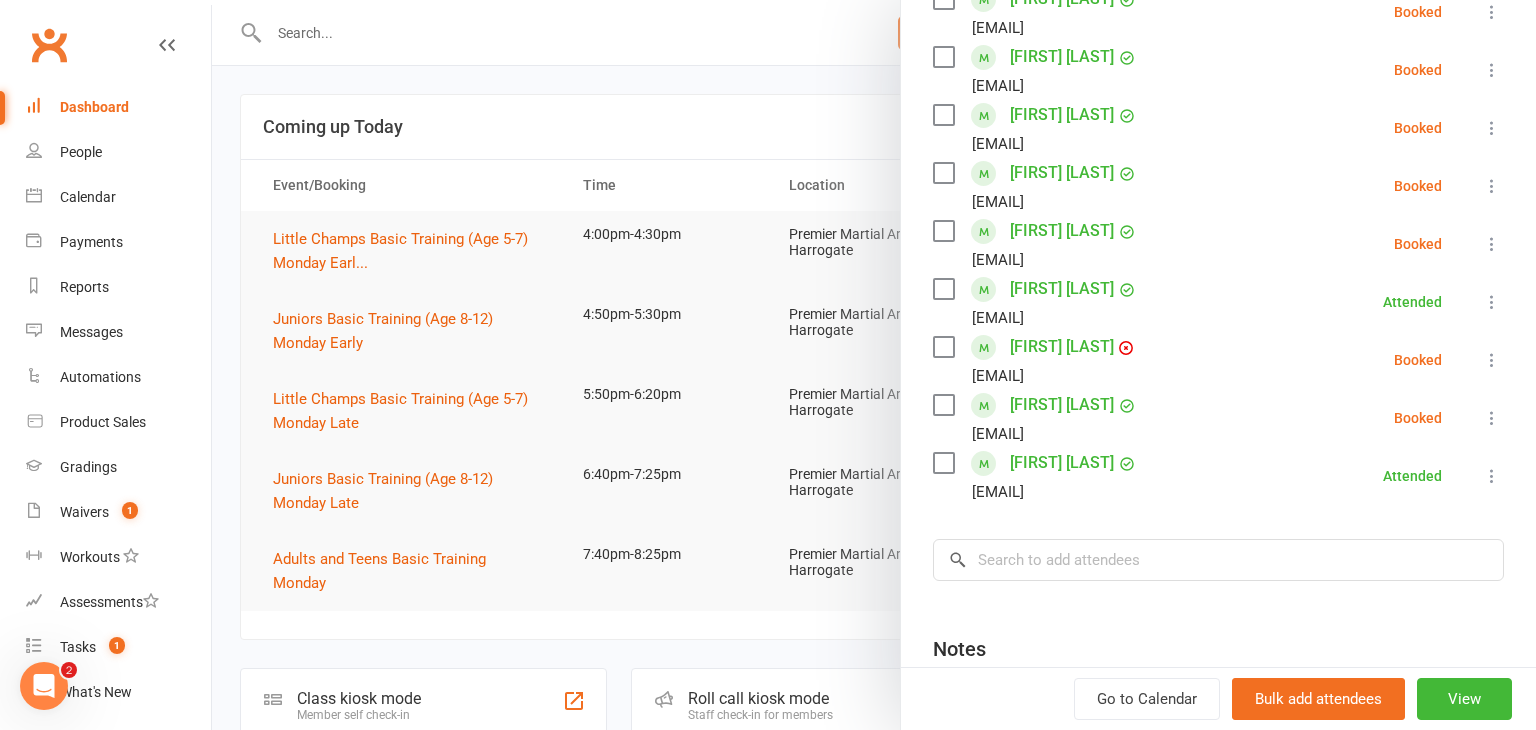 click at bounding box center [1492, 186] 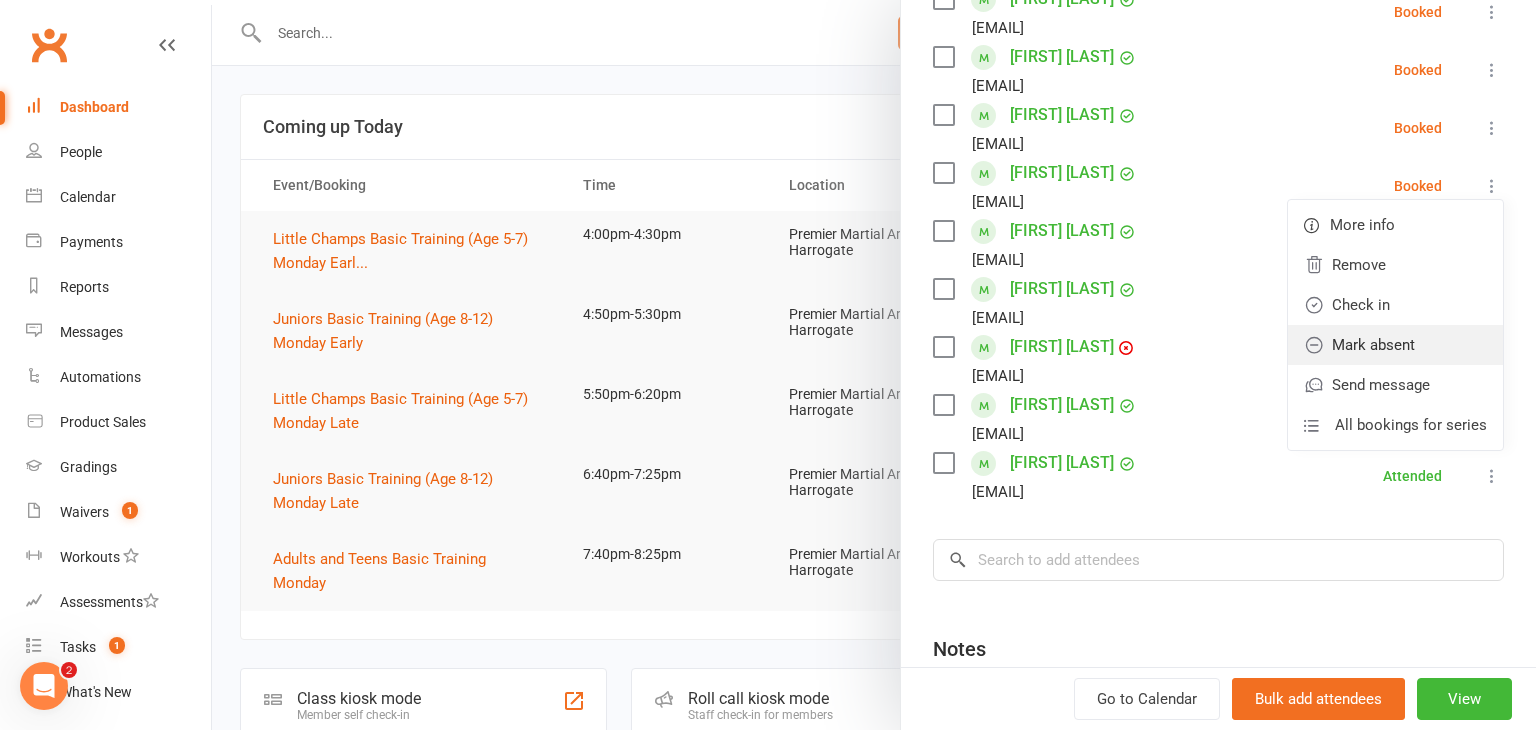 click on "Mark absent" at bounding box center (1395, 345) 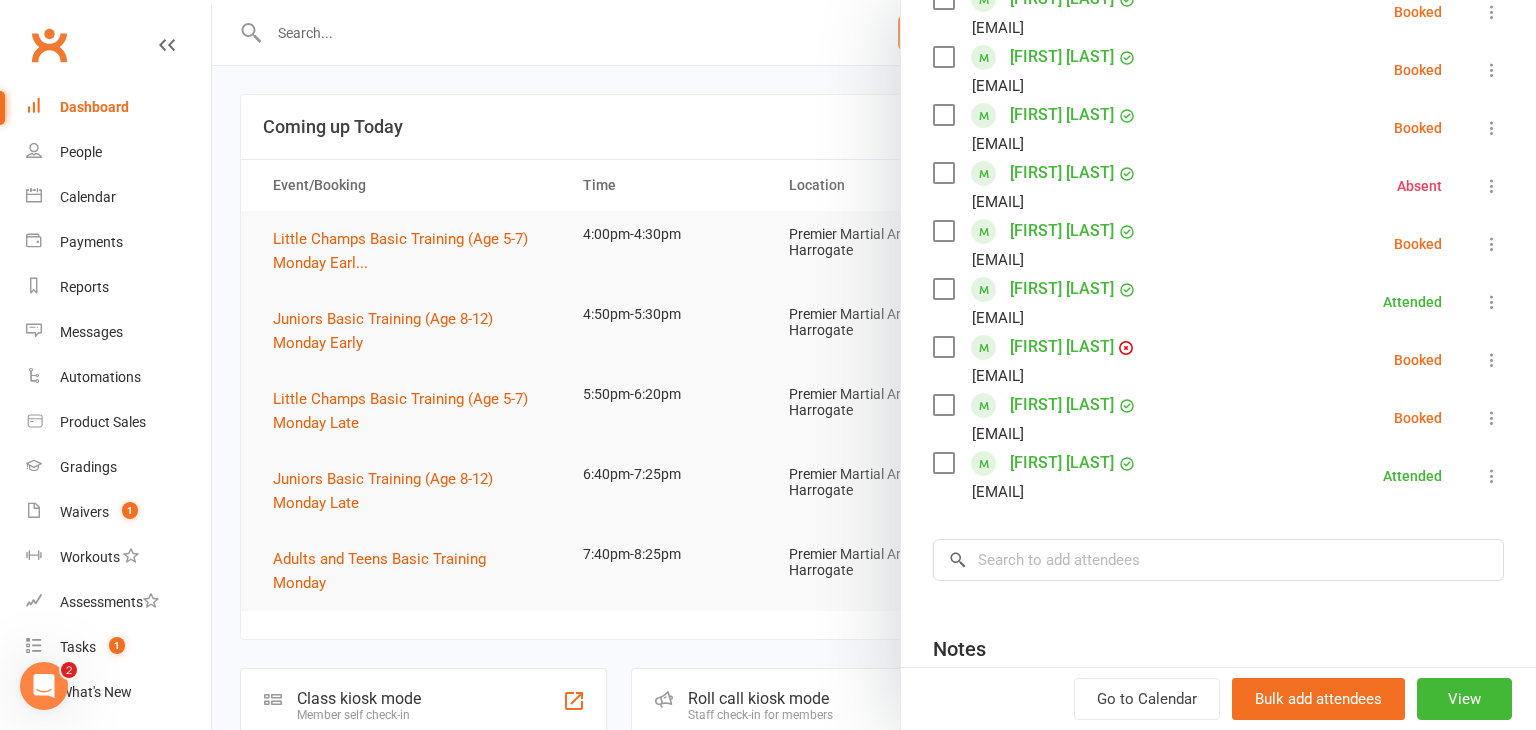 click at bounding box center [1492, 244] 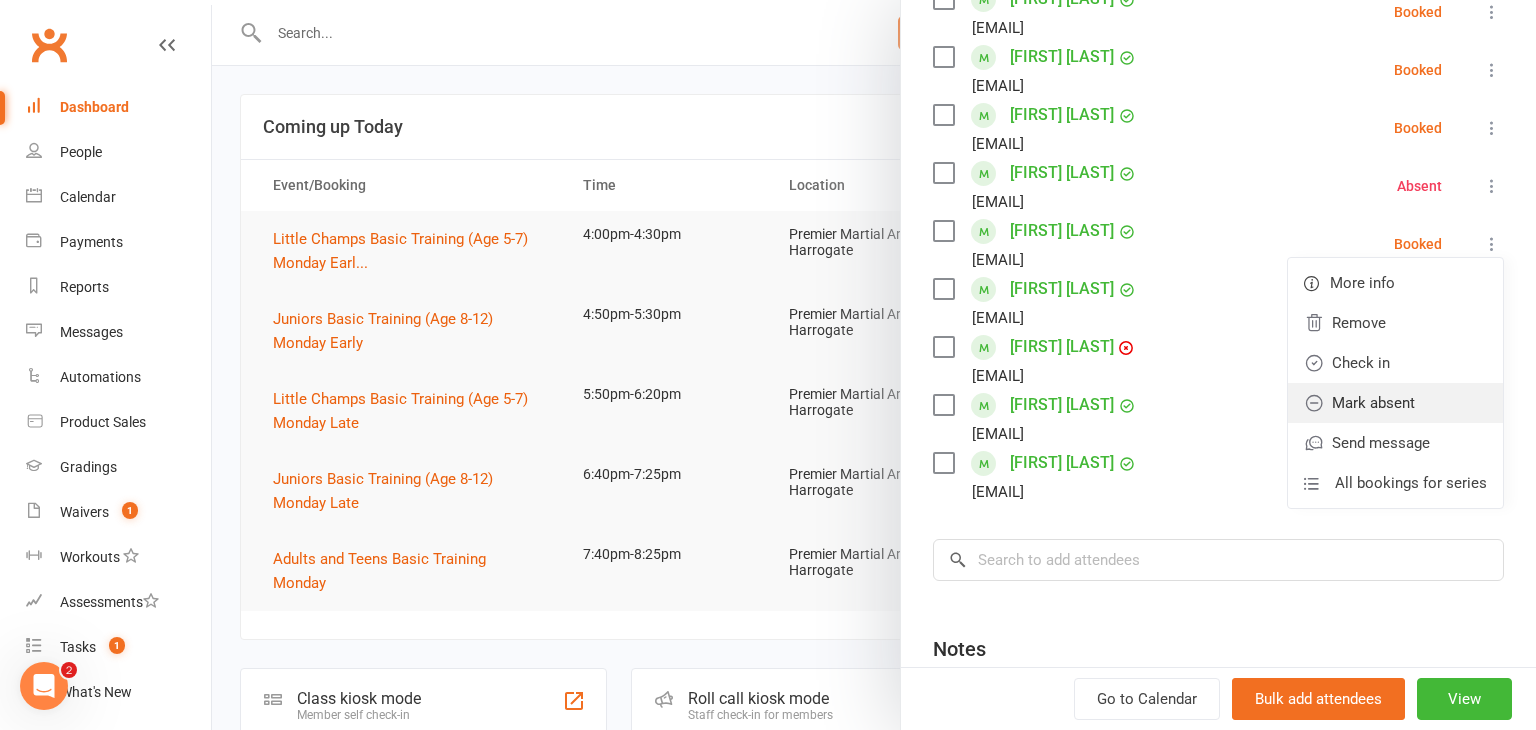 click on "Mark absent" at bounding box center [1395, 403] 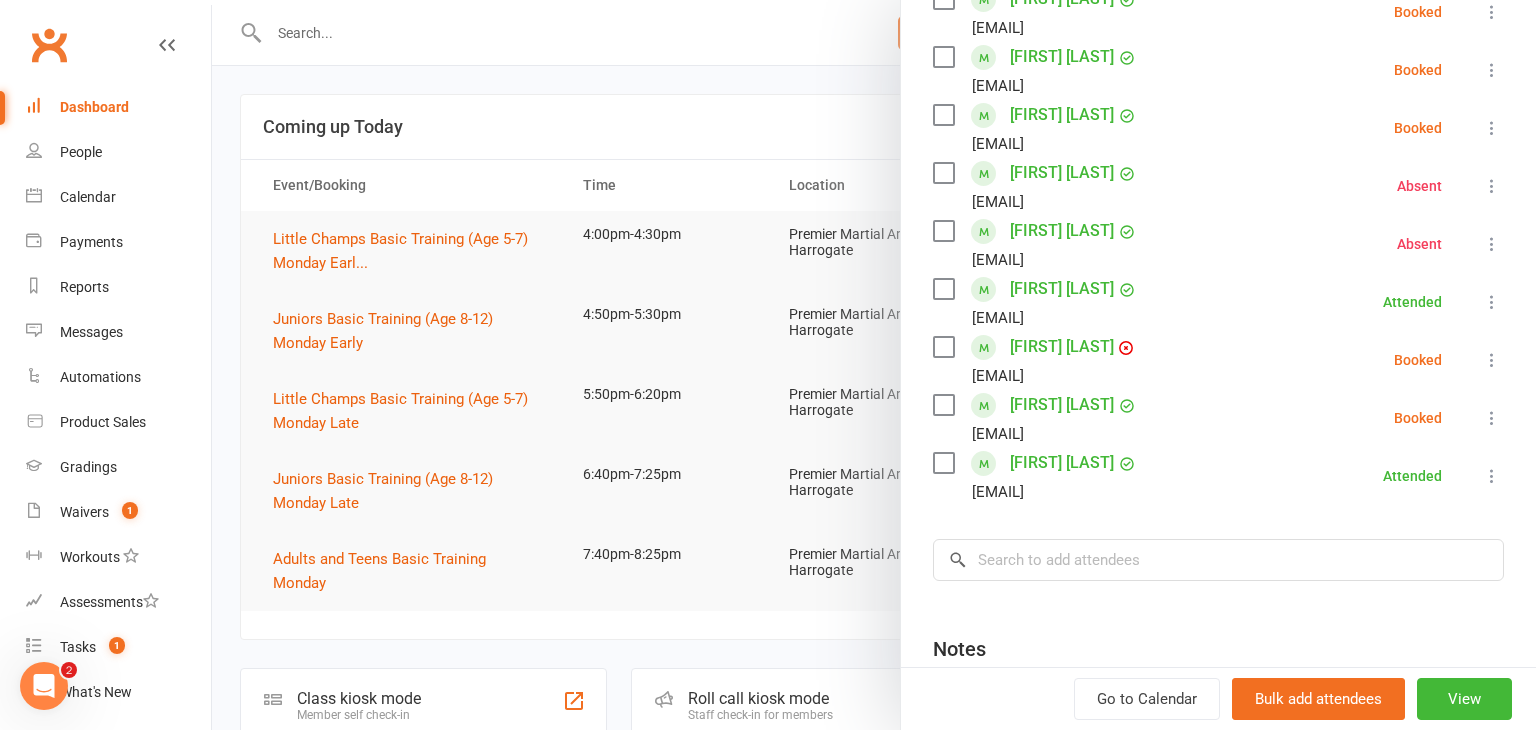 click at bounding box center [1492, 360] 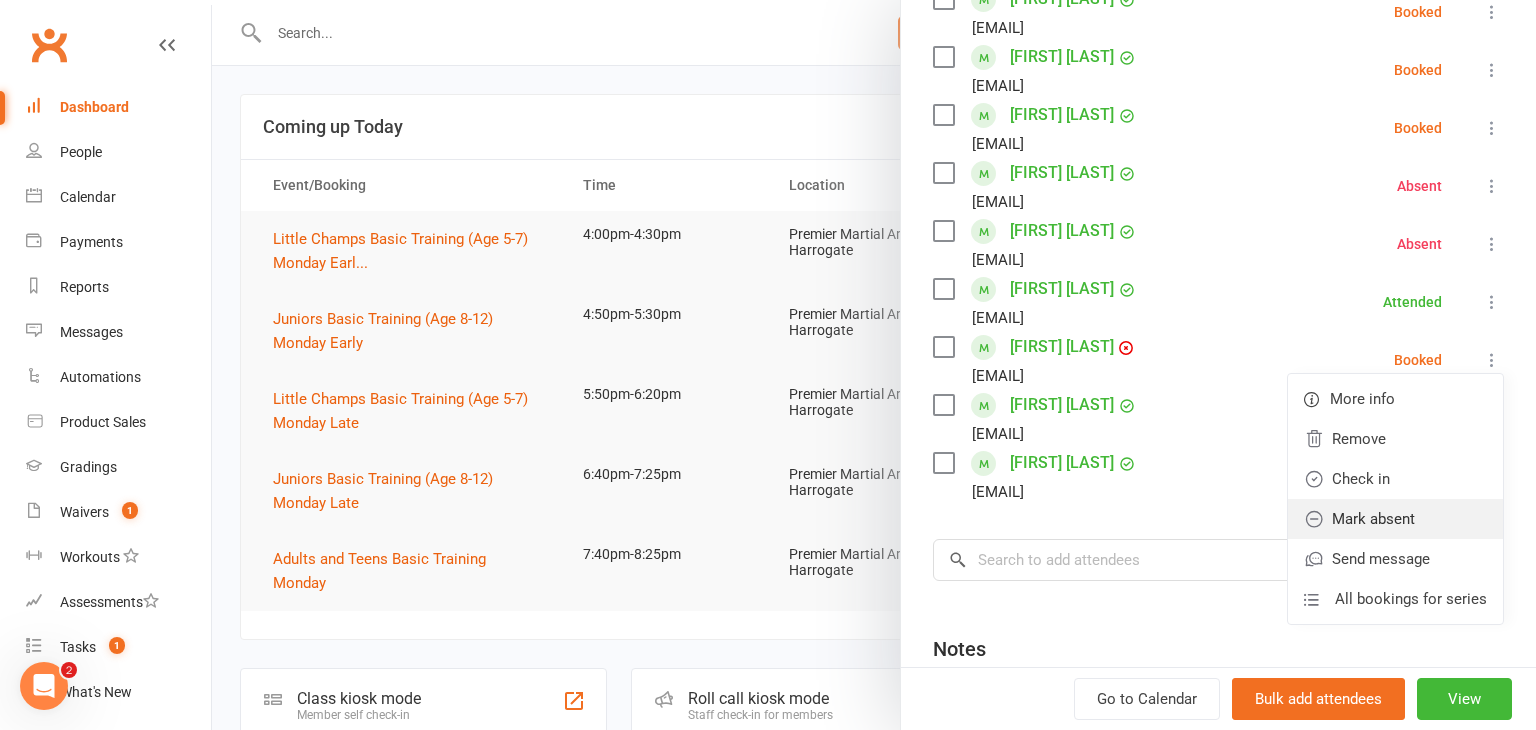 click on "Mark absent" at bounding box center (1395, 519) 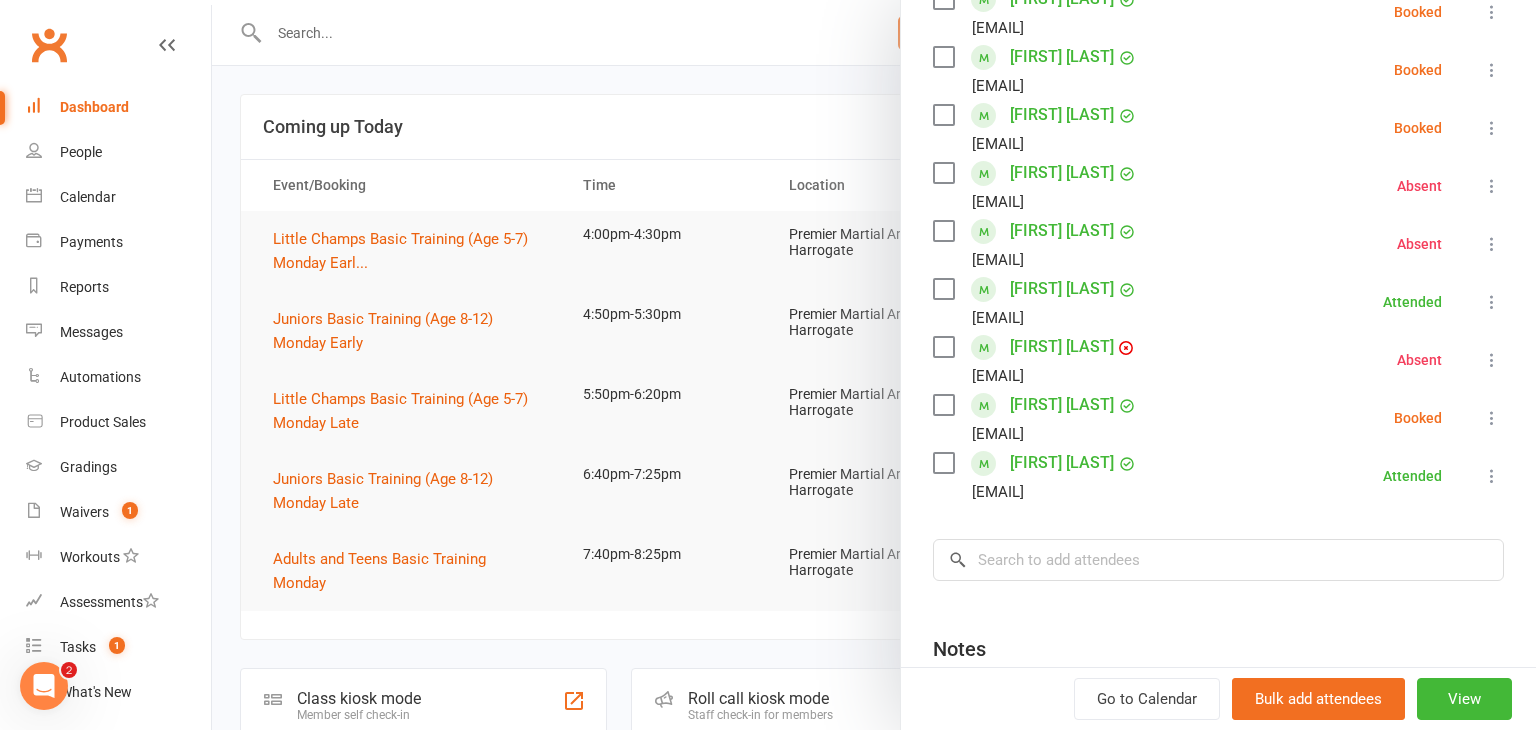 click on "[FIRST] [LAST] [EMAIL] Booked More info Remove Check in Mark absent Send message All bookings for series" at bounding box center (1218, 418) 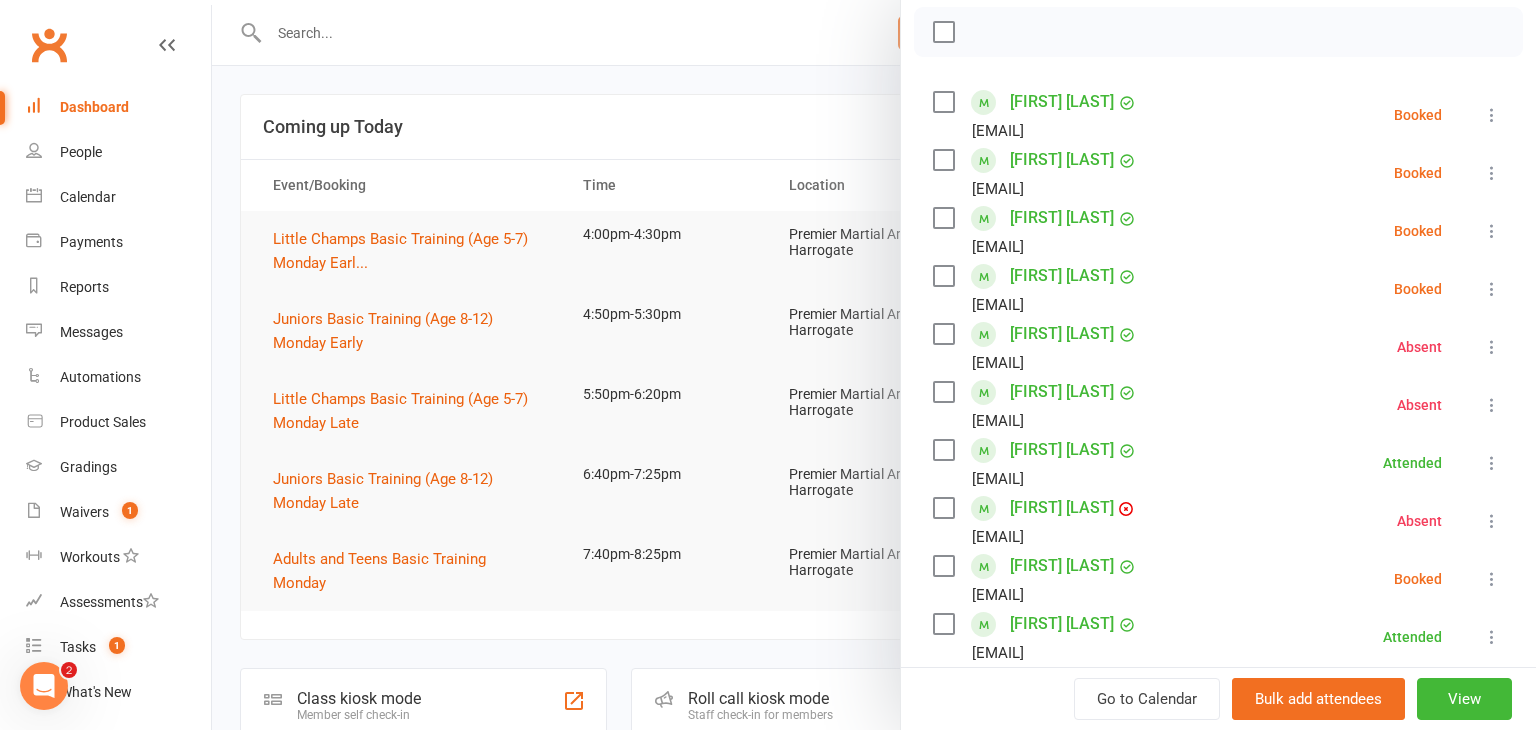 scroll, scrollTop: 283, scrollLeft: 0, axis: vertical 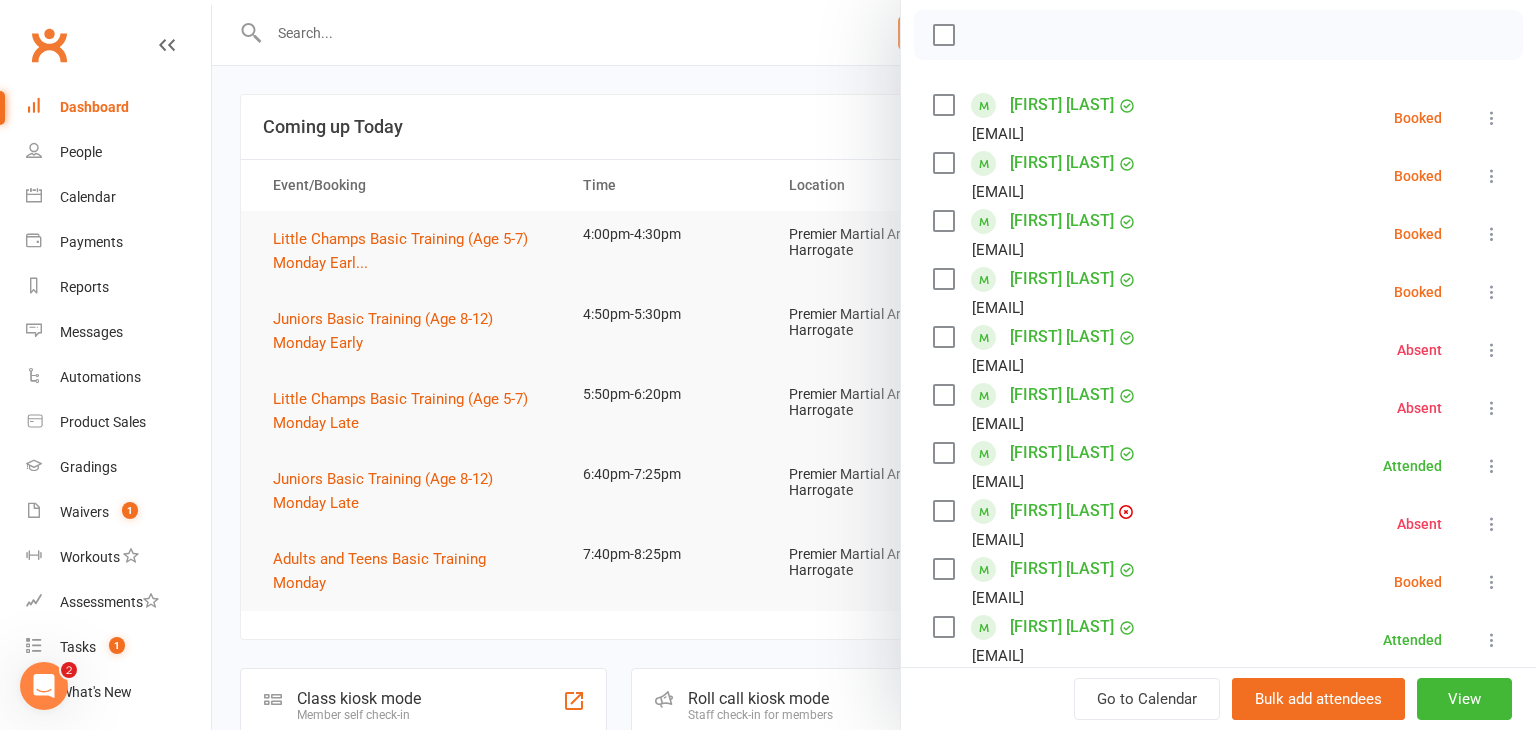 click at bounding box center [1492, 234] 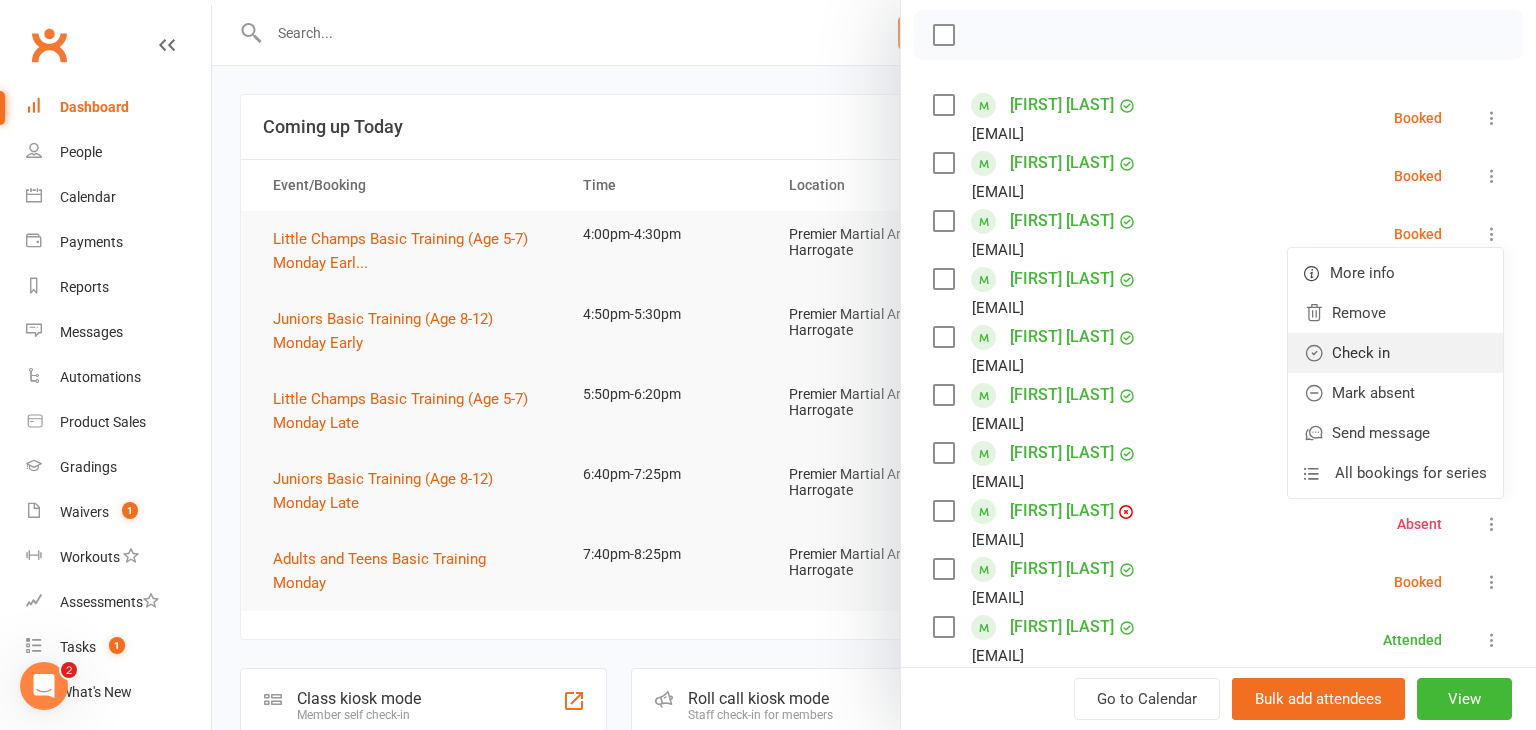 click on "Check in" at bounding box center [1395, 353] 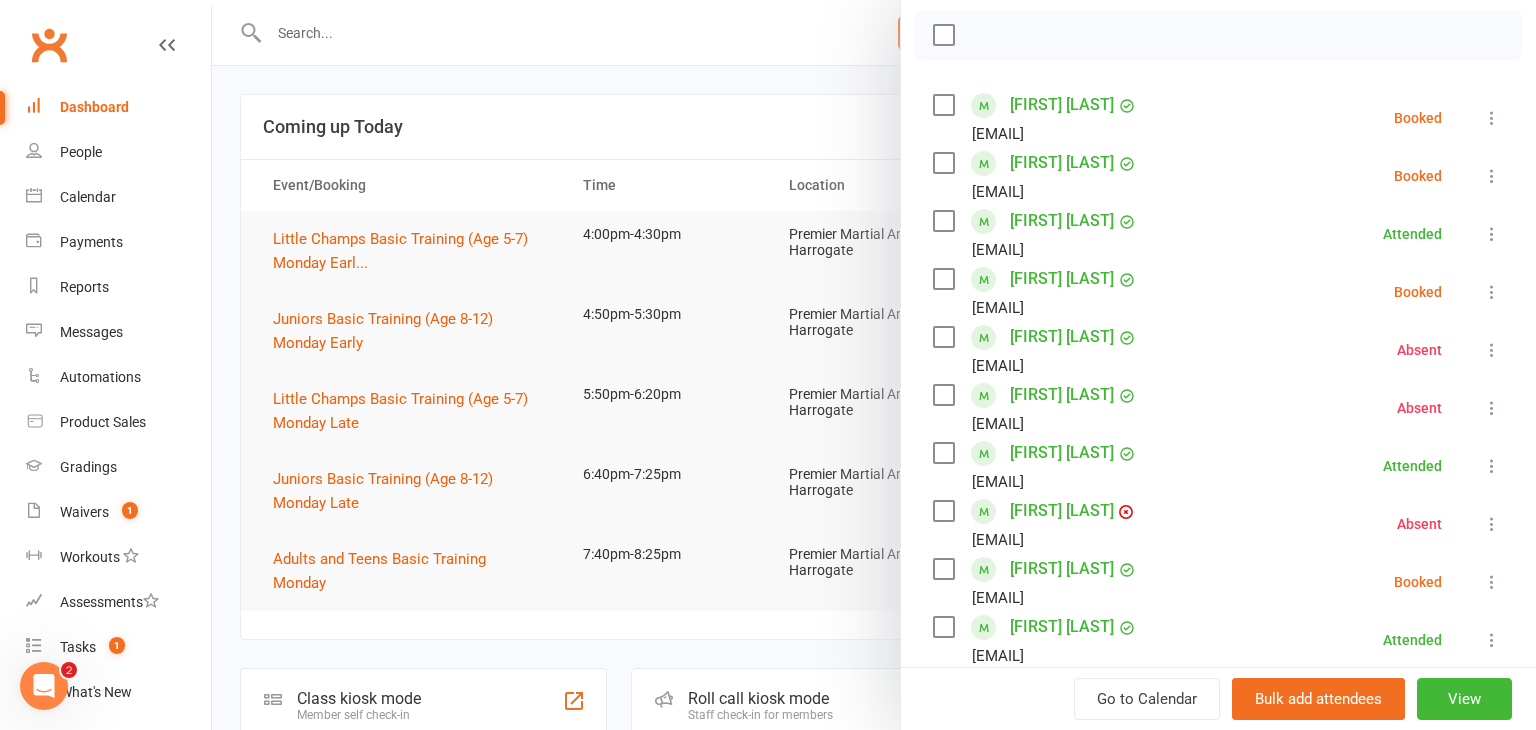 click at bounding box center [1492, 292] 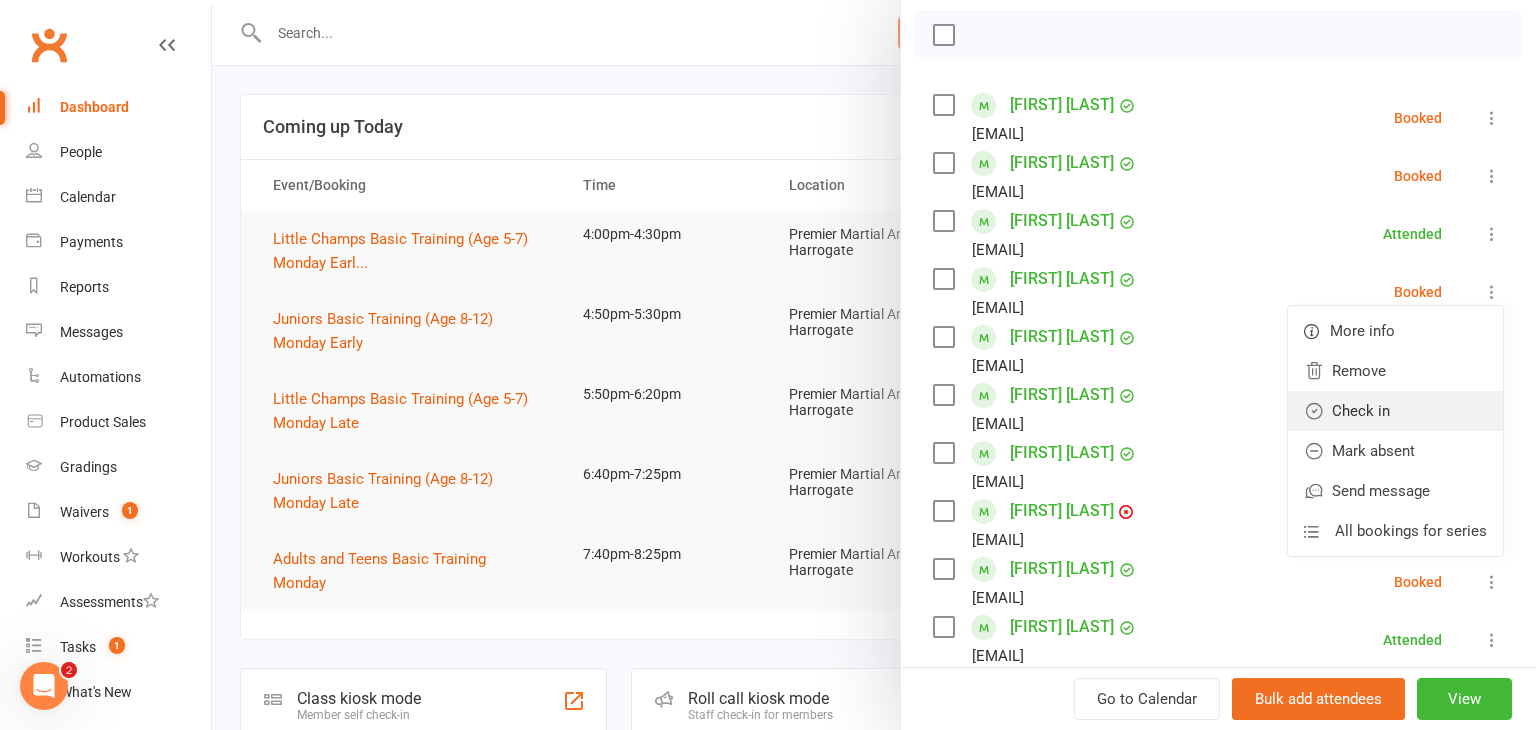 click on "Check in" at bounding box center (1395, 411) 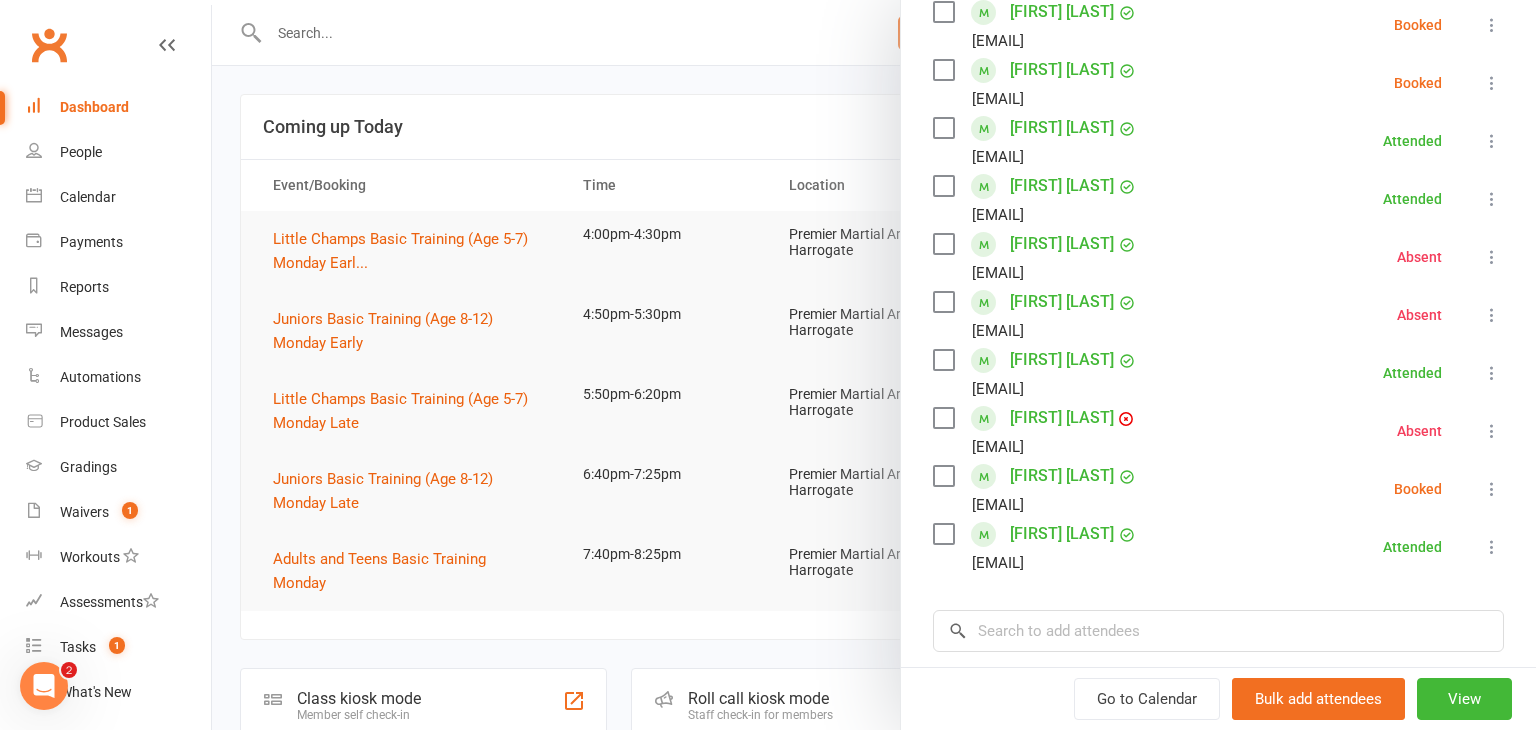 scroll, scrollTop: 485, scrollLeft: 0, axis: vertical 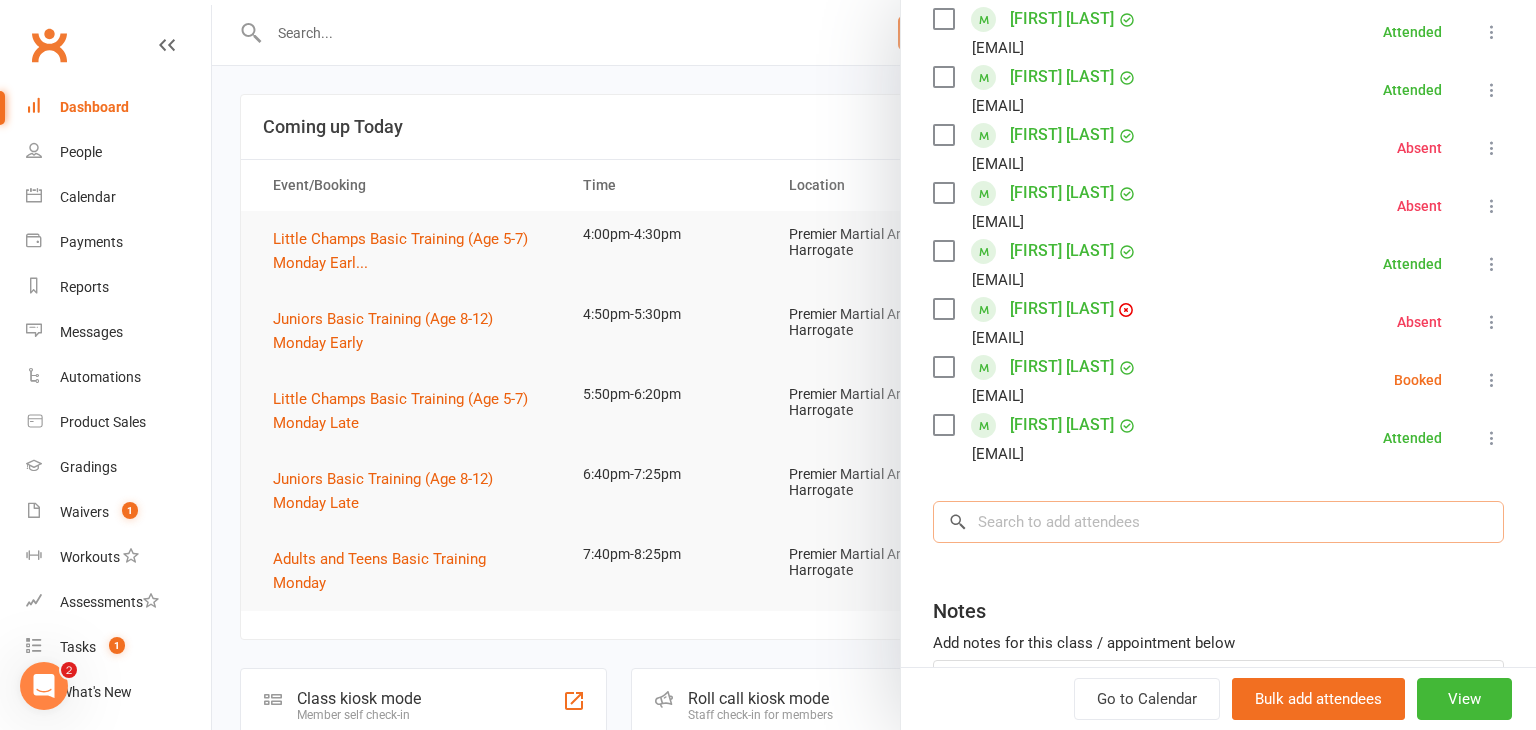 click at bounding box center (1218, 522) 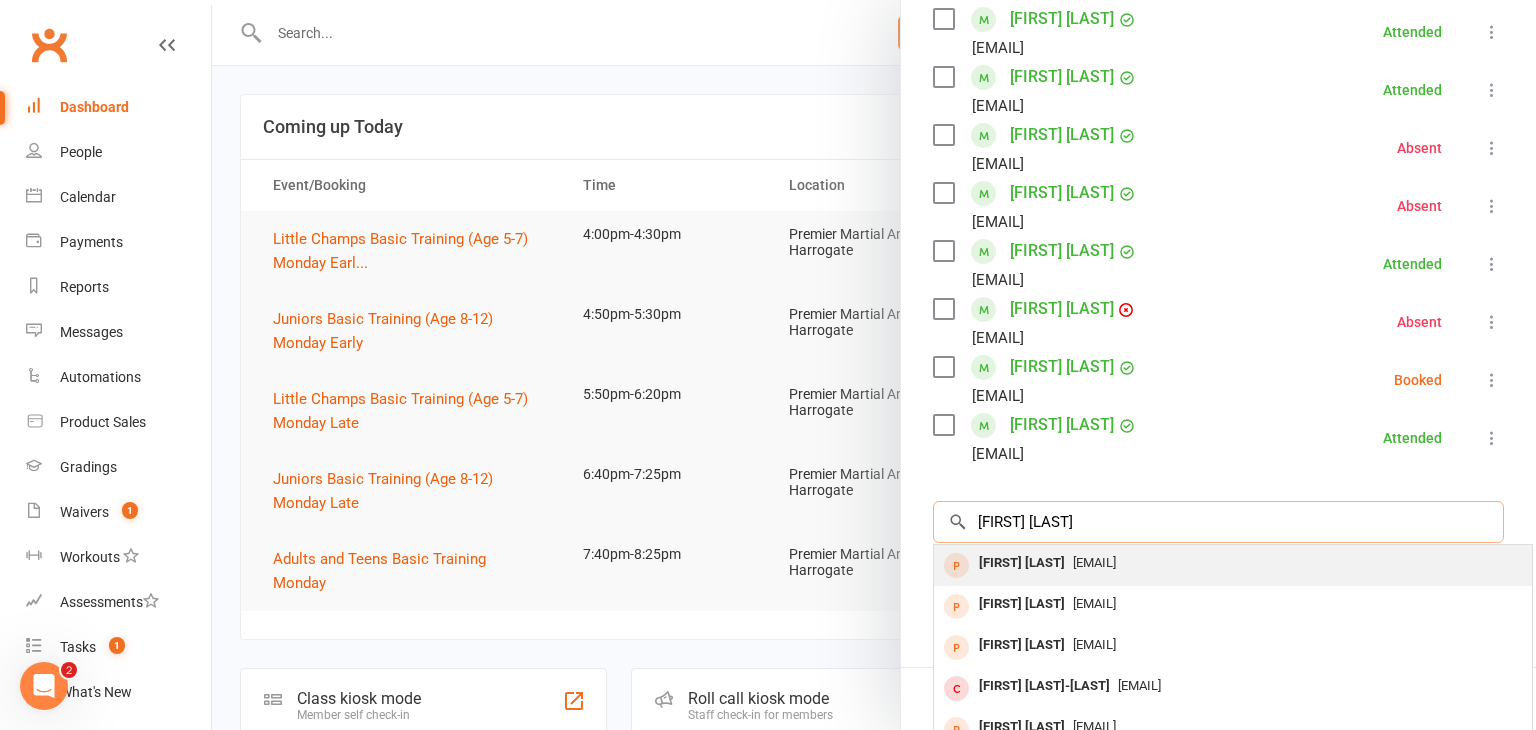 type on "[FIRST] [LAST]" 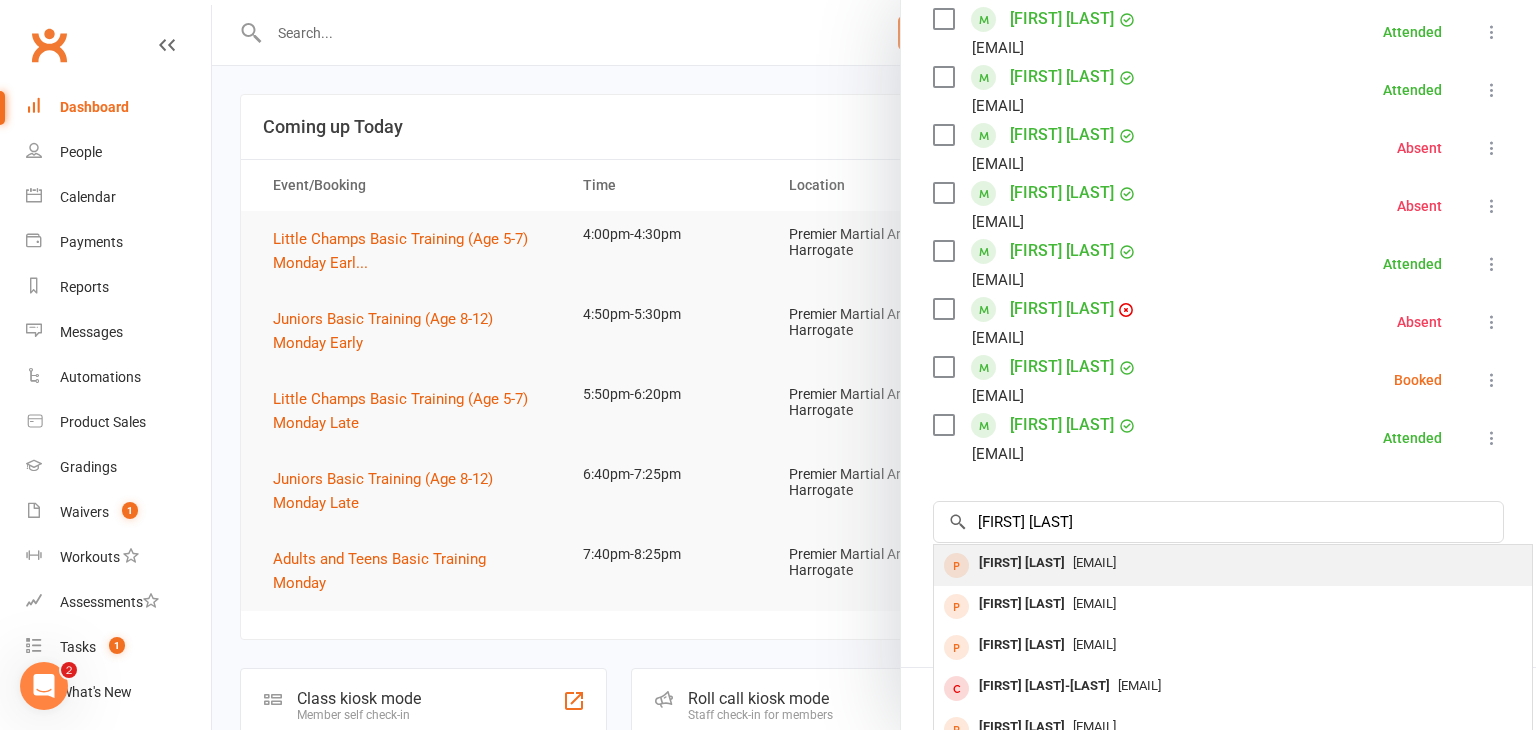 click on "[FIRST] [LAST]" at bounding box center (1022, 563) 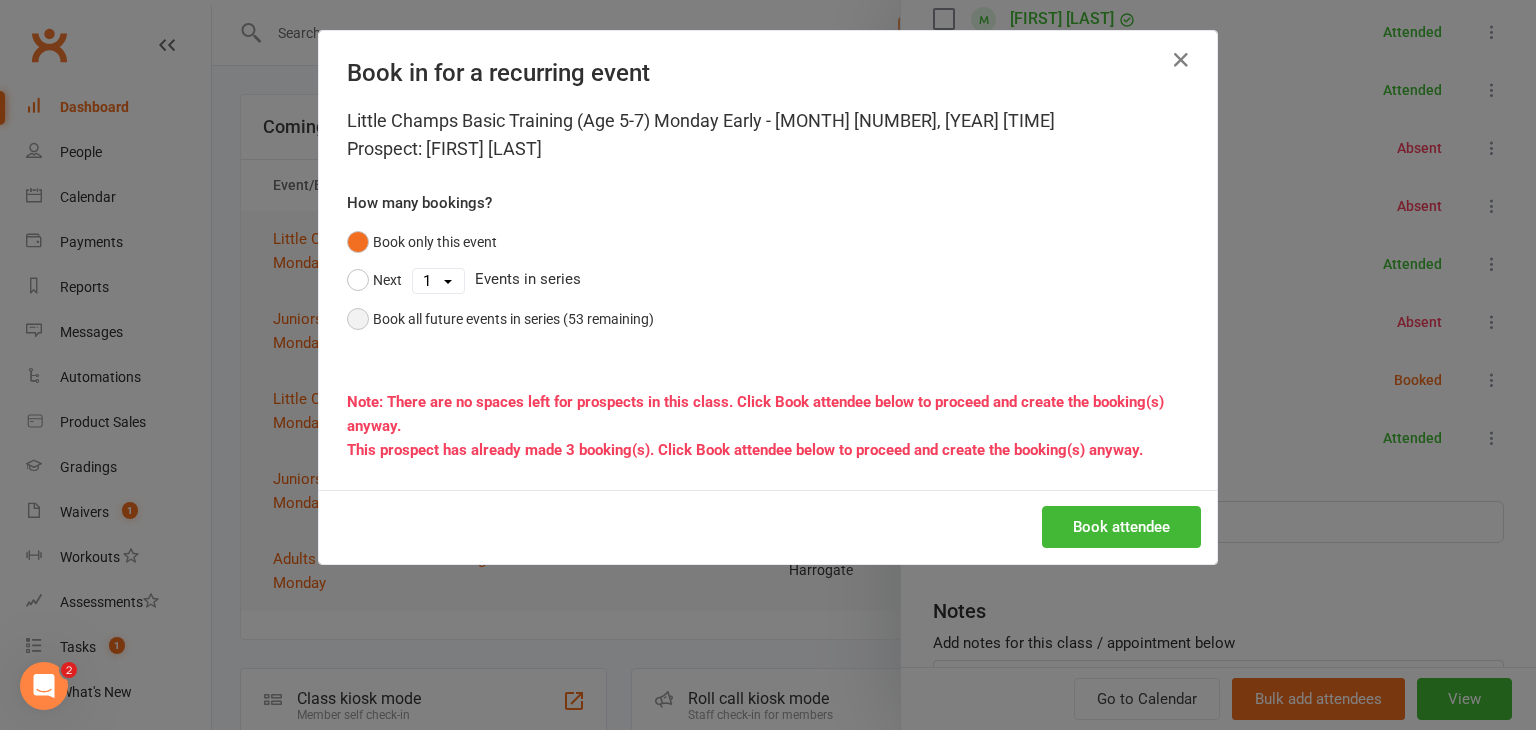 click on "Book all future events in series (53 remaining)" at bounding box center (500, 319) 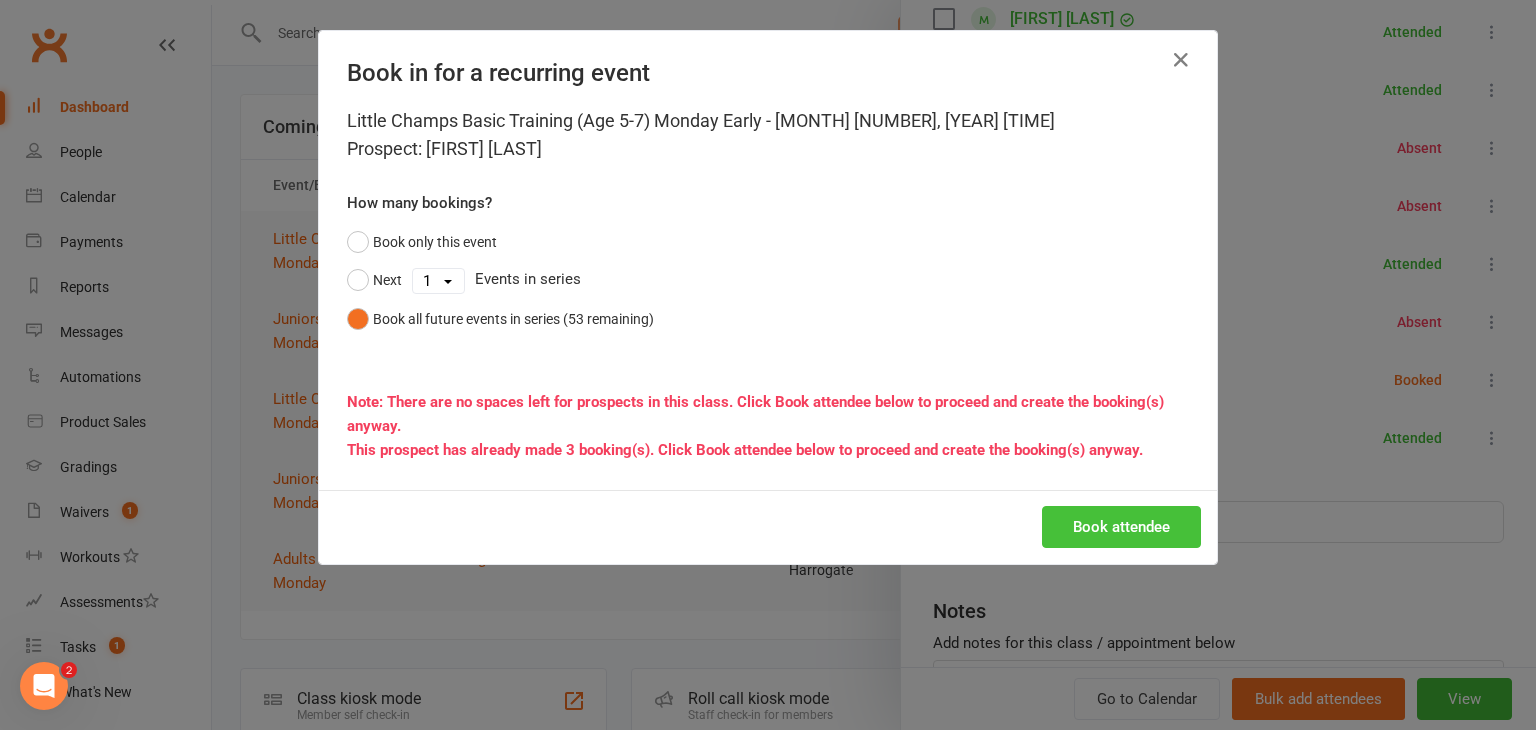 click on "Book attendee" at bounding box center [1121, 527] 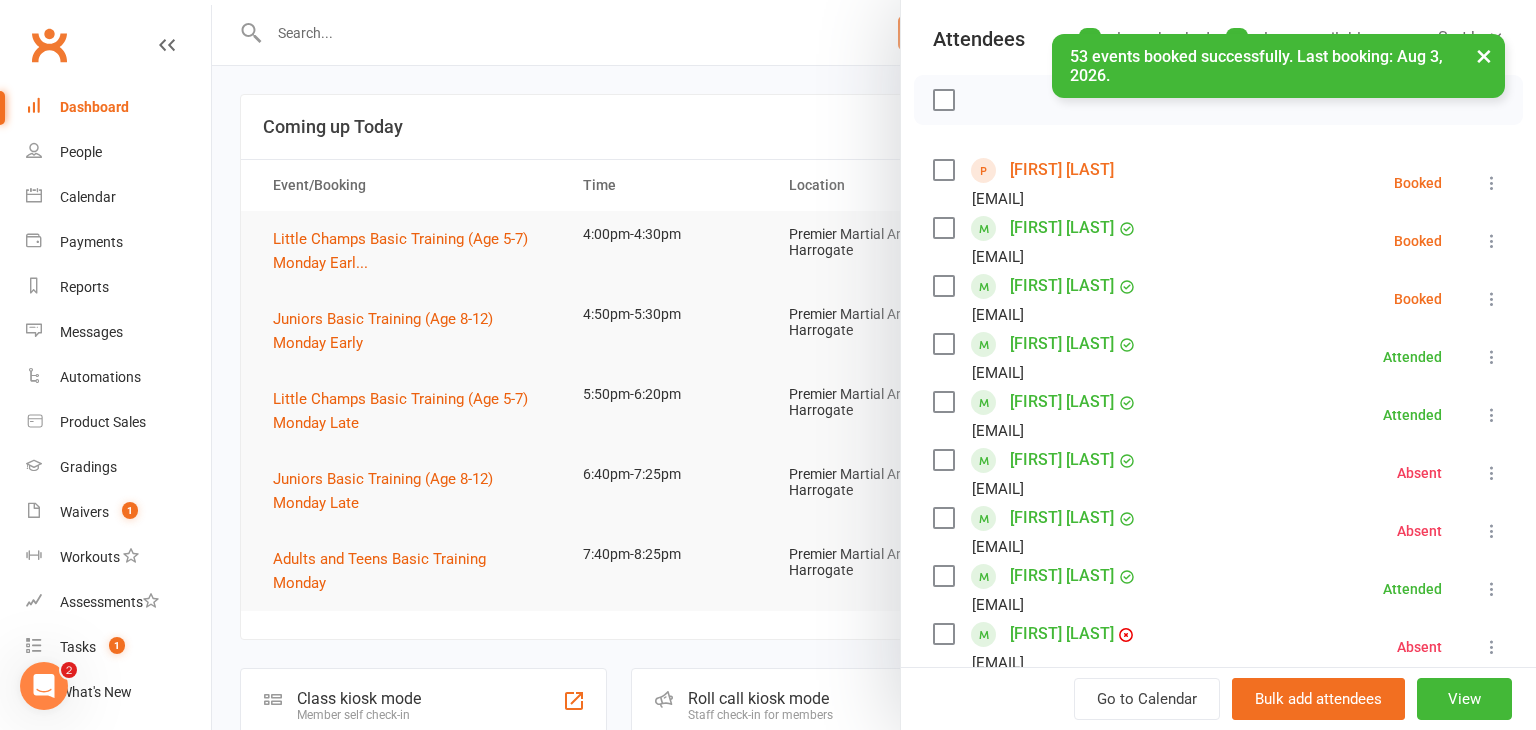 scroll, scrollTop: 151, scrollLeft: 0, axis: vertical 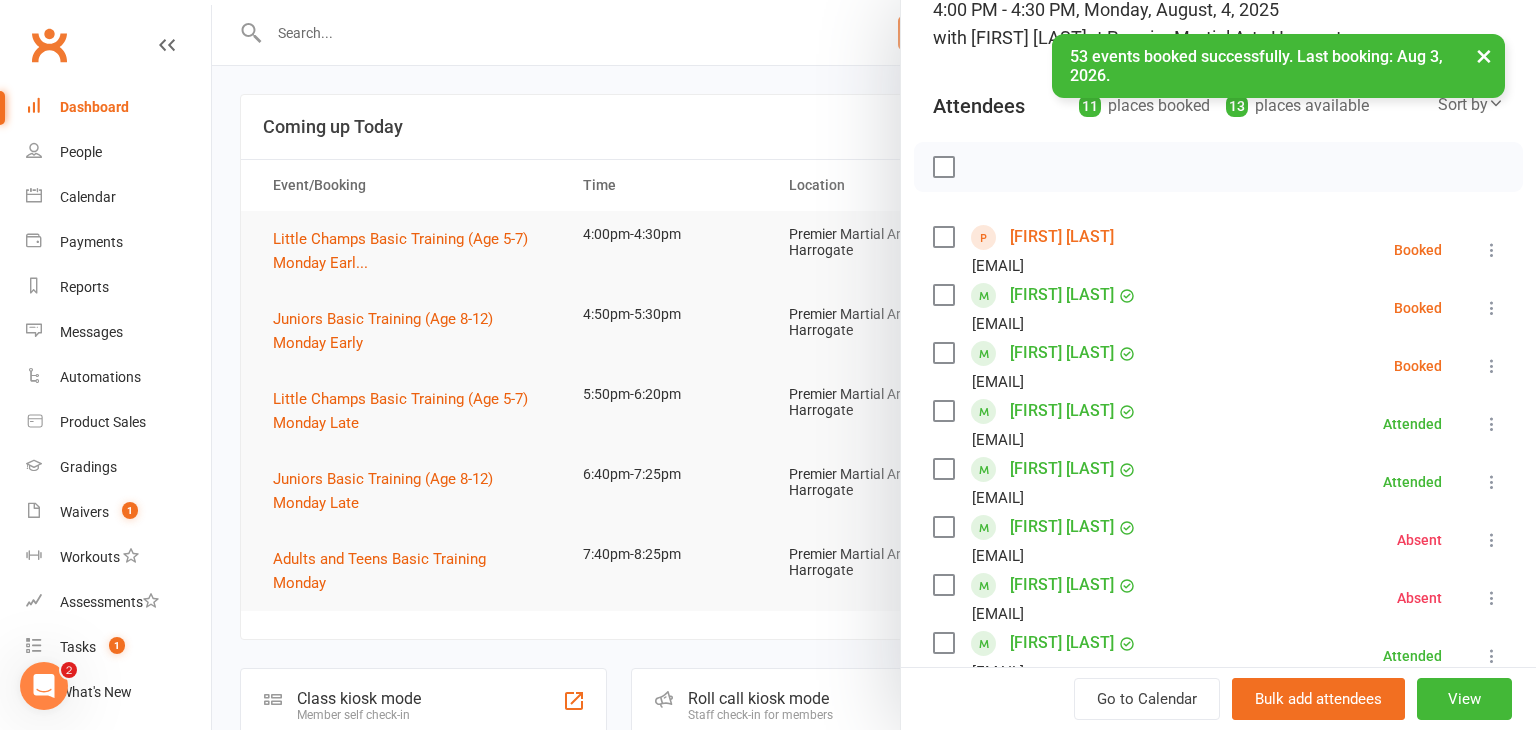 click at bounding box center [1492, 250] 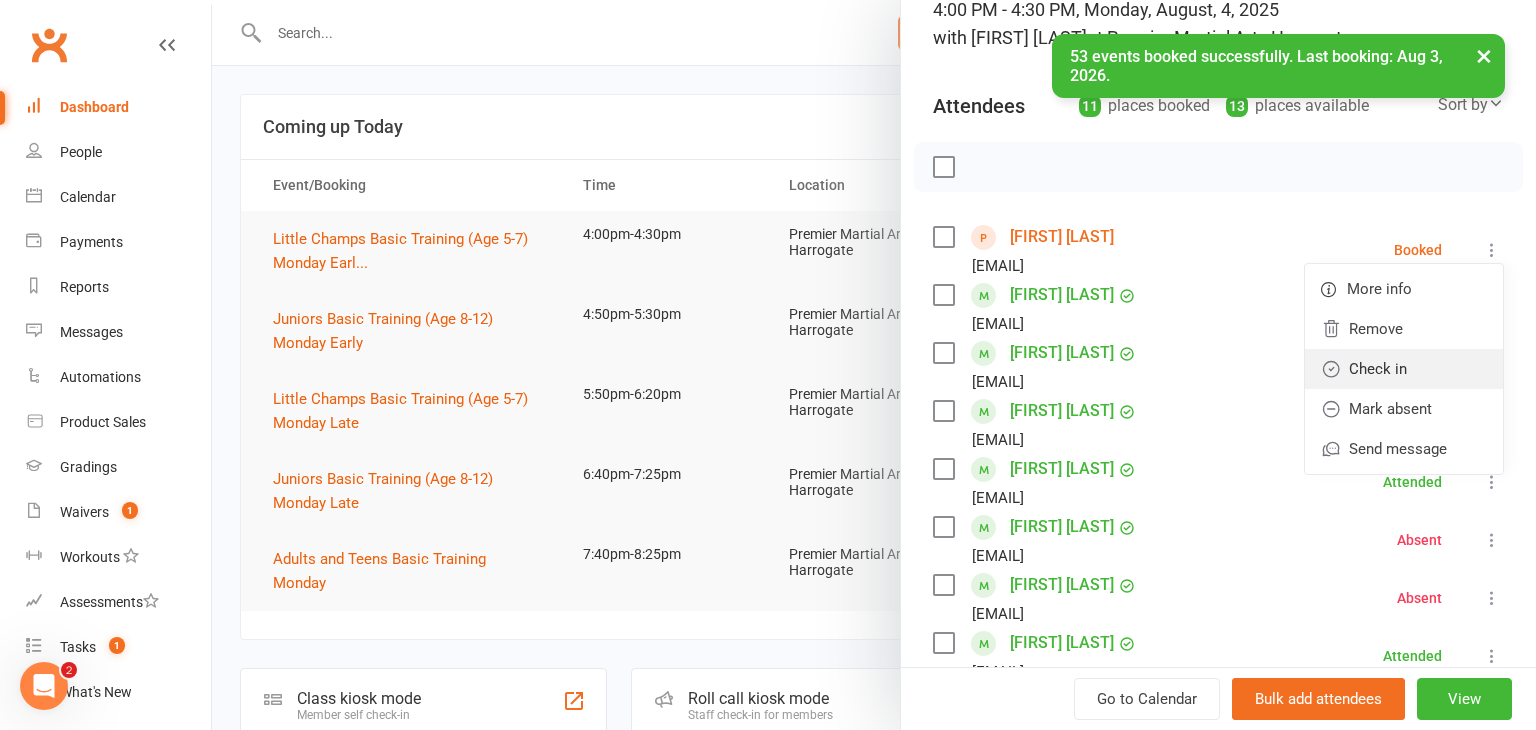 click on "Check in" at bounding box center [1404, 369] 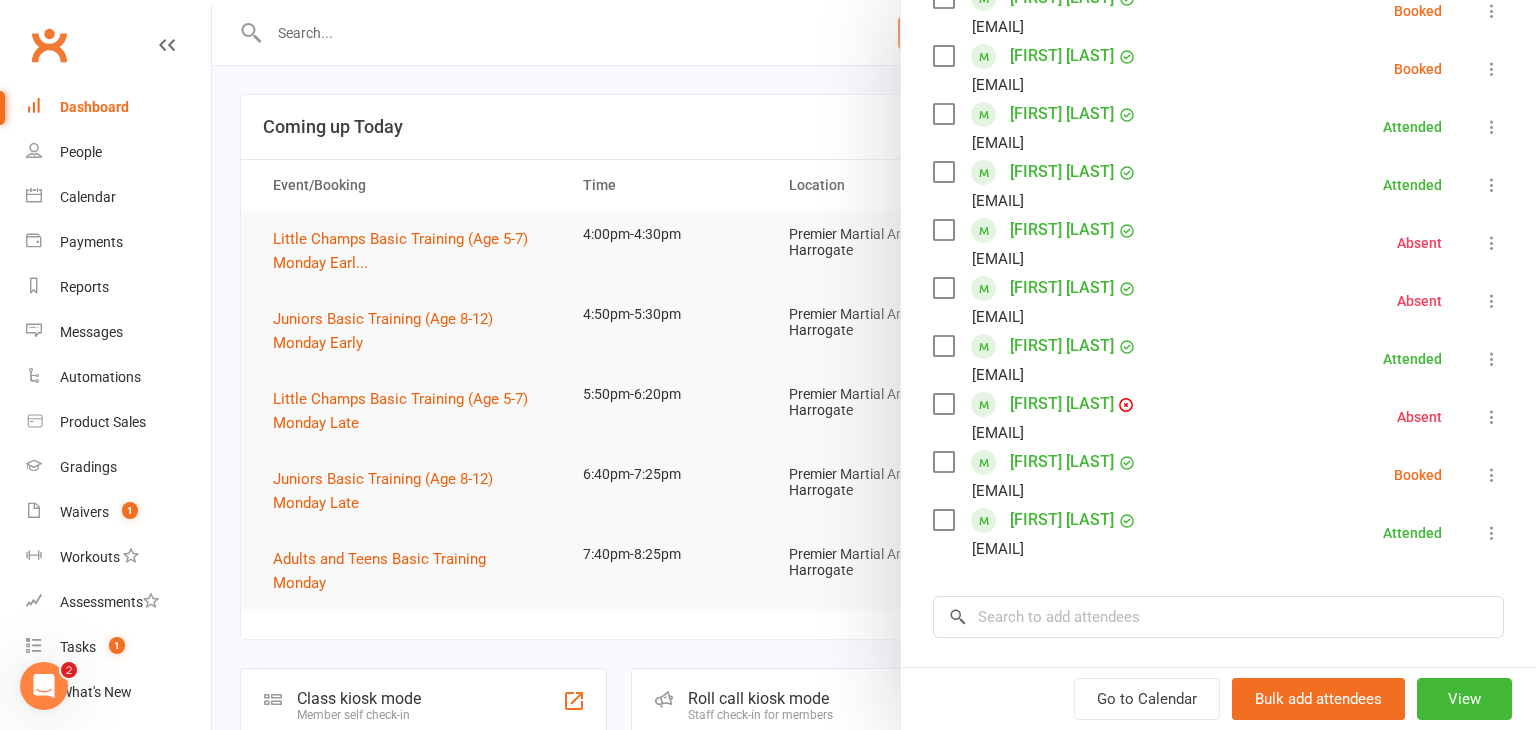 scroll, scrollTop: 449, scrollLeft: 0, axis: vertical 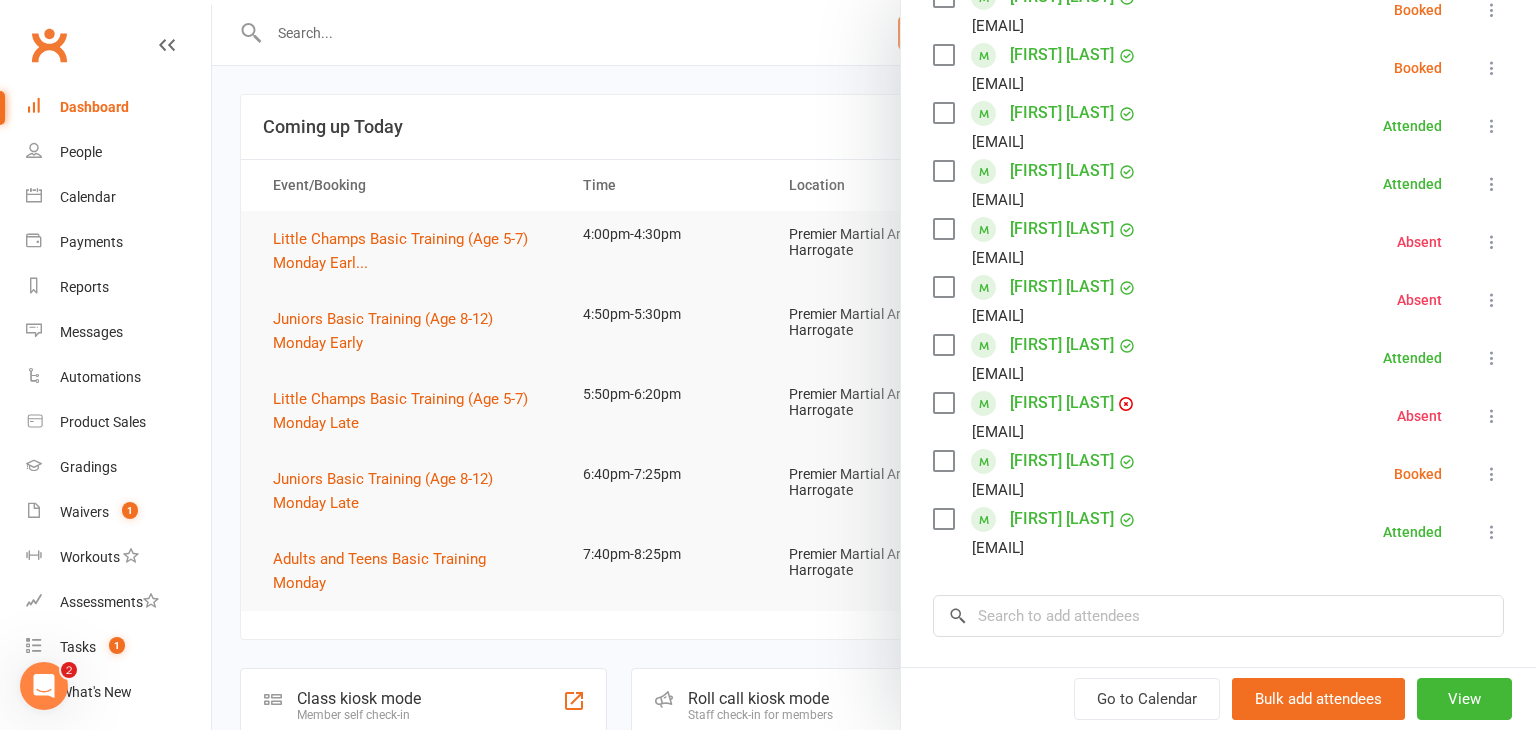 click at bounding box center [1492, 474] 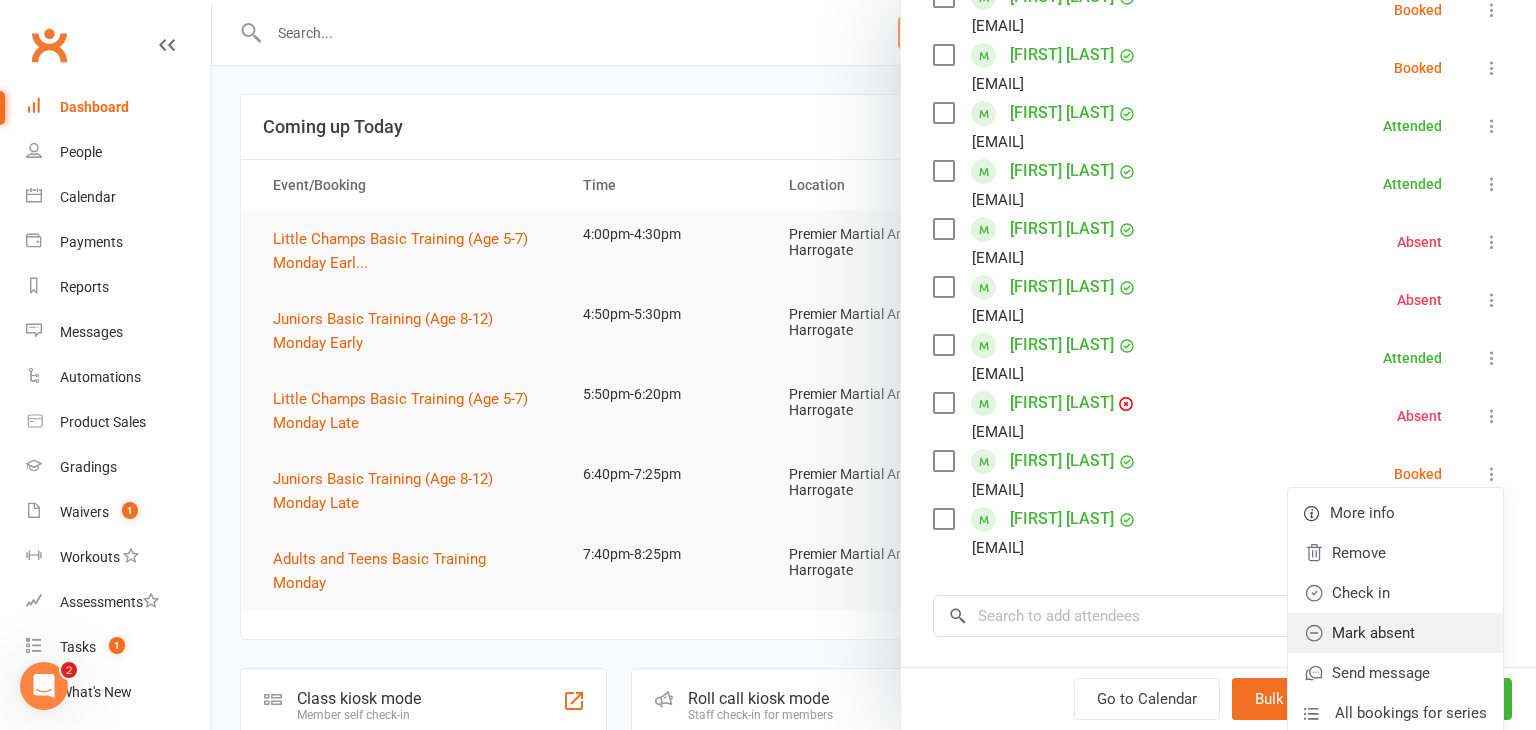 click on "Mark absent" at bounding box center (1395, 633) 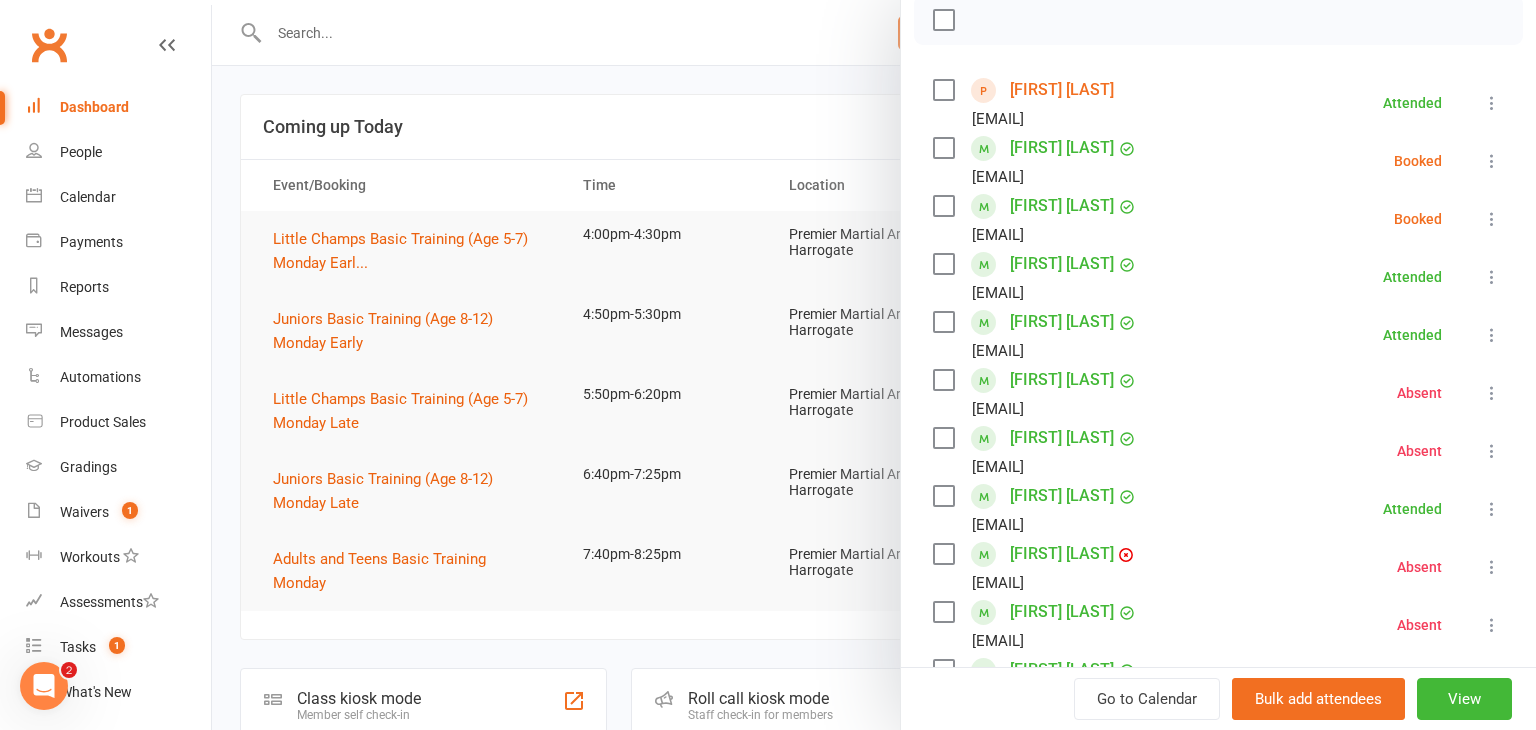 scroll, scrollTop: 296, scrollLeft: 0, axis: vertical 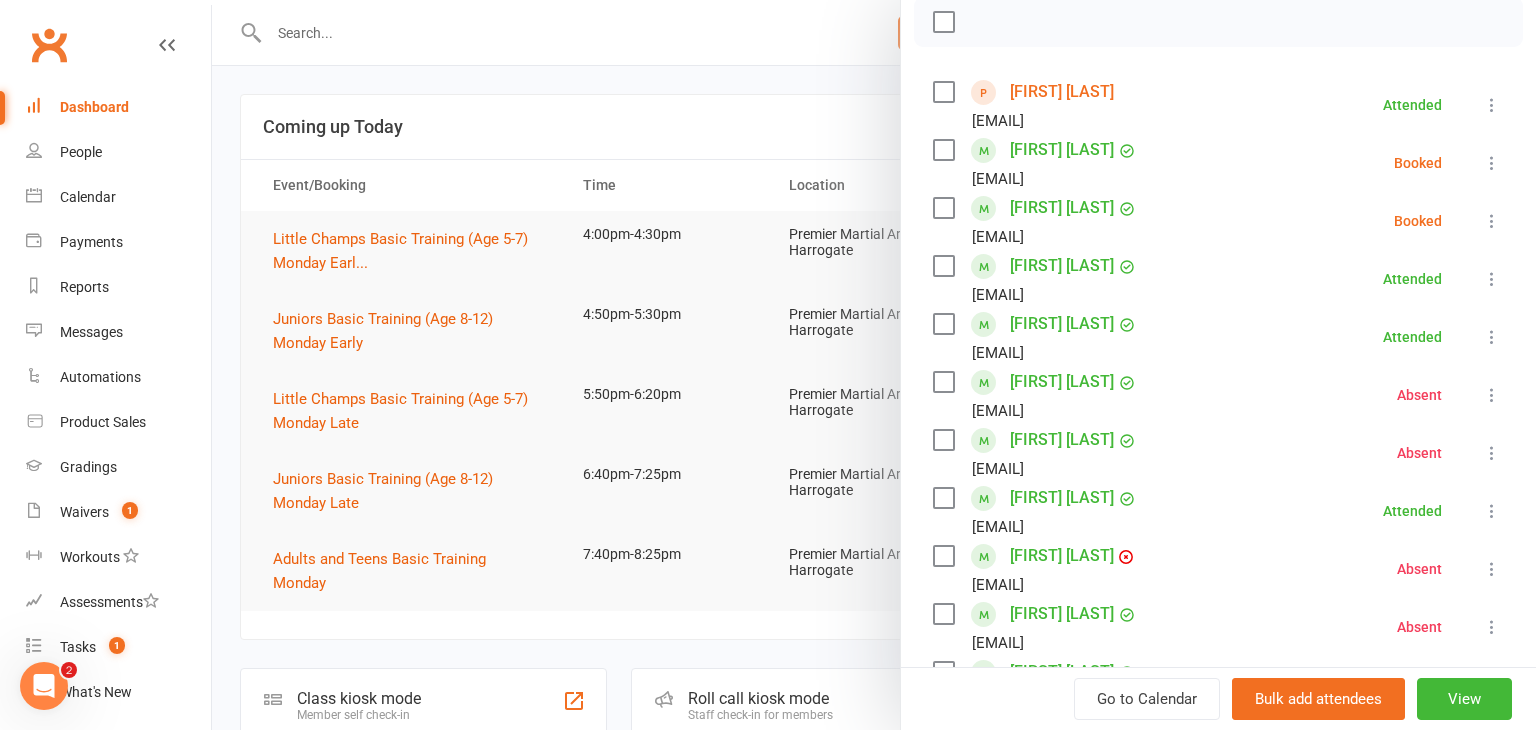 click at bounding box center (1492, 221) 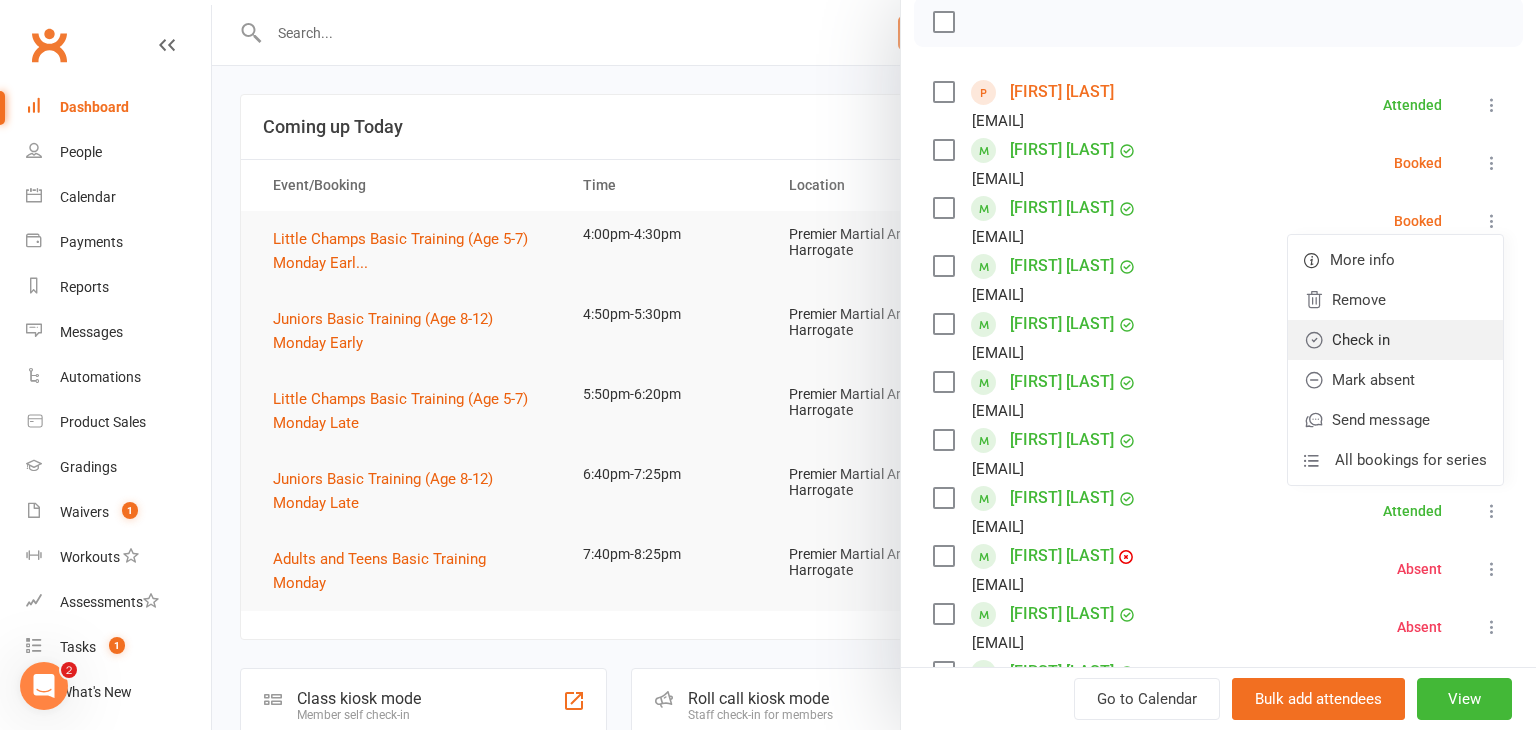 click on "Check in" at bounding box center (1395, 340) 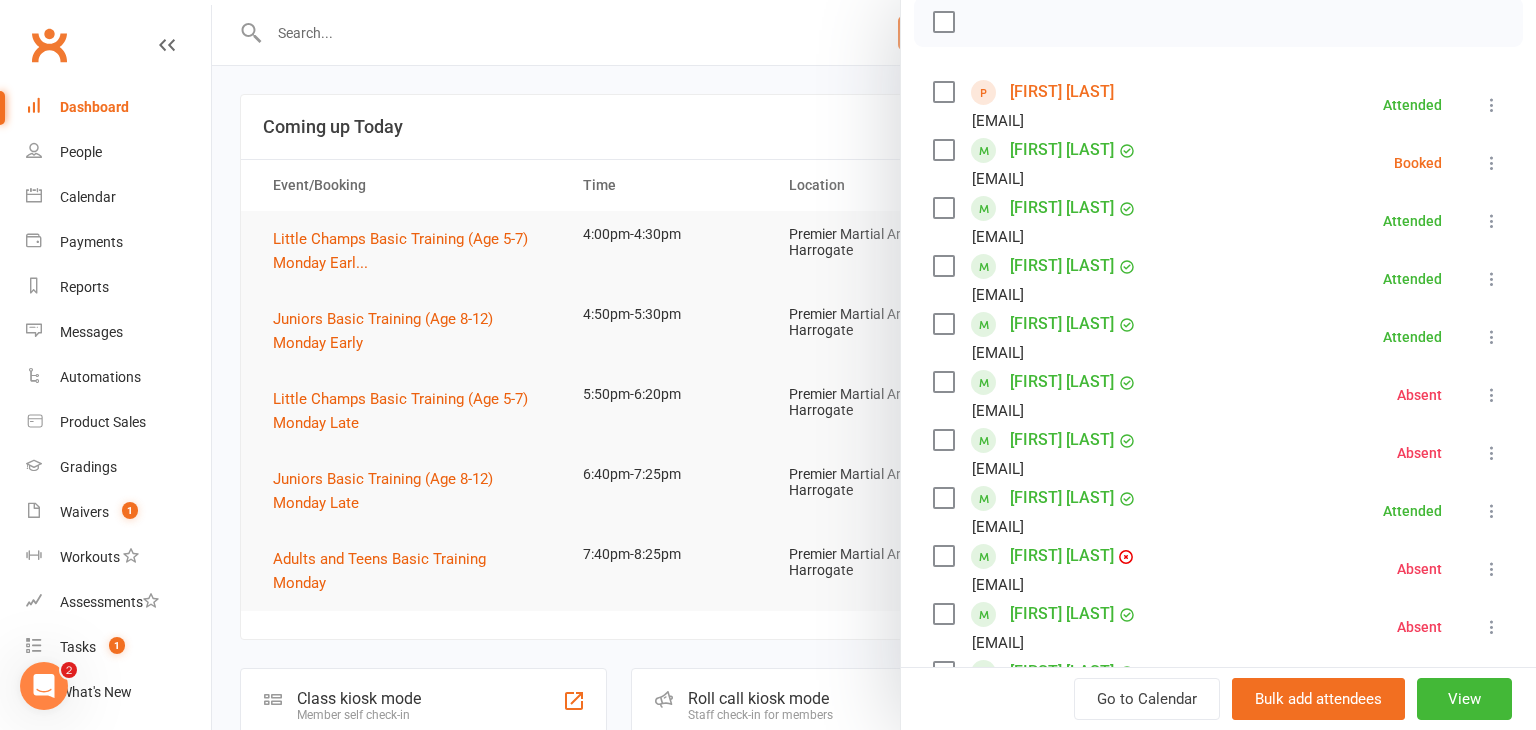 click at bounding box center [1492, 163] 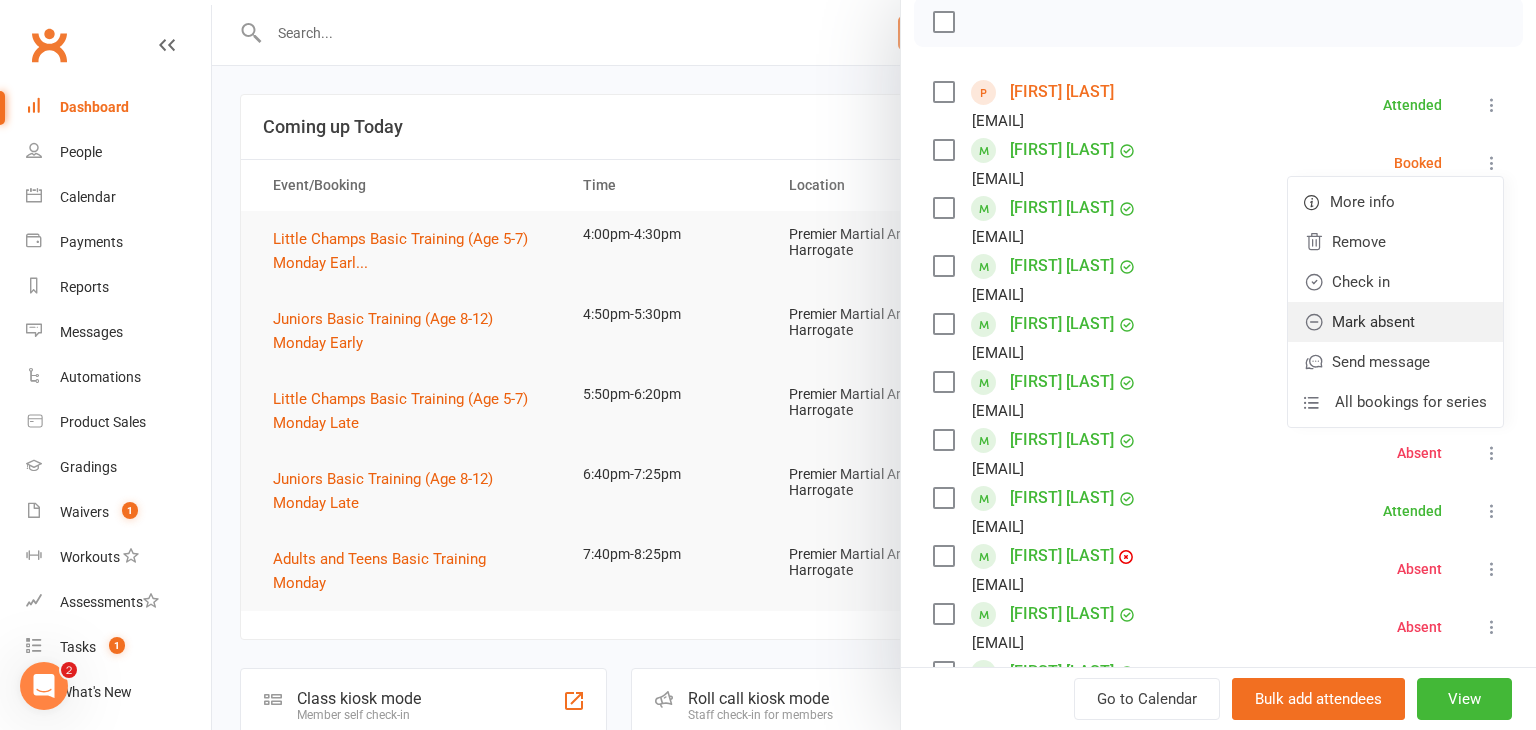 click on "Mark absent" at bounding box center [1395, 322] 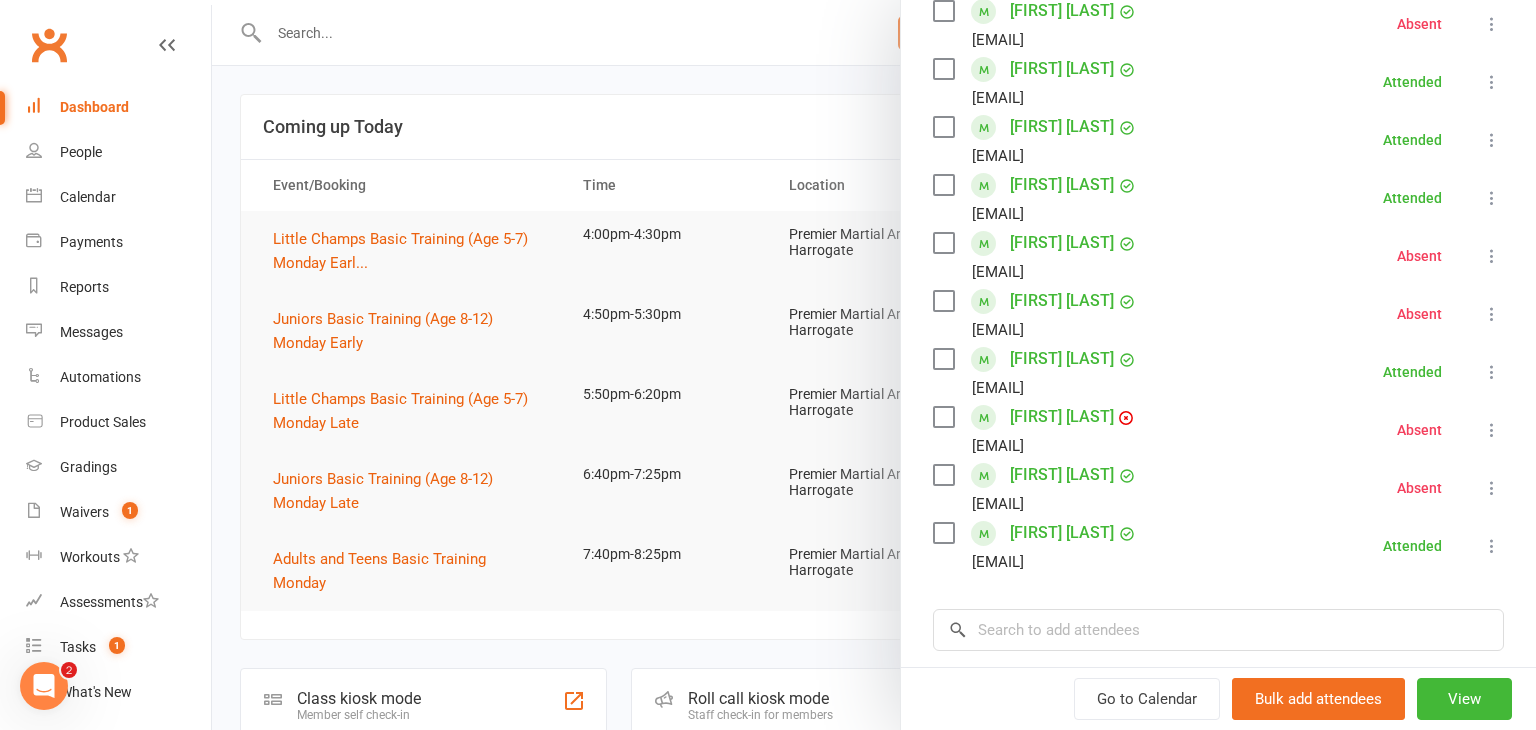 scroll, scrollTop: 437, scrollLeft: 0, axis: vertical 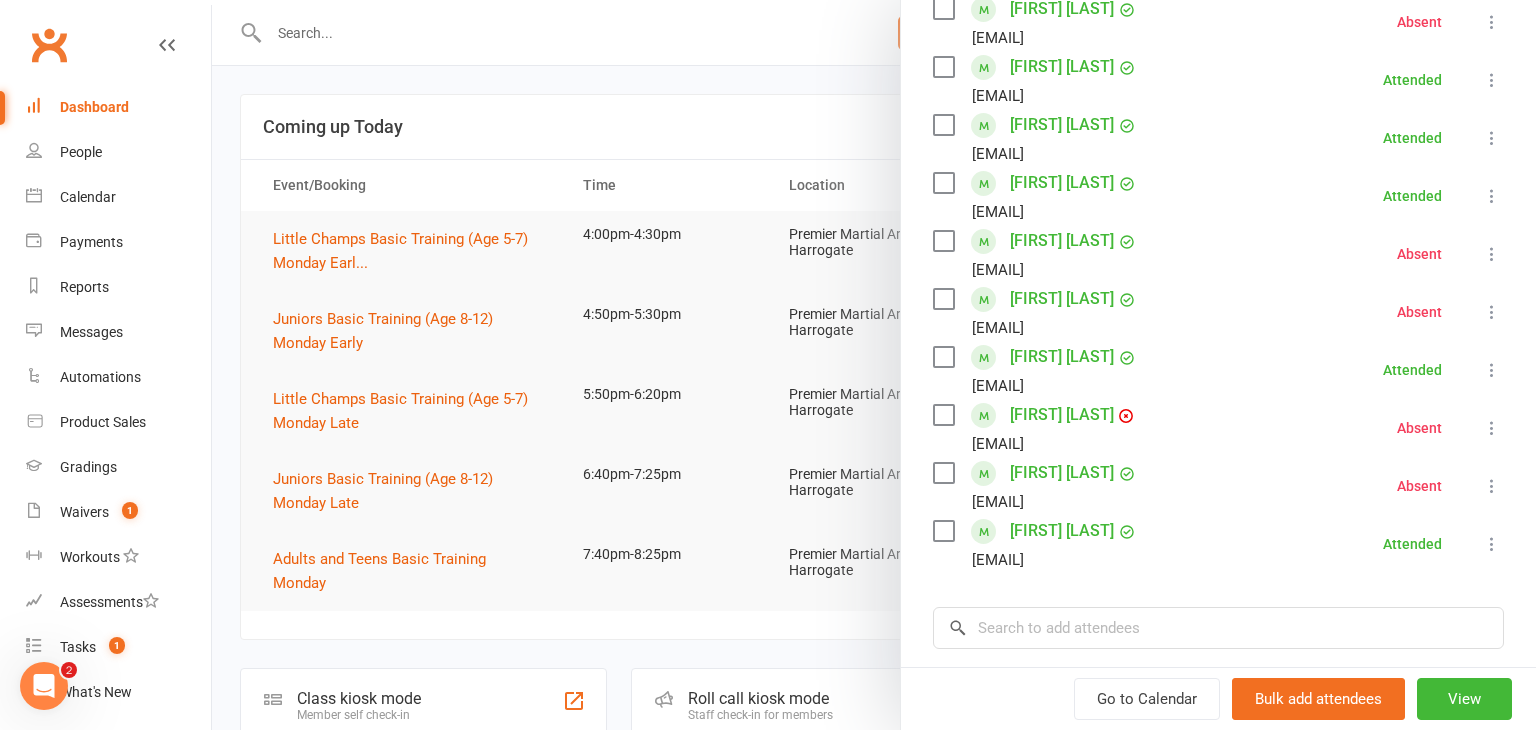 click at bounding box center (874, 365) 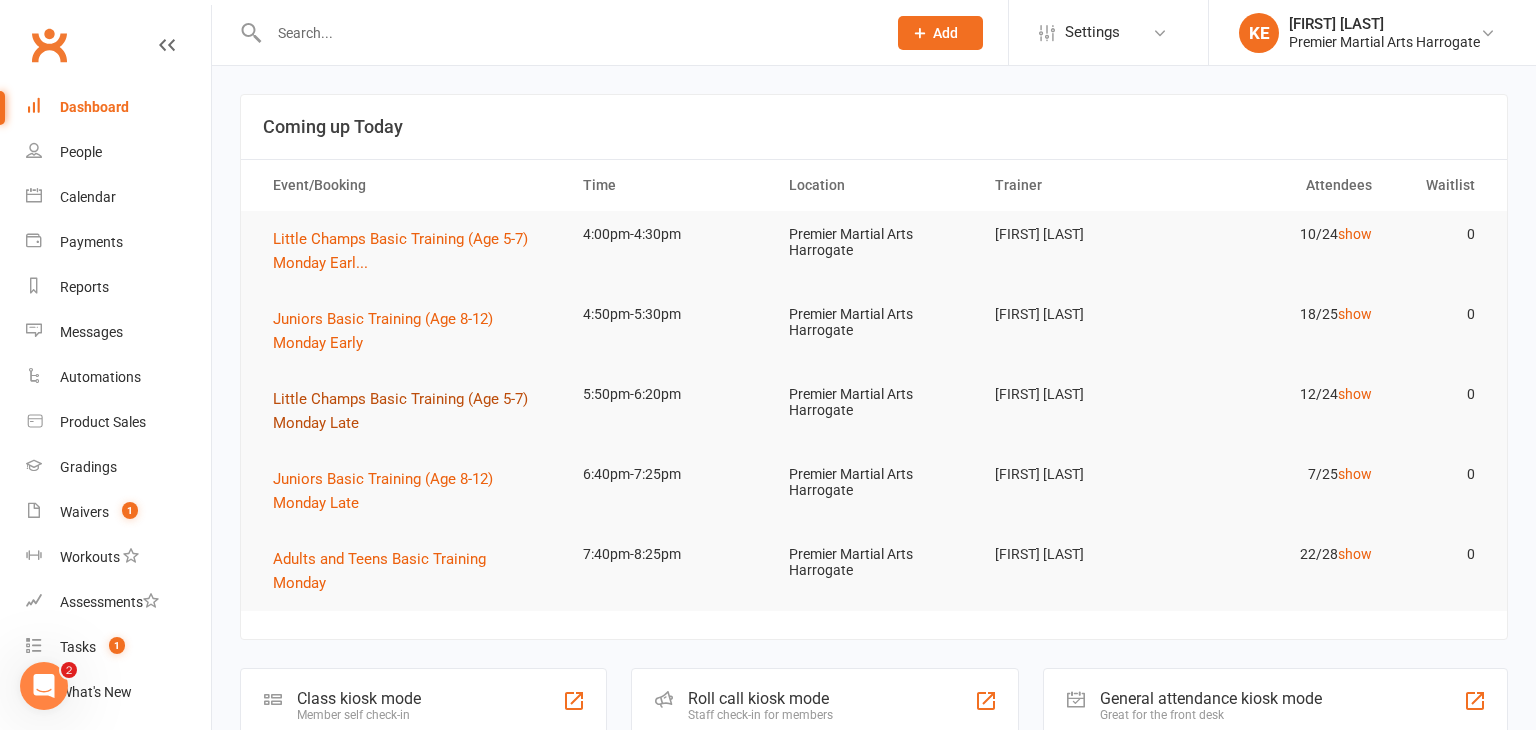 click on "Little Champs Basic Training (Age 5-7) Monday Late" at bounding box center (400, 411) 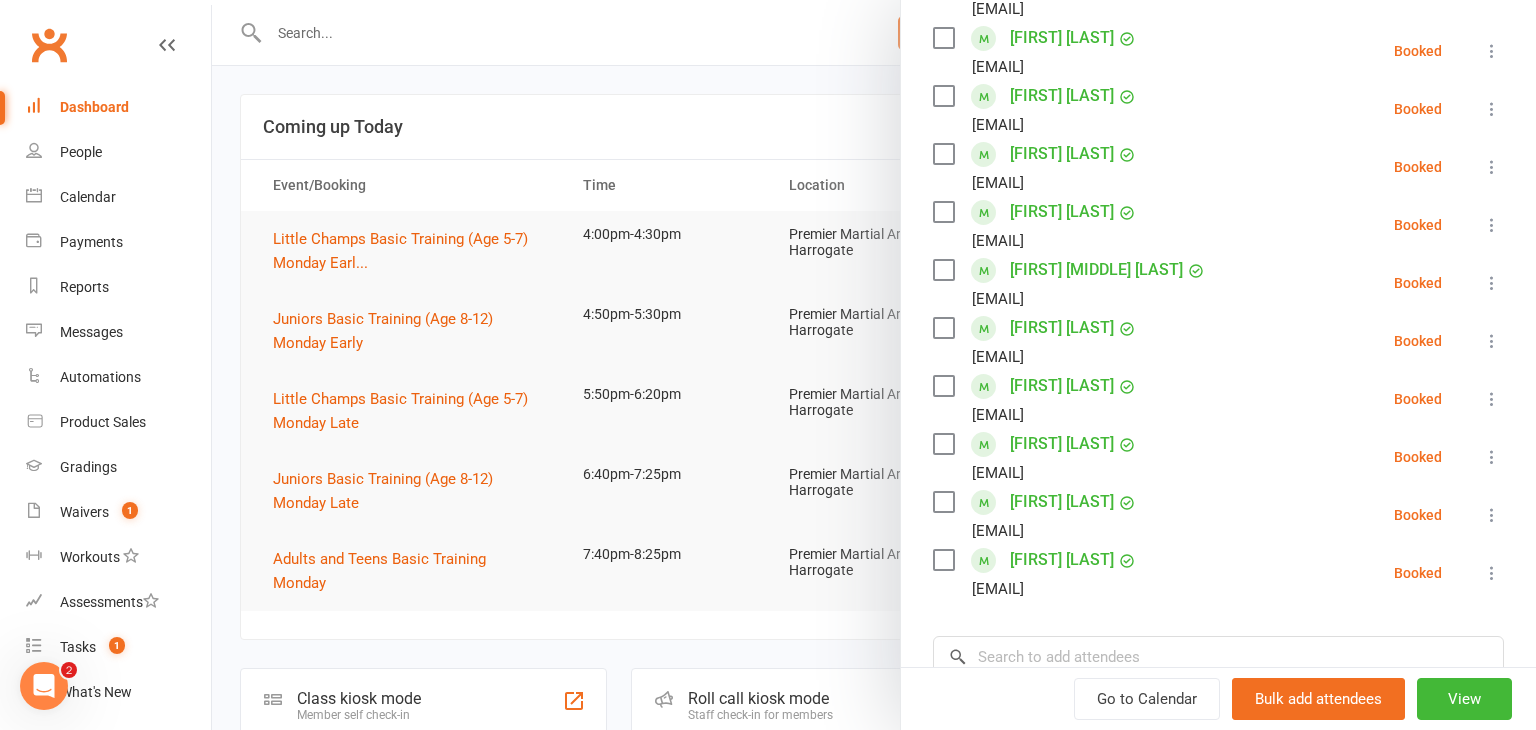 scroll, scrollTop: 468, scrollLeft: 0, axis: vertical 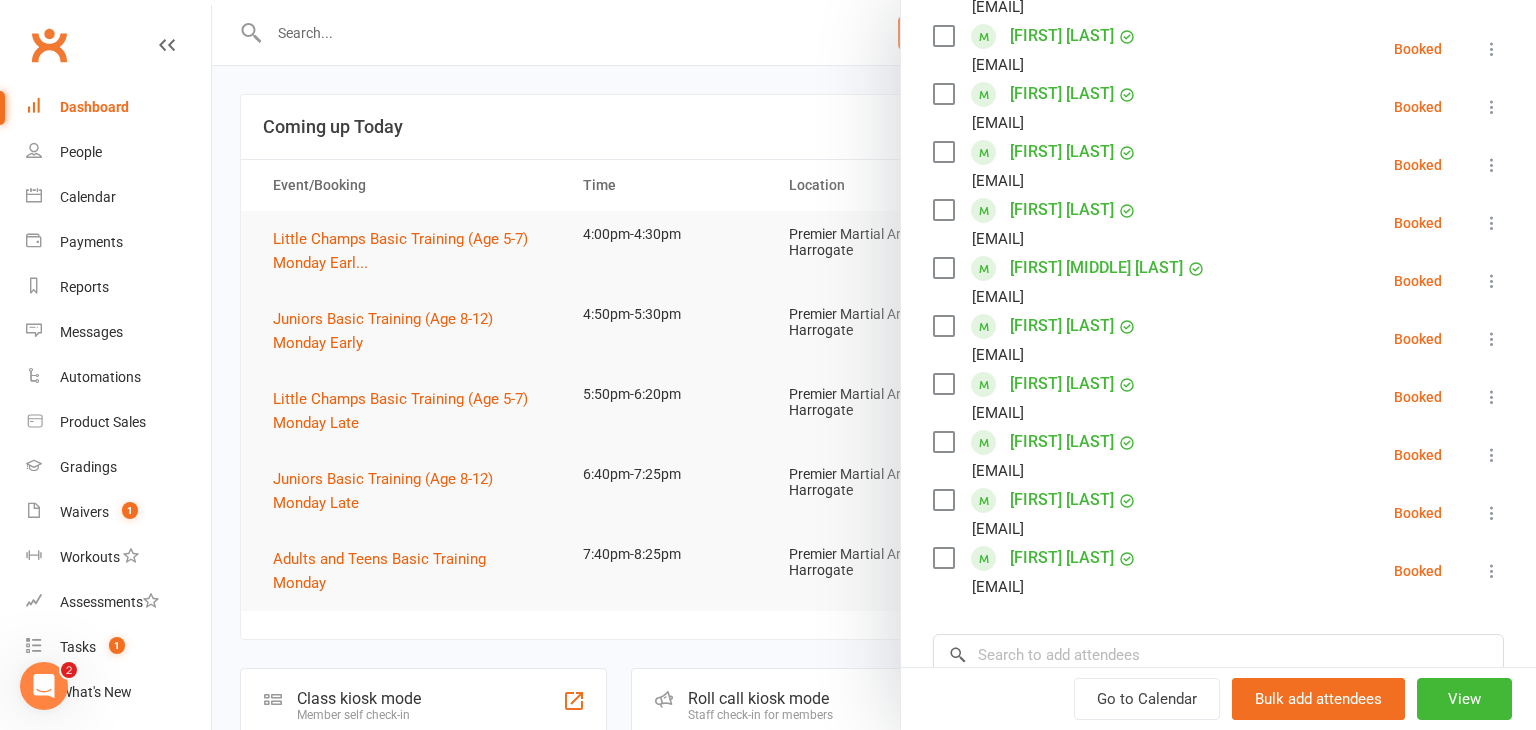 click at bounding box center [874, 365] 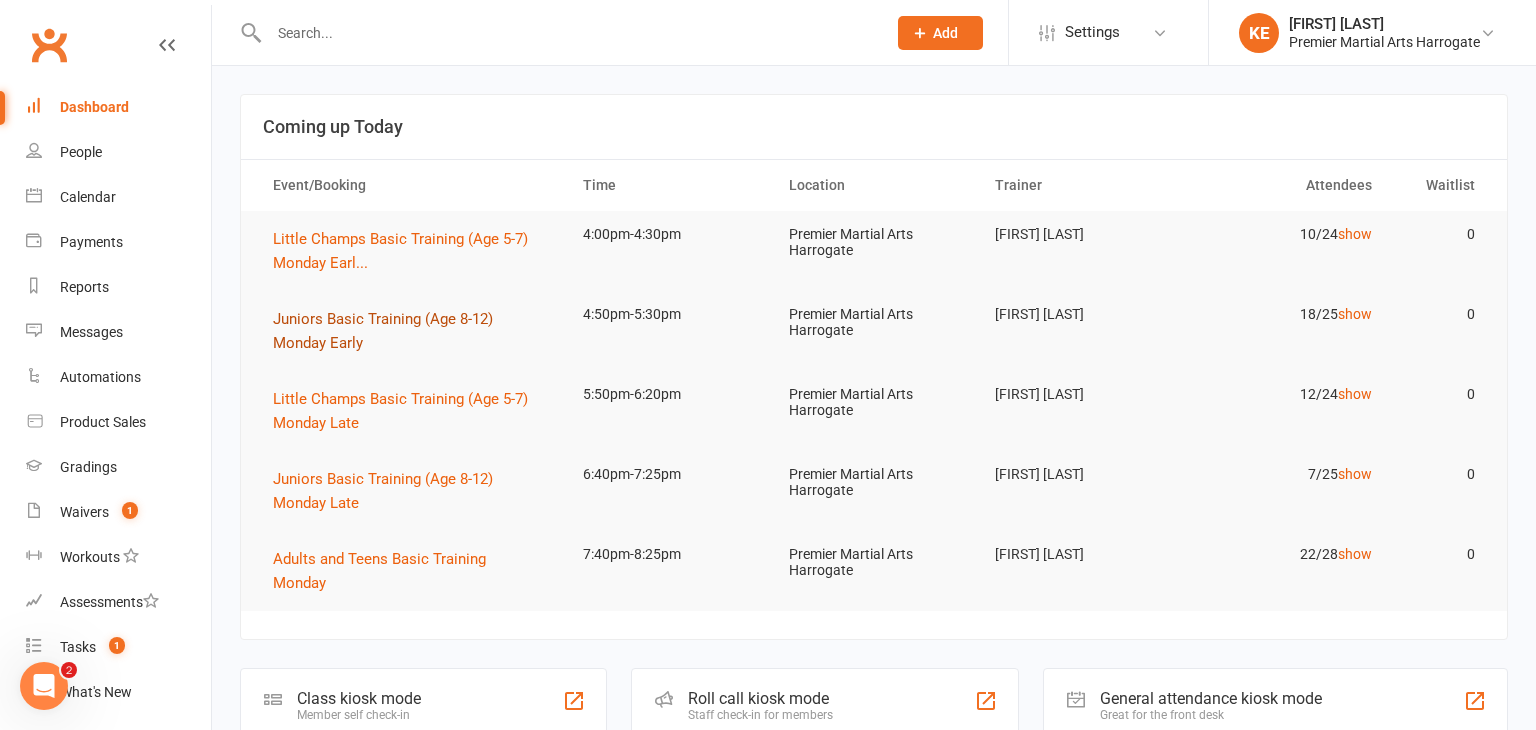 click on "Juniors Basic Training (Age 8-12) Monday Early" at bounding box center (383, 331) 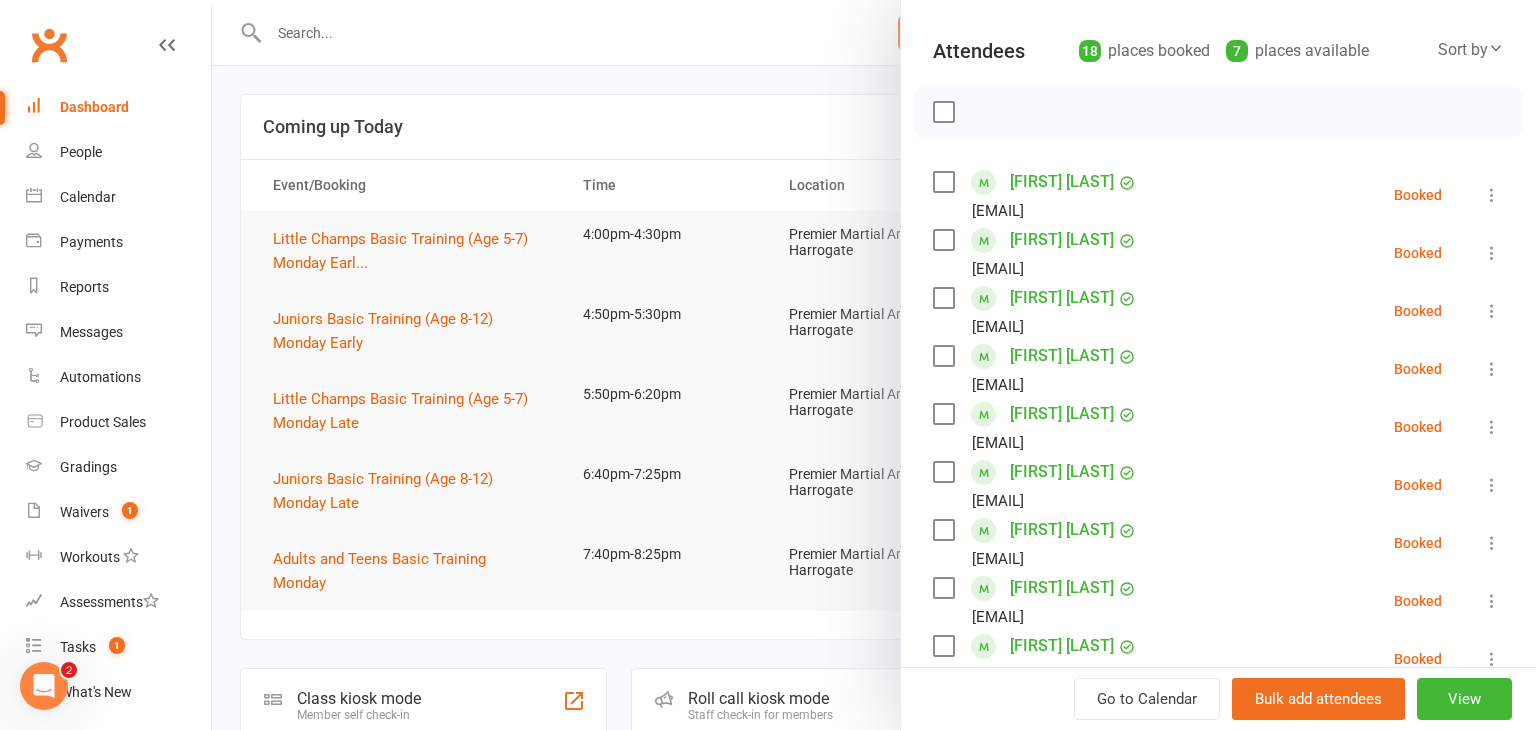 scroll, scrollTop: 212, scrollLeft: 0, axis: vertical 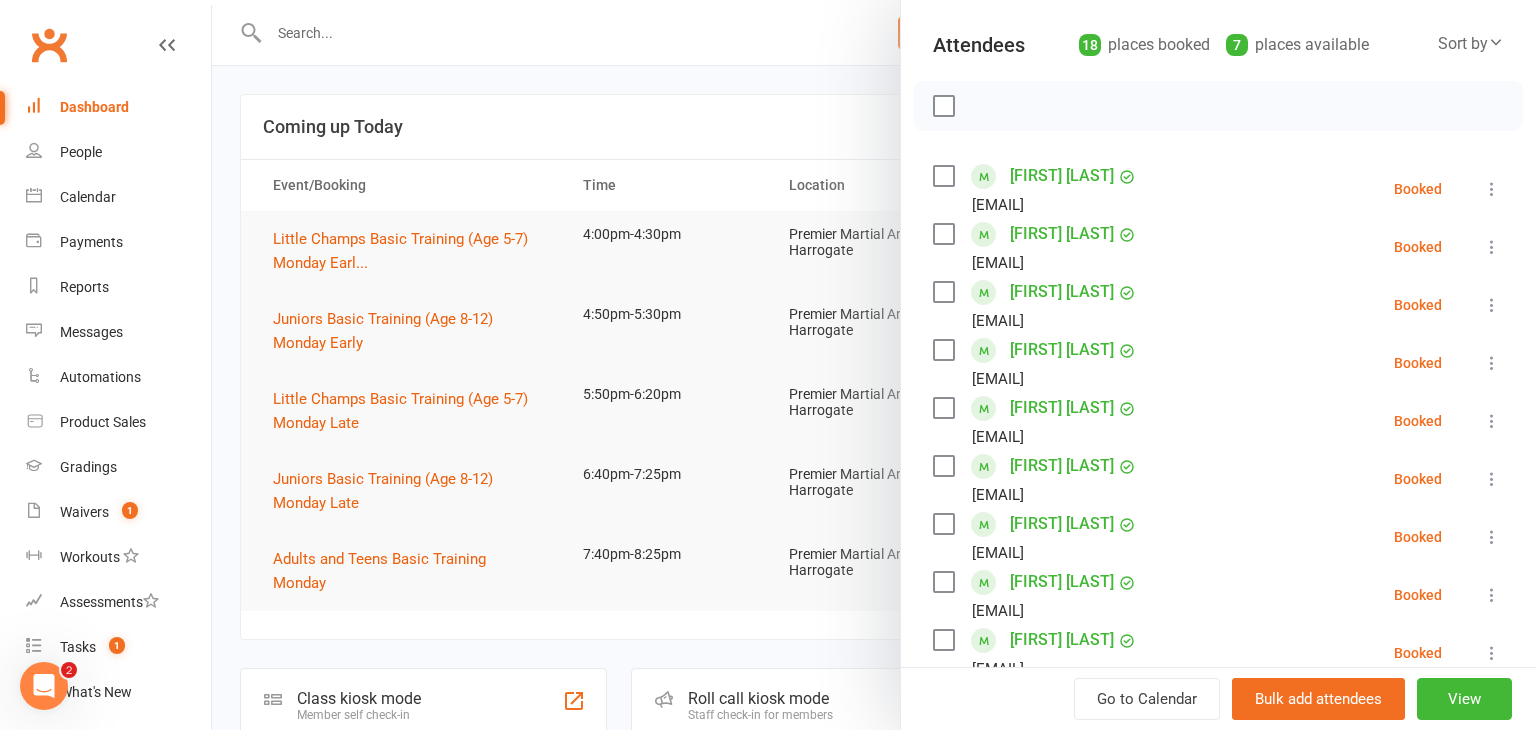 click at bounding box center (1492, 305) 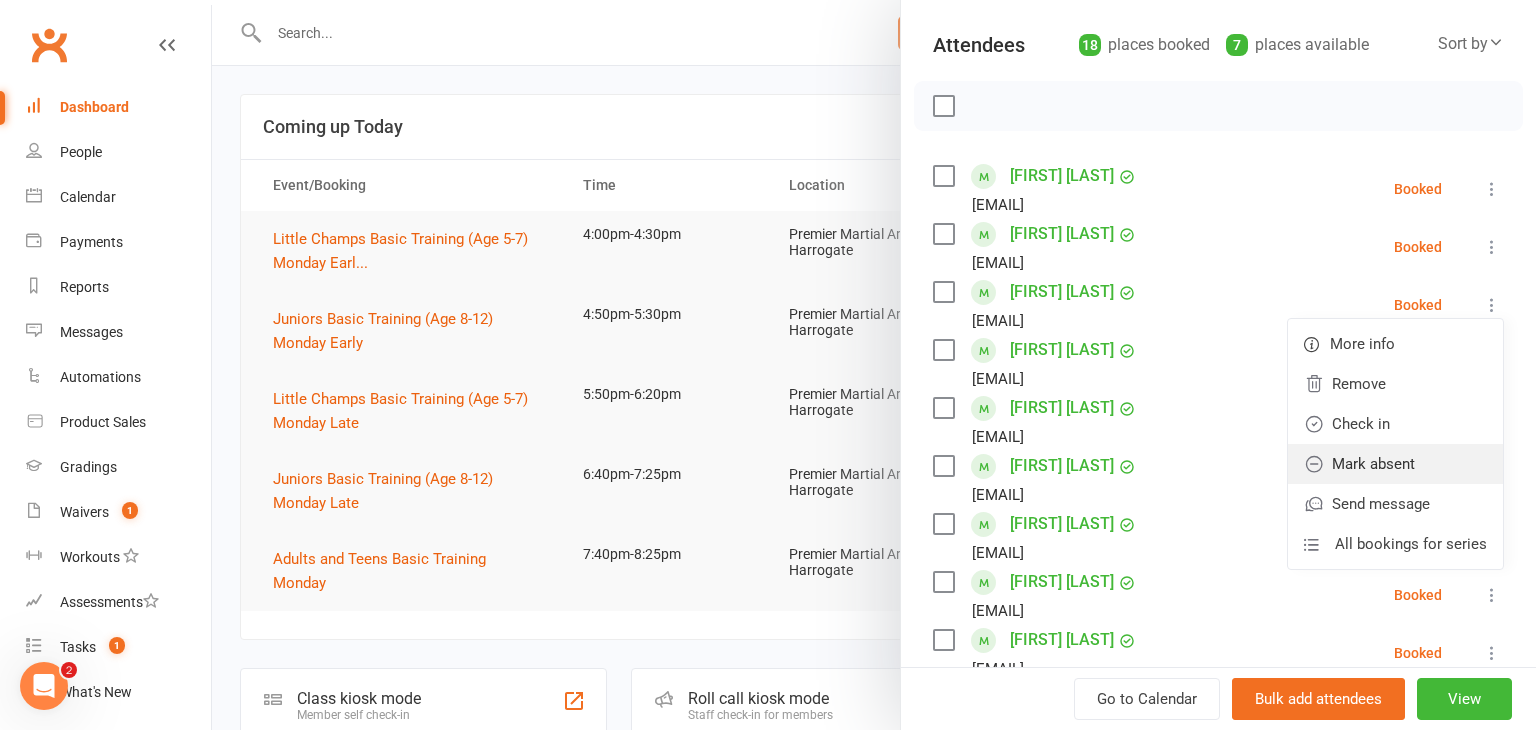 click on "Mark absent" at bounding box center [1395, 464] 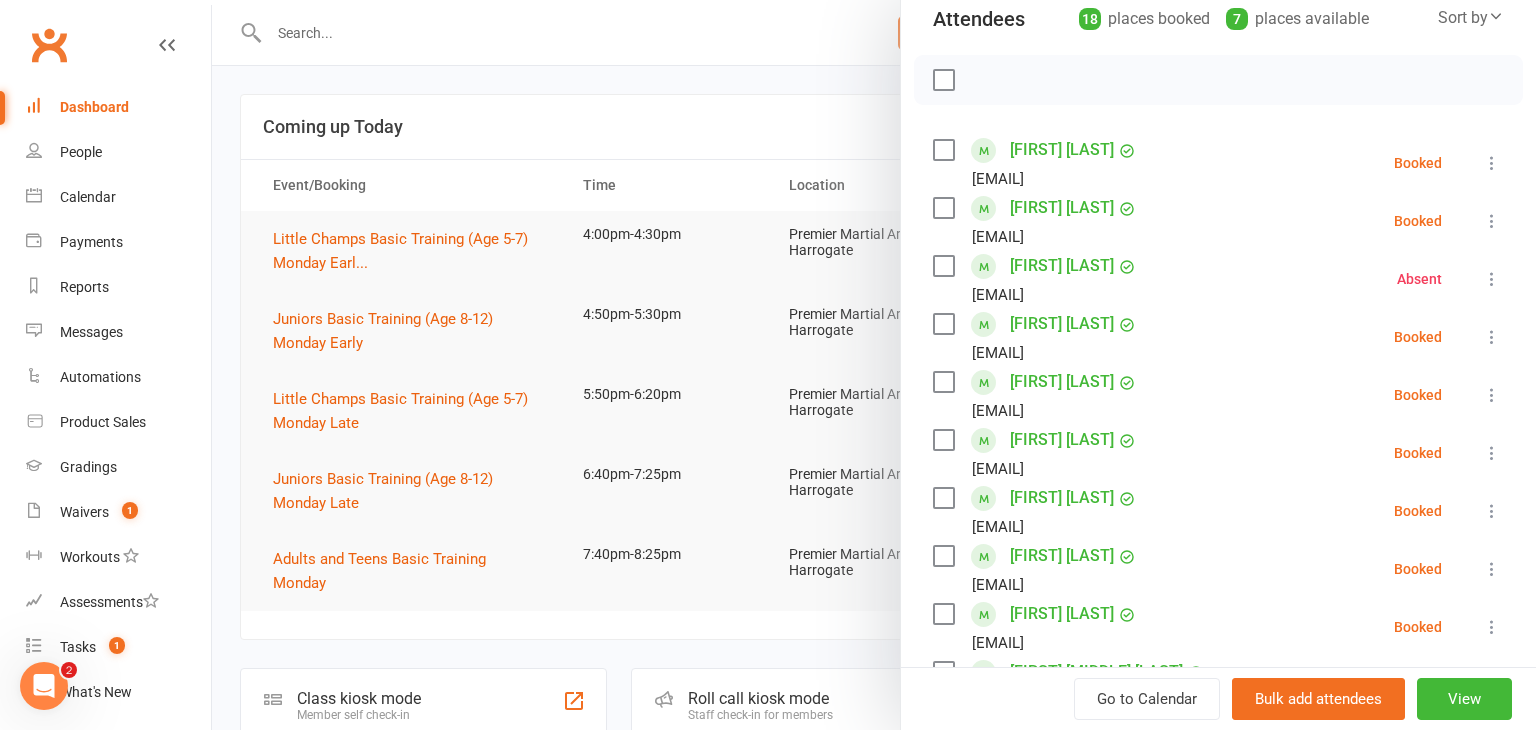 scroll, scrollTop: 243, scrollLeft: 0, axis: vertical 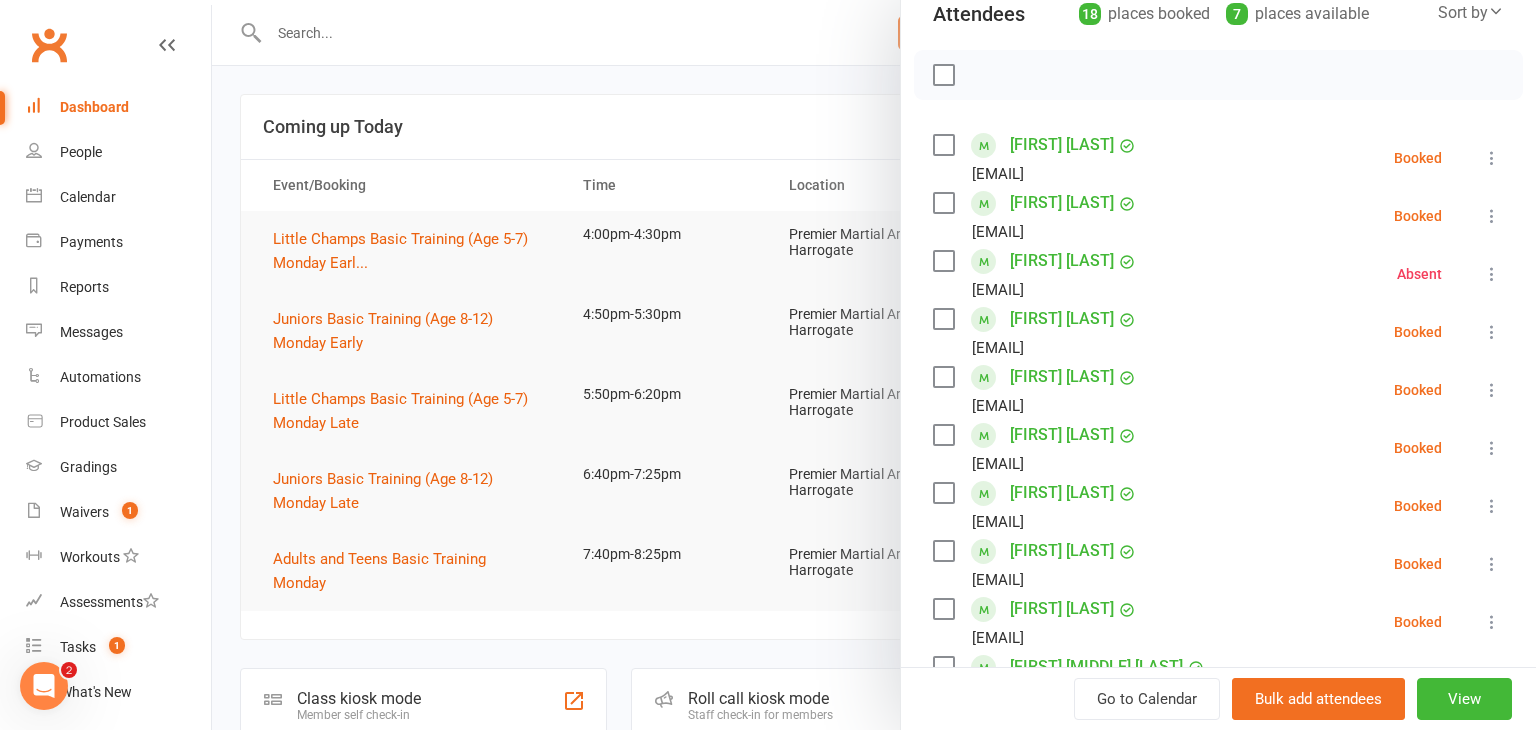 click at bounding box center [1492, 332] 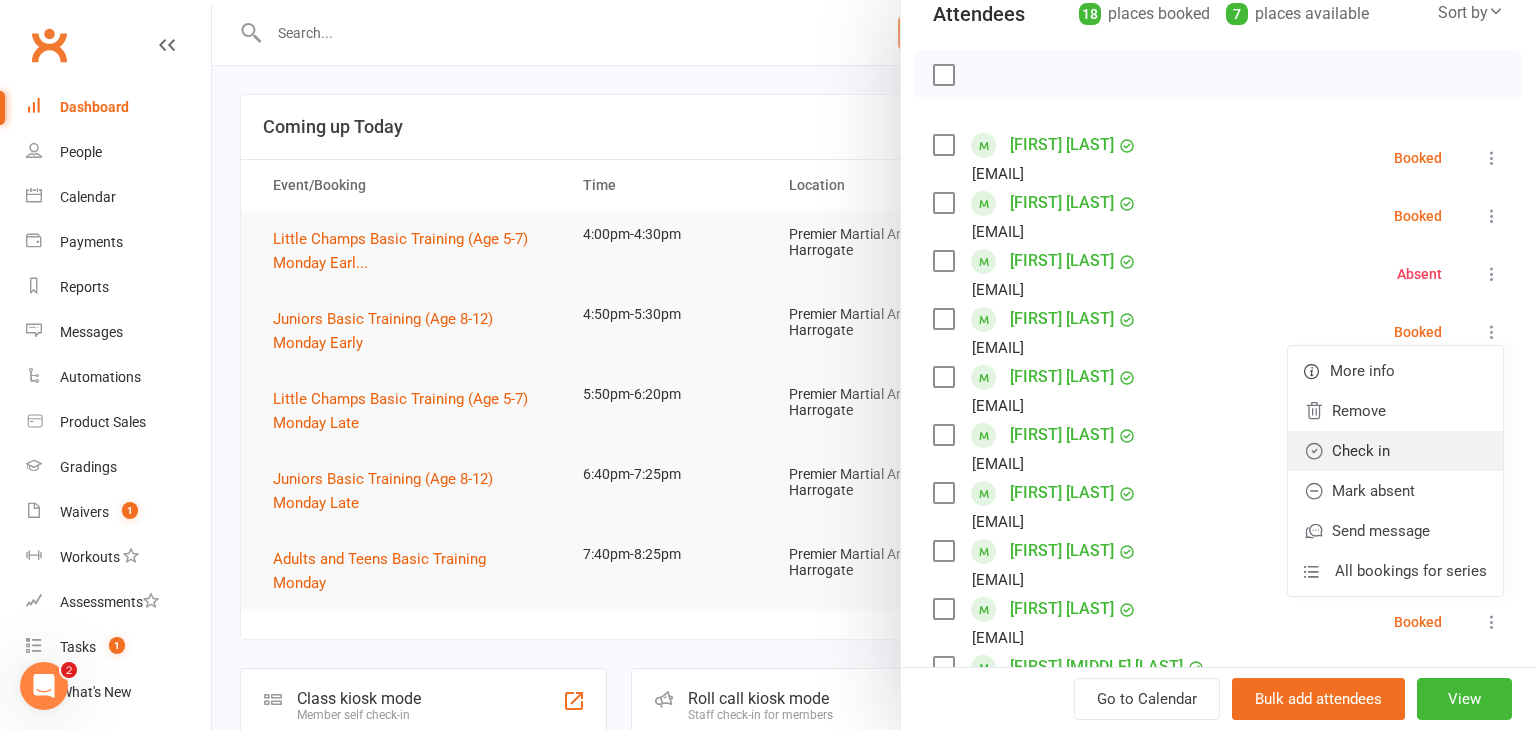click on "Check in" at bounding box center [1395, 451] 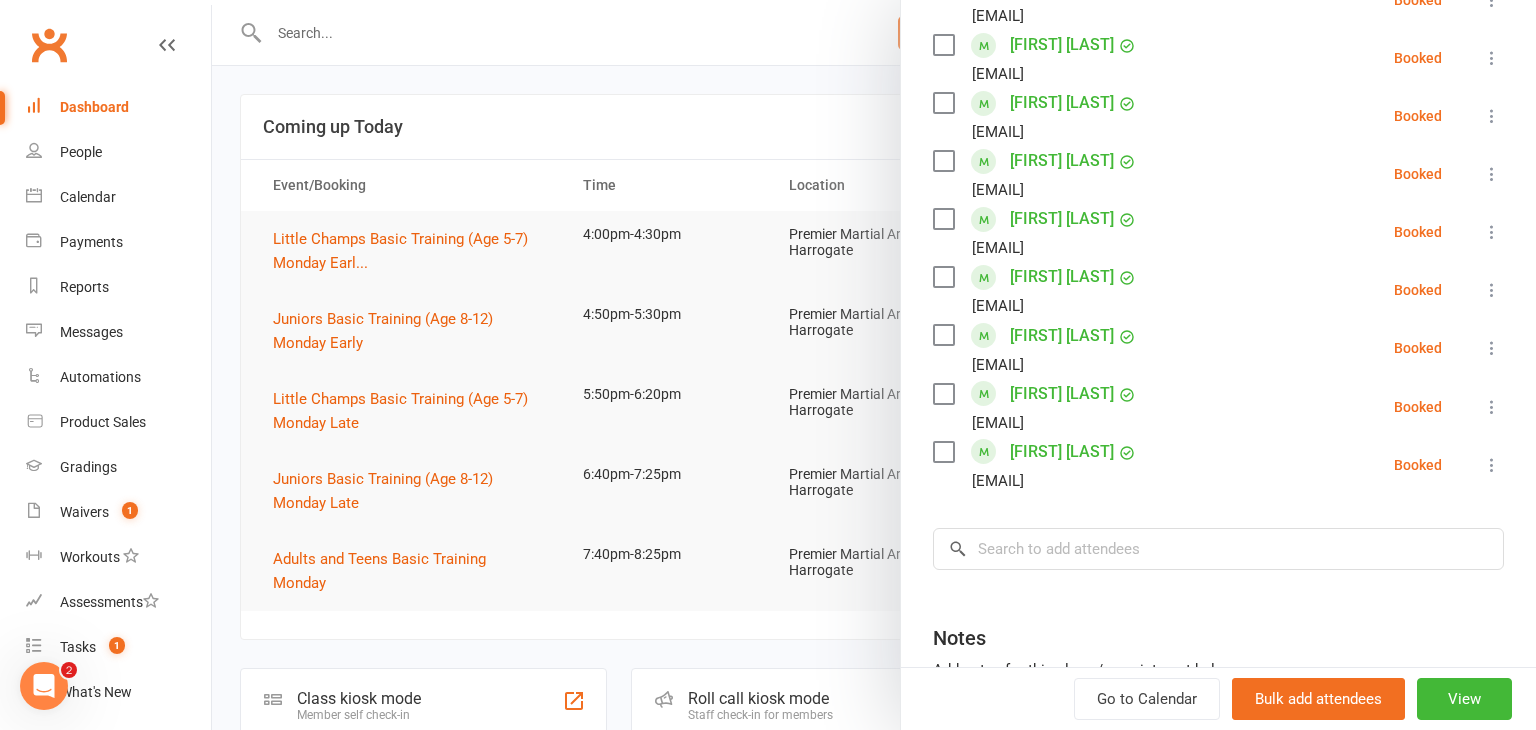scroll, scrollTop: 934, scrollLeft: 0, axis: vertical 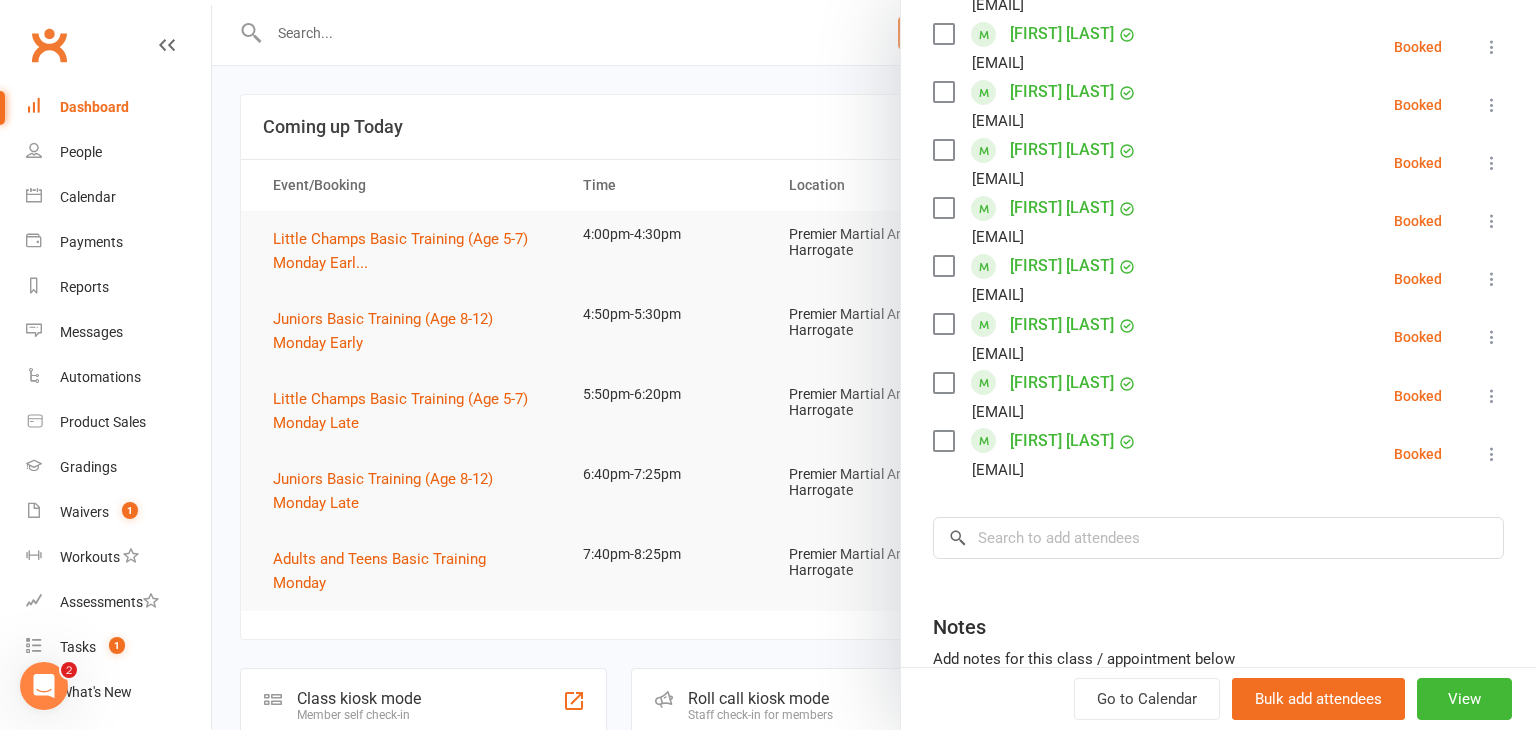 click at bounding box center (874, 365) 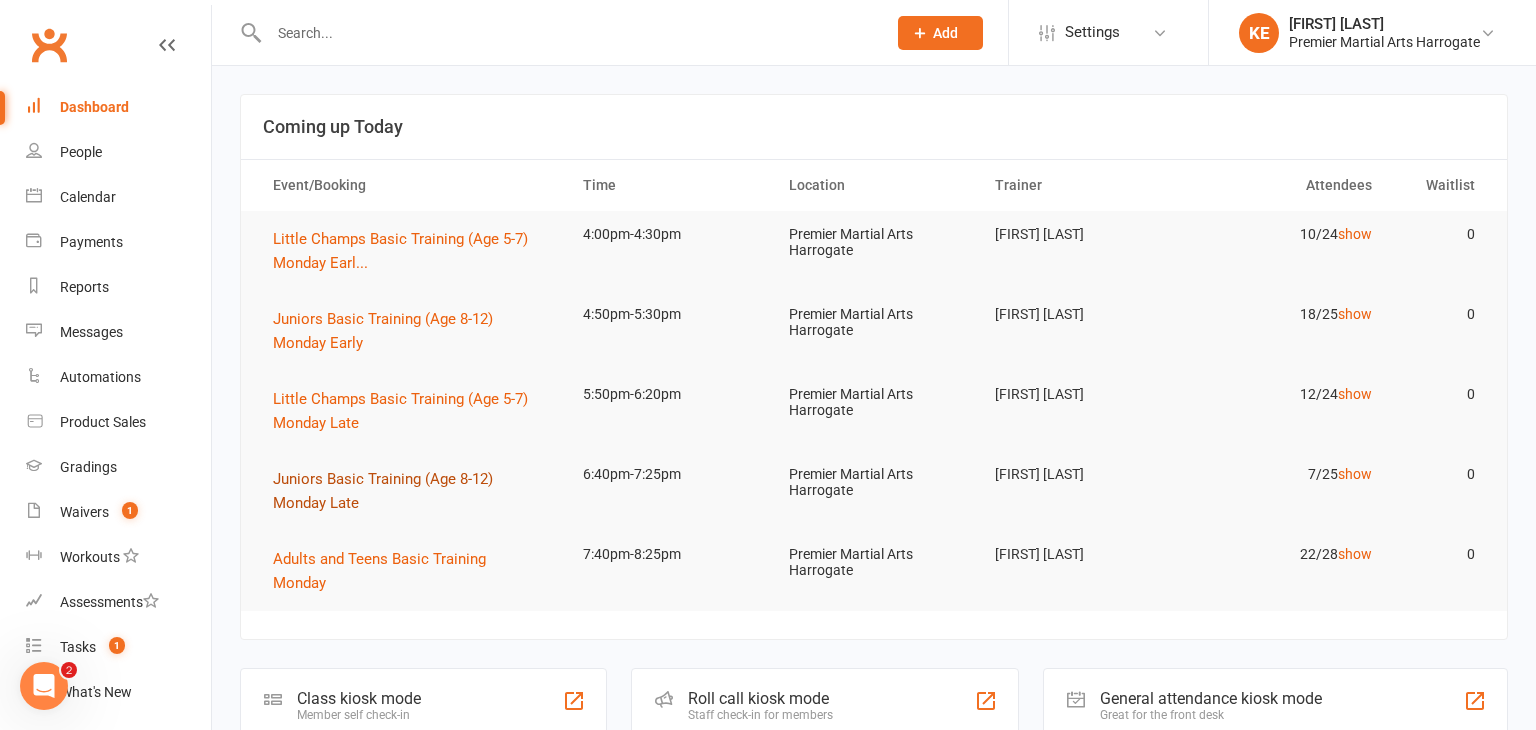 click on "Juniors Basic Training (Age 8-12) Monday Late" at bounding box center [383, 491] 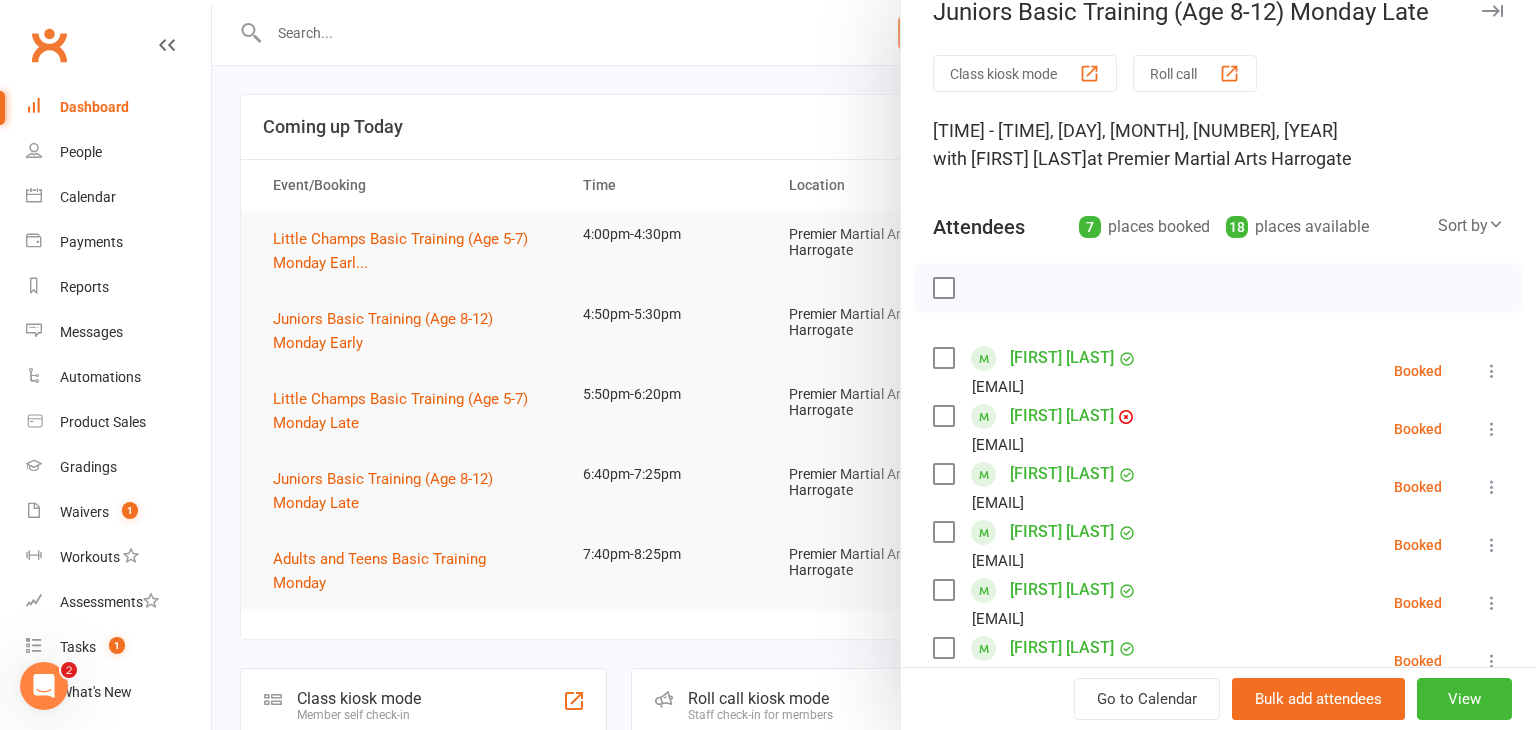 scroll, scrollTop: 34, scrollLeft: 0, axis: vertical 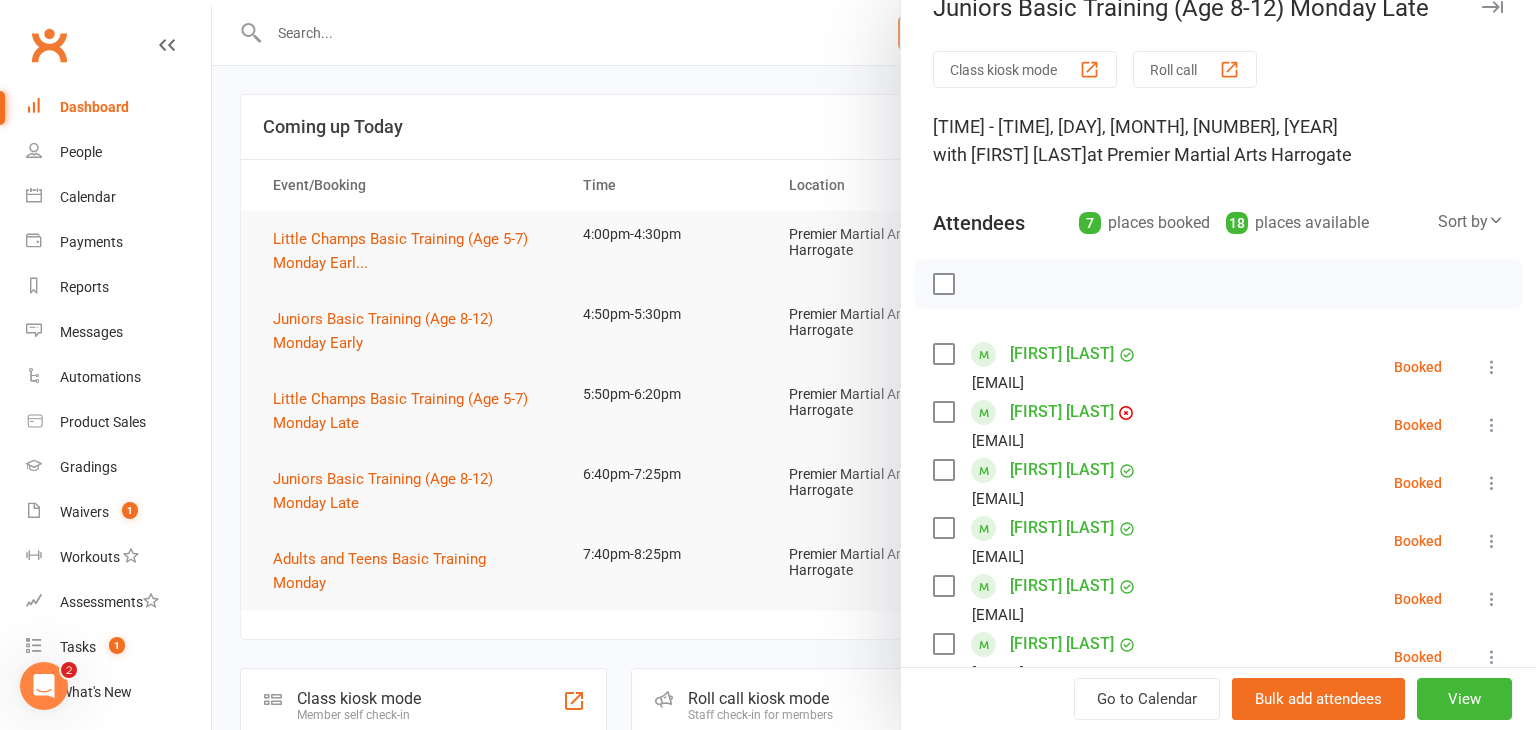 click at bounding box center (1492, 367) 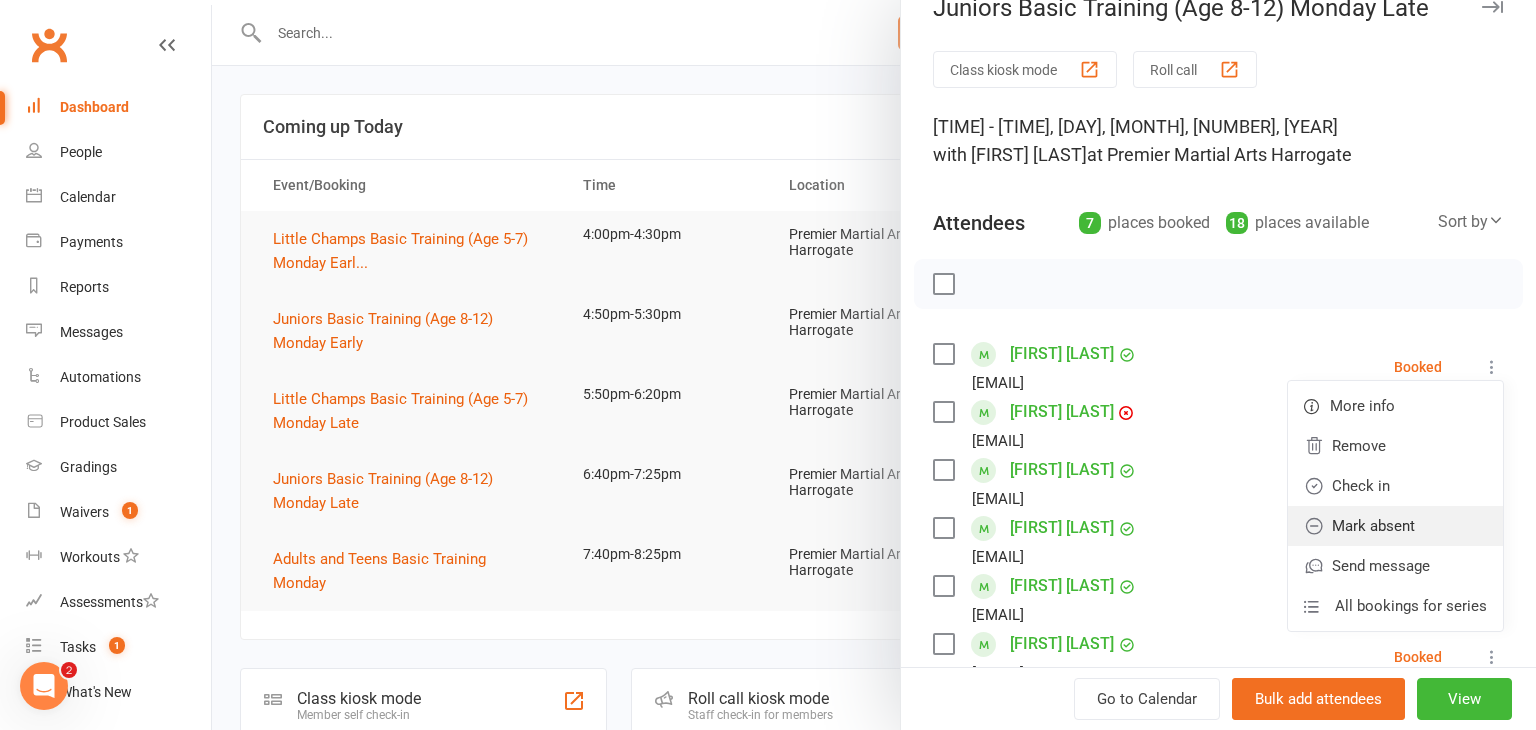 click on "Mark absent" at bounding box center [1395, 526] 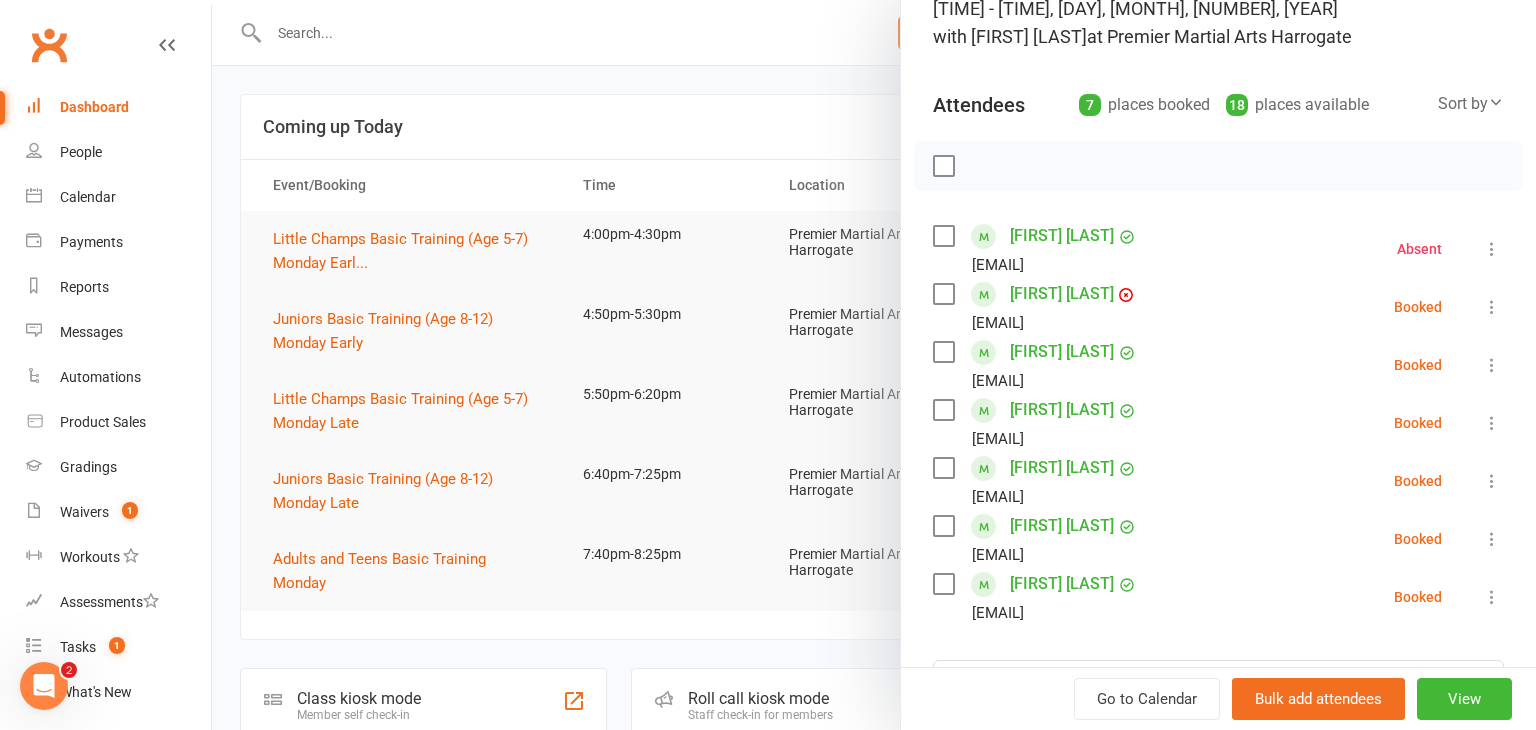scroll, scrollTop: 164, scrollLeft: 0, axis: vertical 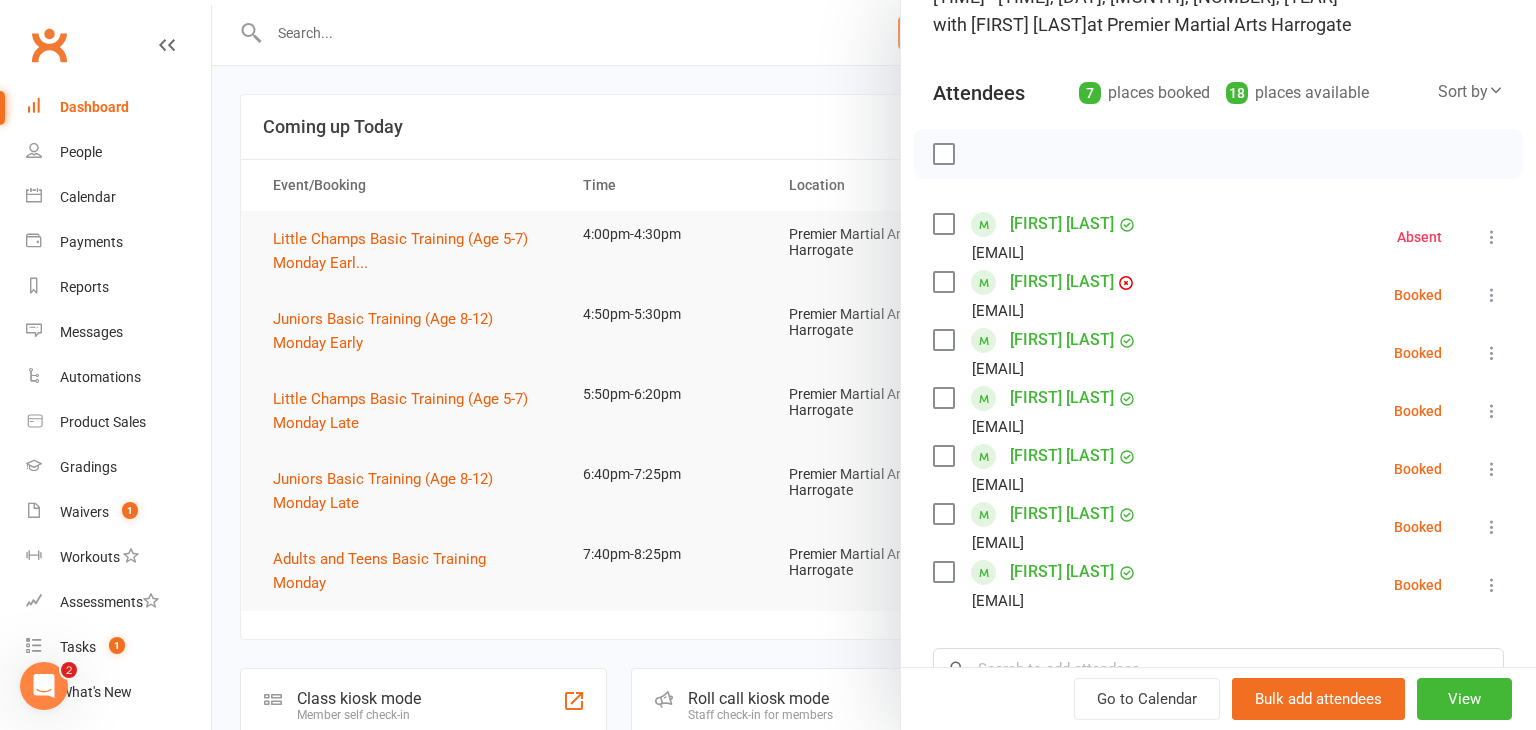 click at bounding box center (874, 365) 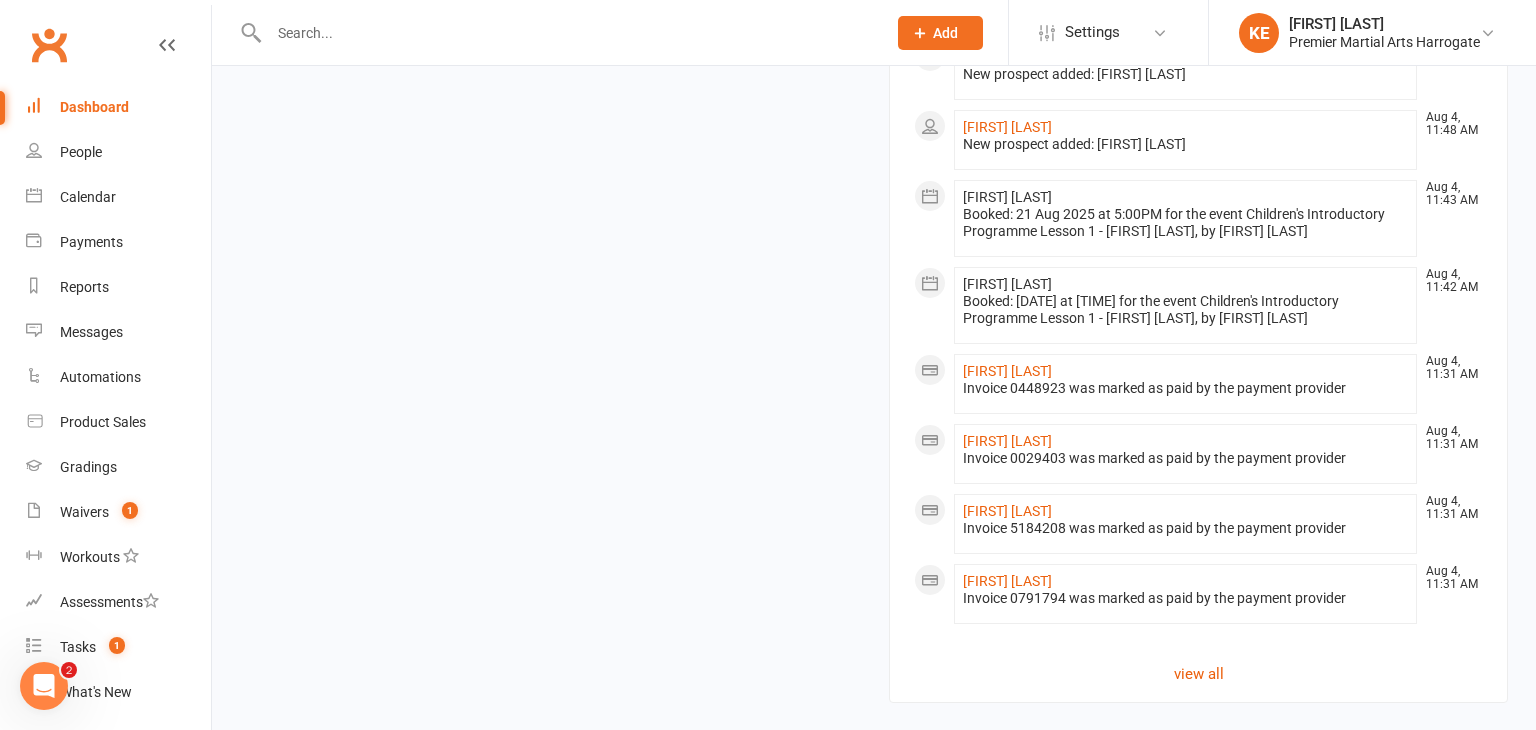 scroll, scrollTop: 0, scrollLeft: 0, axis: both 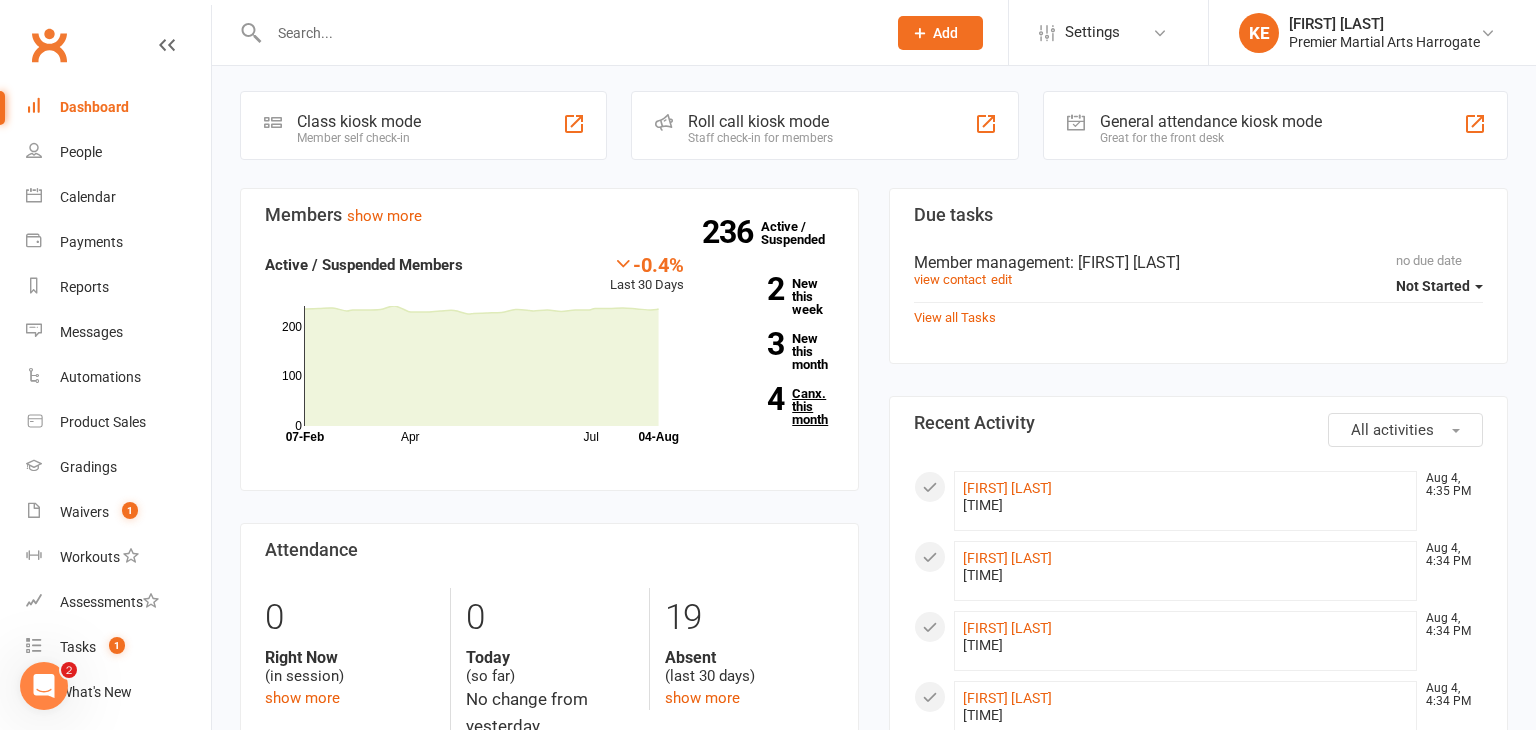 click on "4 Canx. this month" at bounding box center (774, 406) 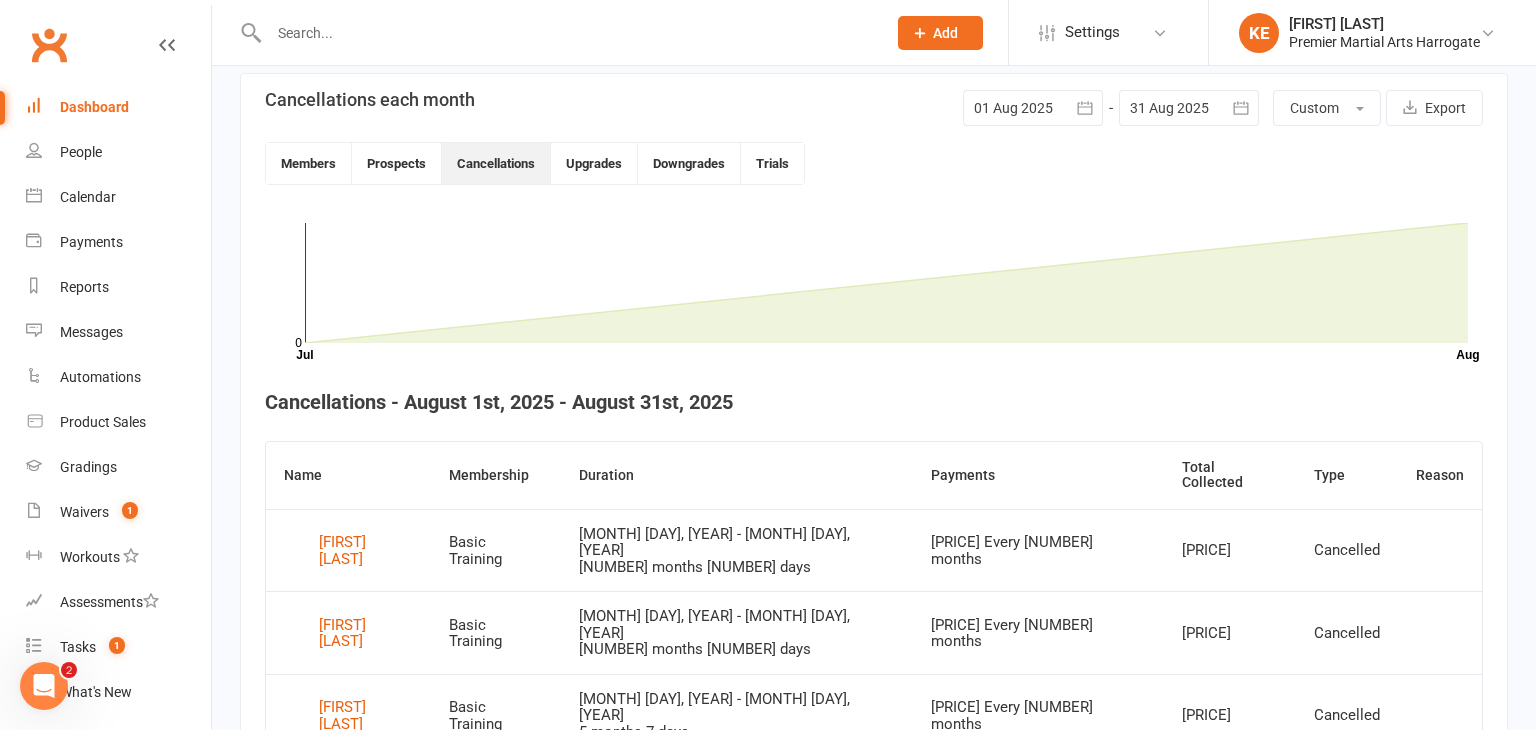 scroll, scrollTop: 544, scrollLeft: 0, axis: vertical 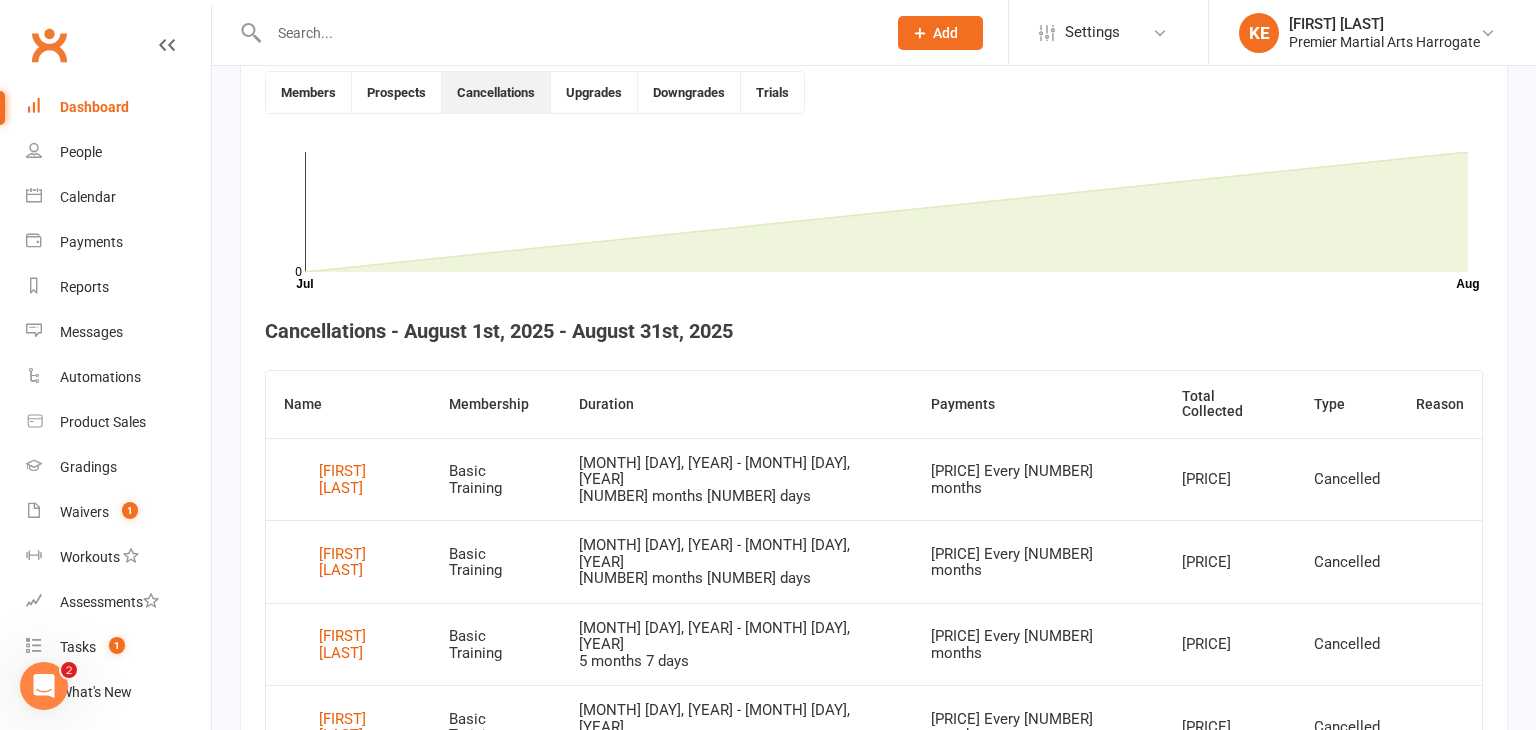 click on "Dashboard" at bounding box center (94, 107) 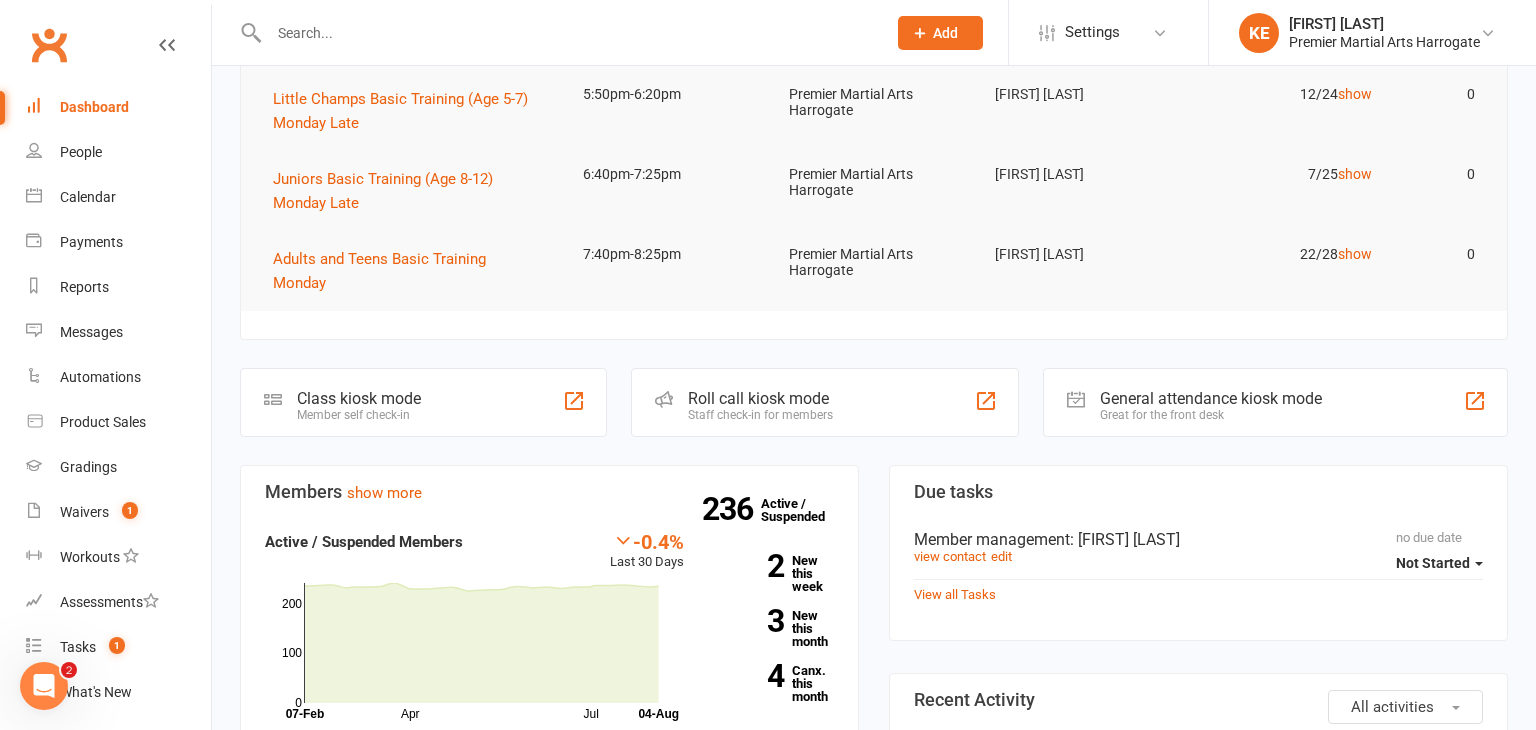 scroll, scrollTop: 0, scrollLeft: 0, axis: both 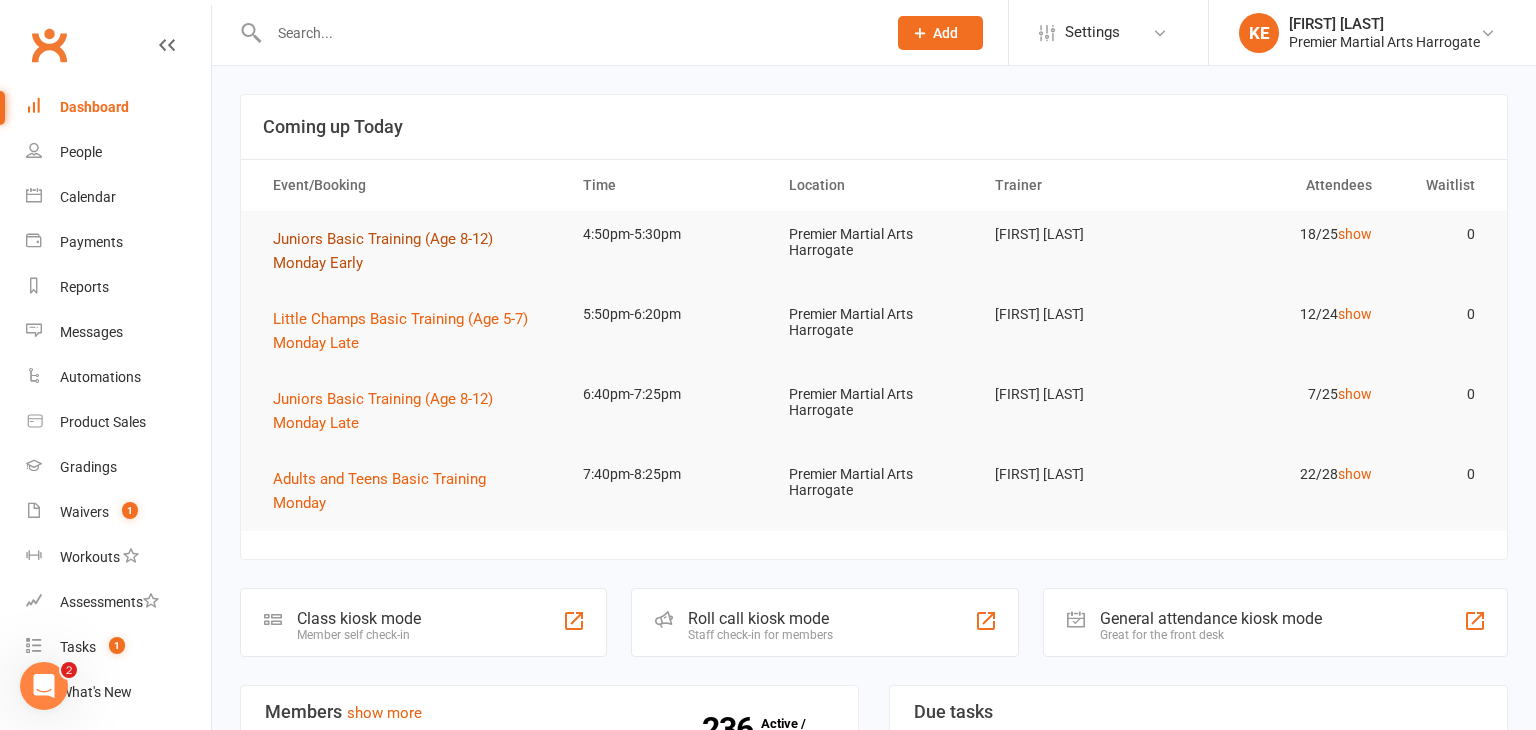 click on "Juniors Basic Training (Age 8-12) Monday Early" at bounding box center [383, 251] 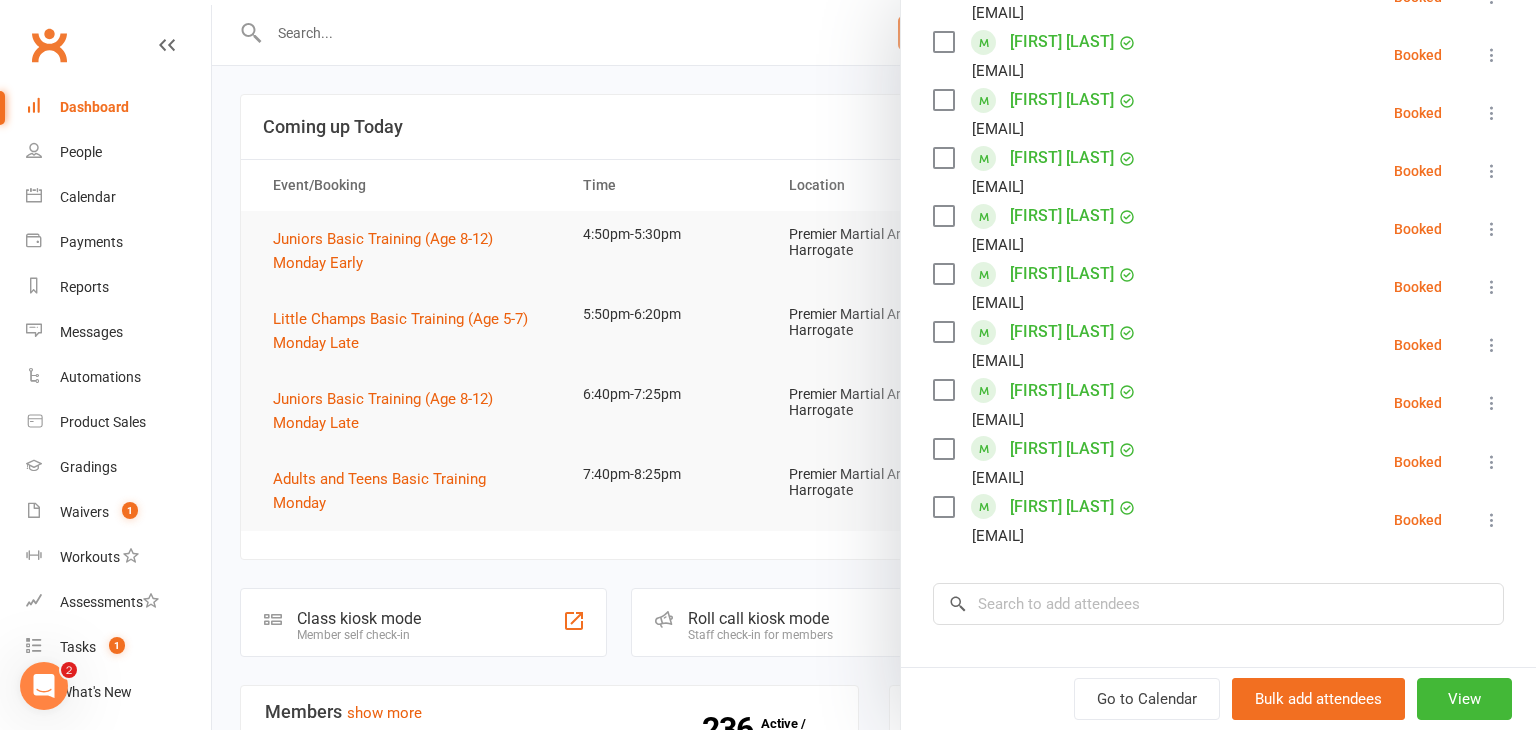 scroll, scrollTop: 871, scrollLeft: 0, axis: vertical 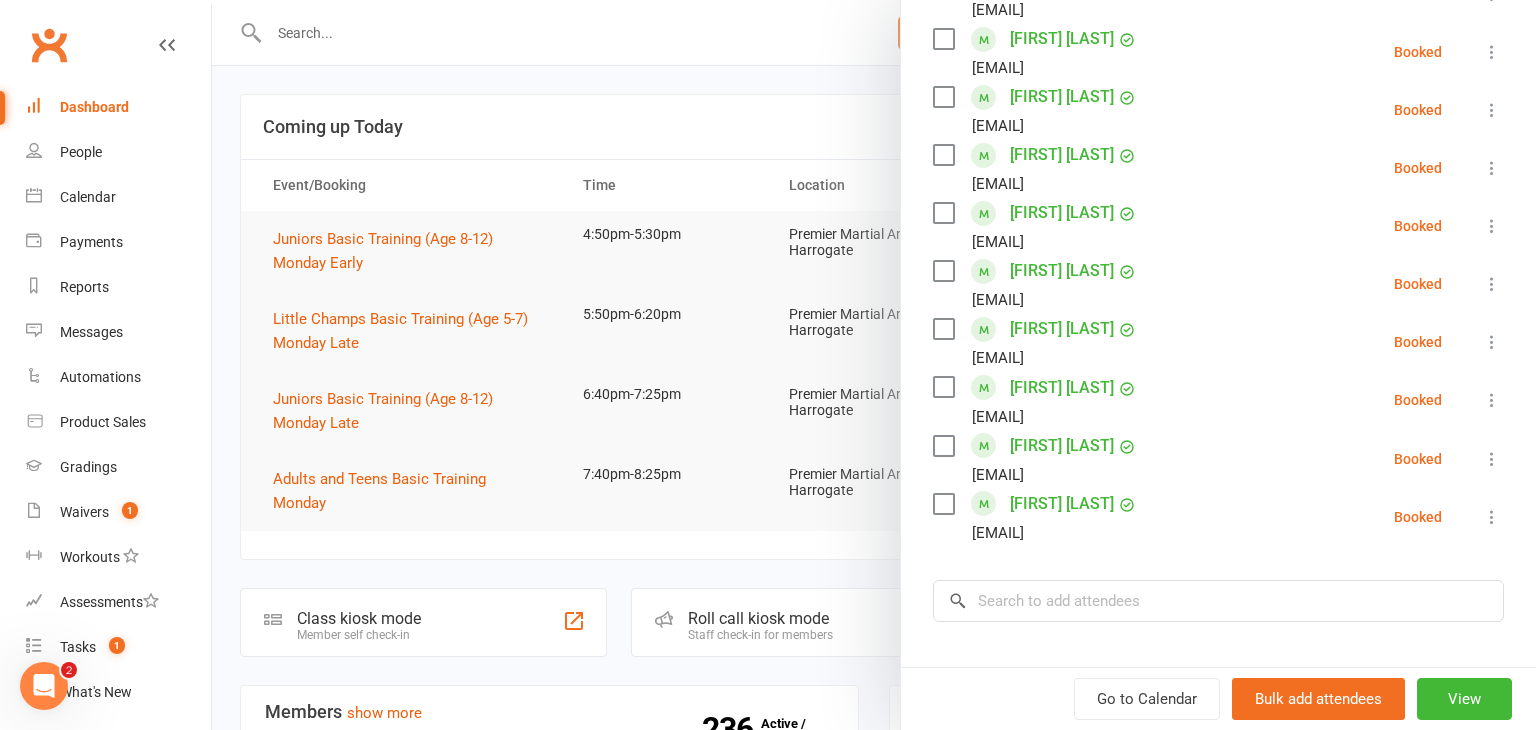 click at bounding box center (1492, 342) 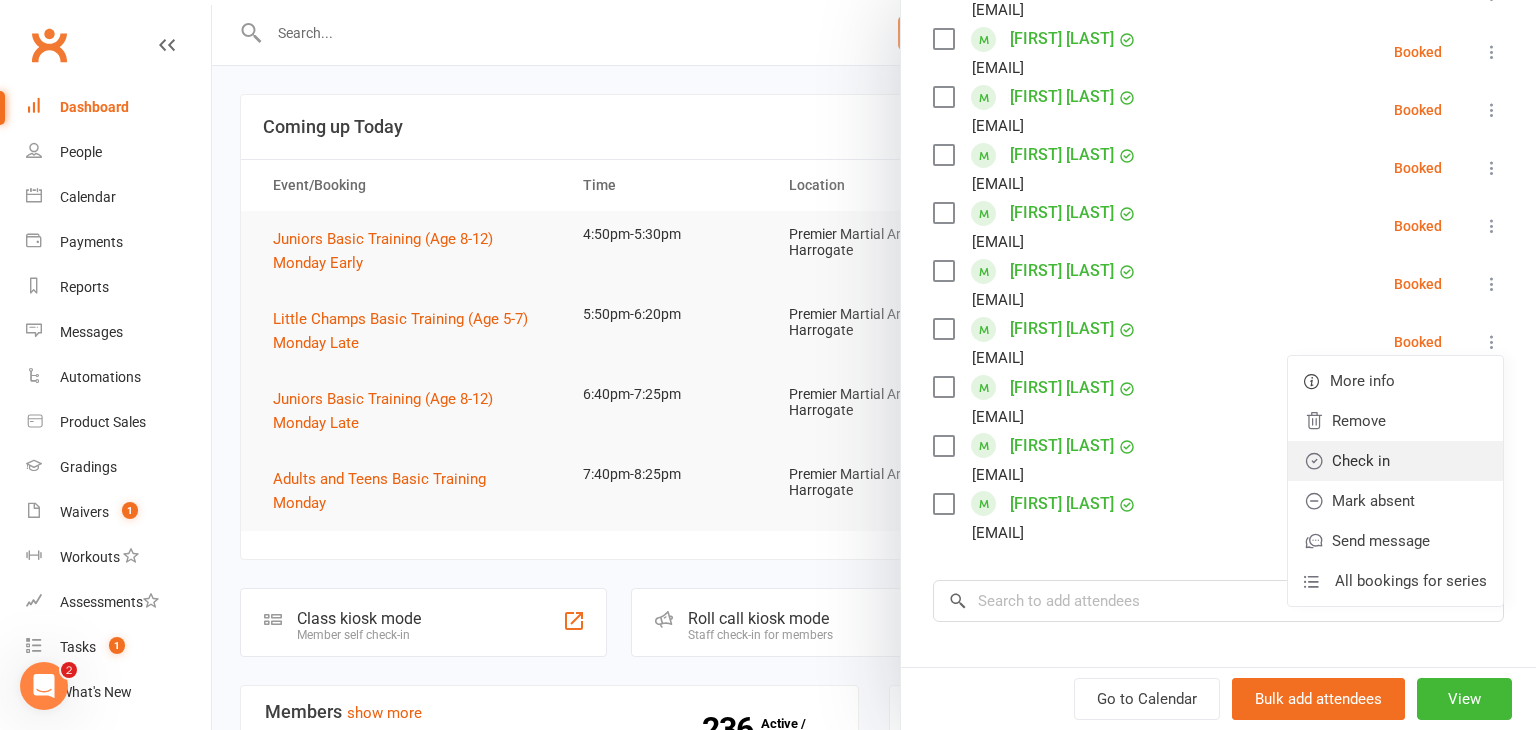 click on "Check in" at bounding box center (1395, 461) 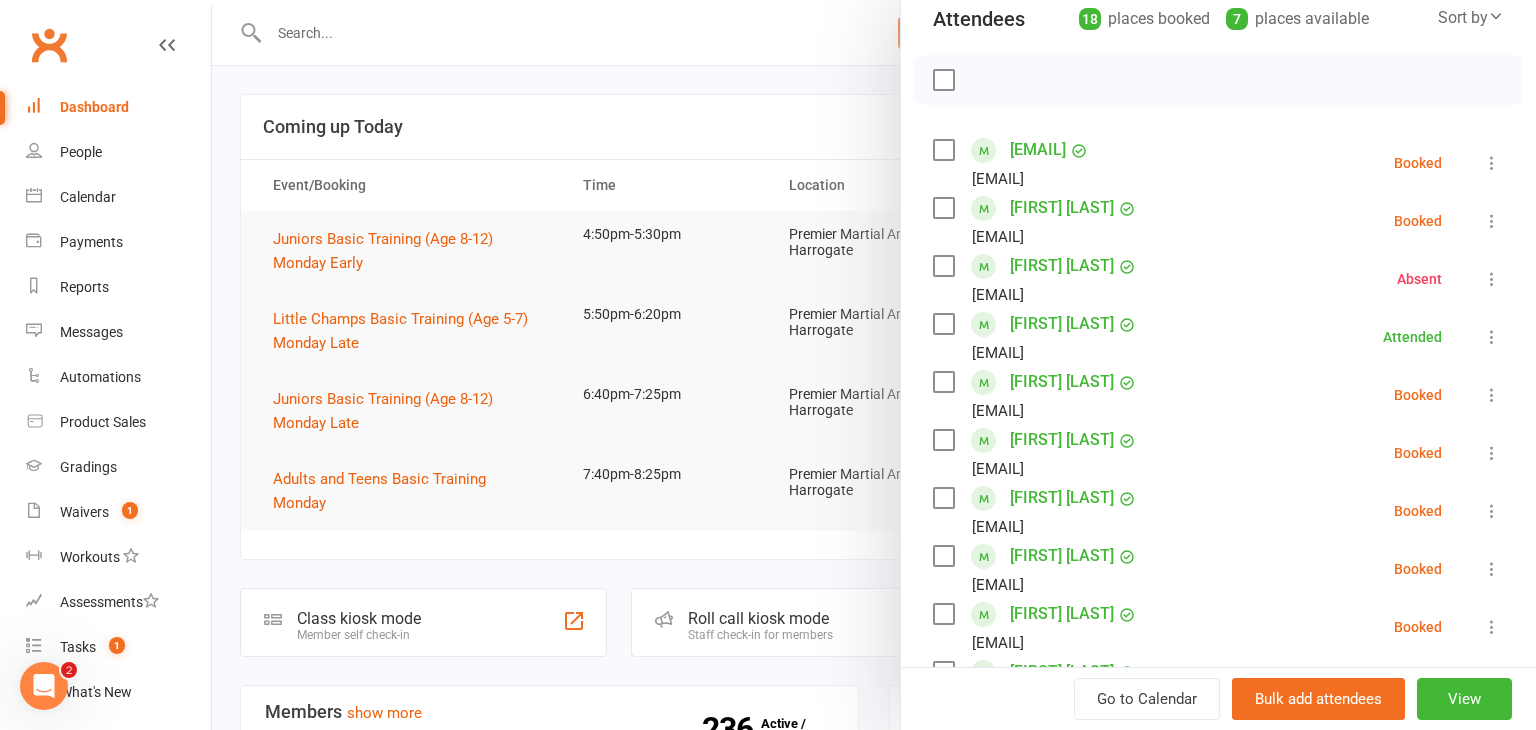 scroll, scrollTop: 237, scrollLeft: 0, axis: vertical 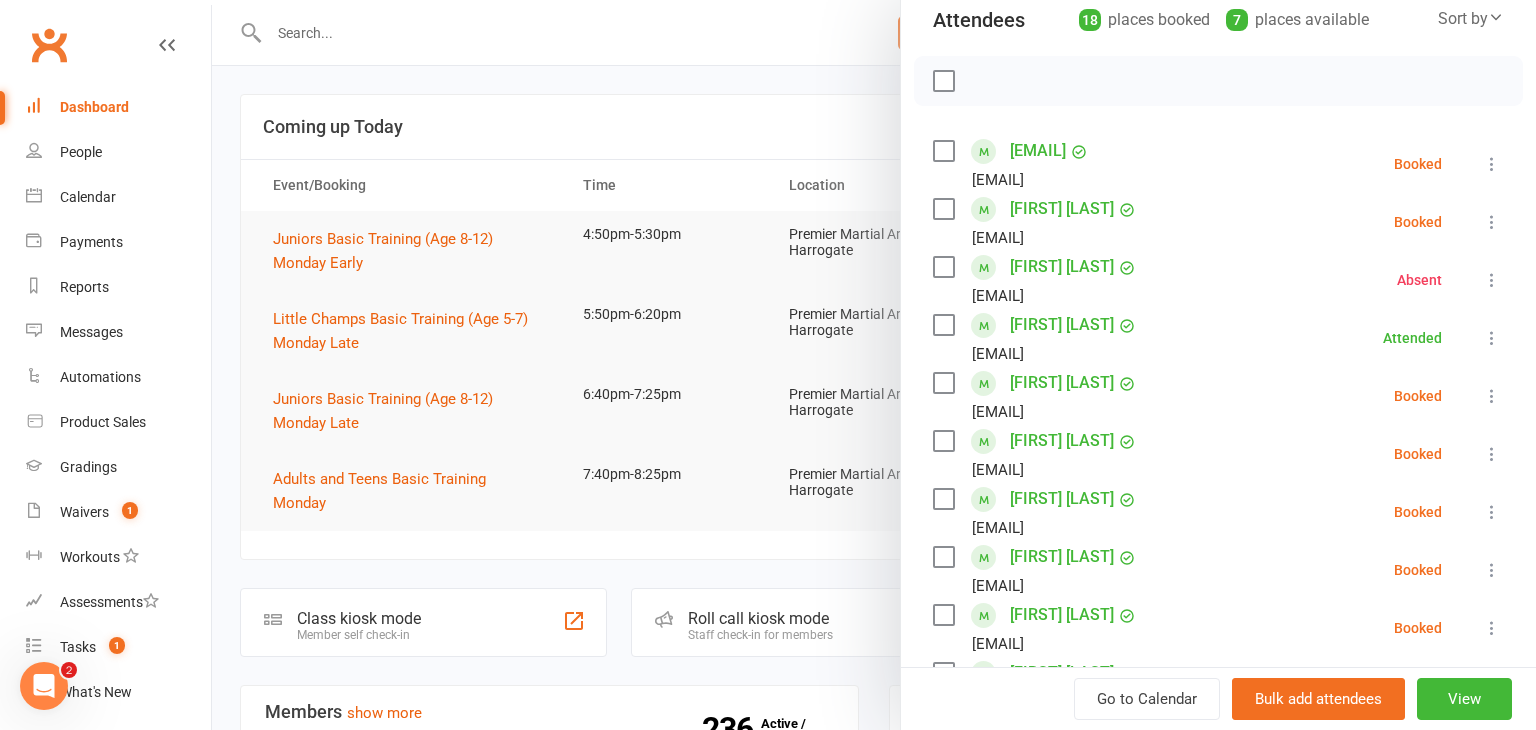 click at bounding box center [1492, 396] 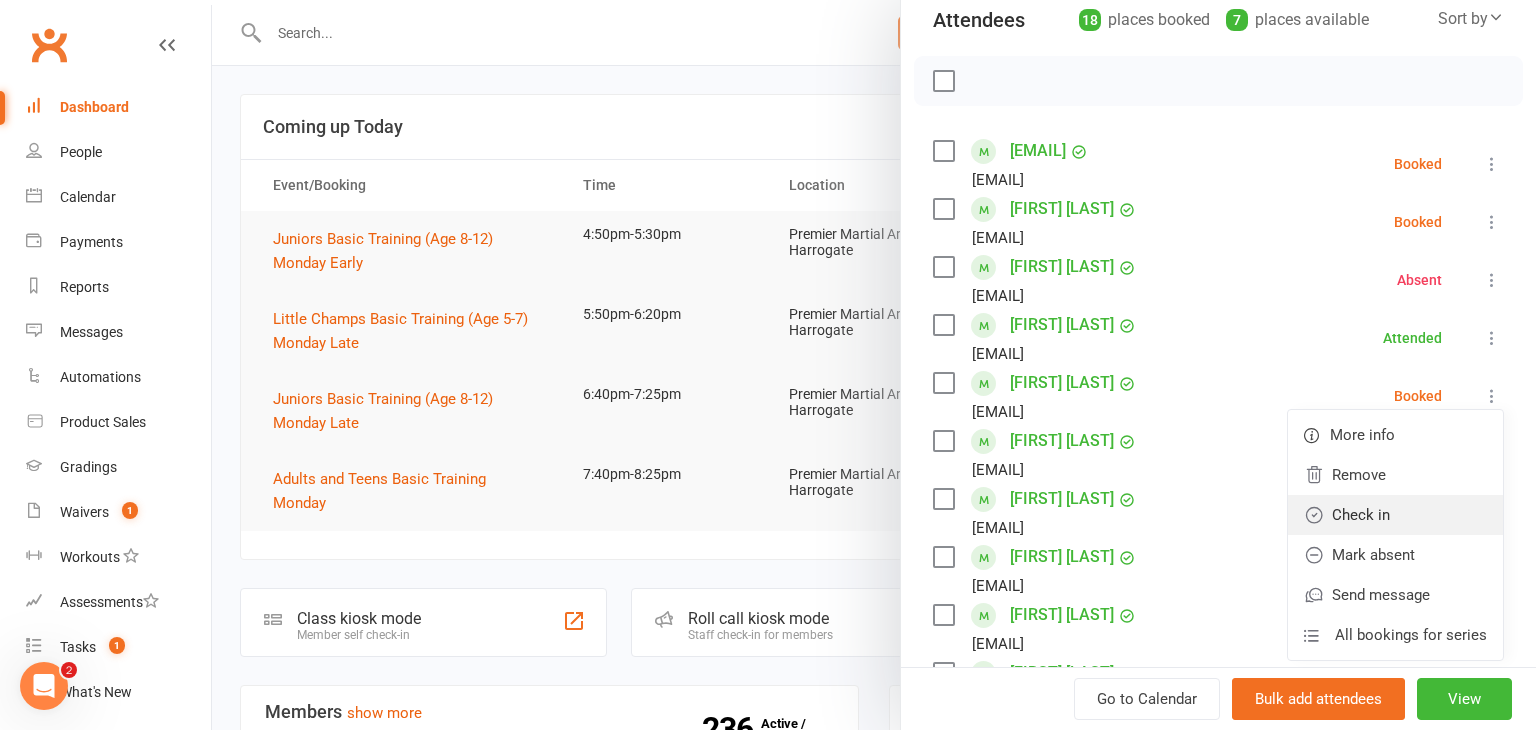 click on "Check in" at bounding box center (1395, 515) 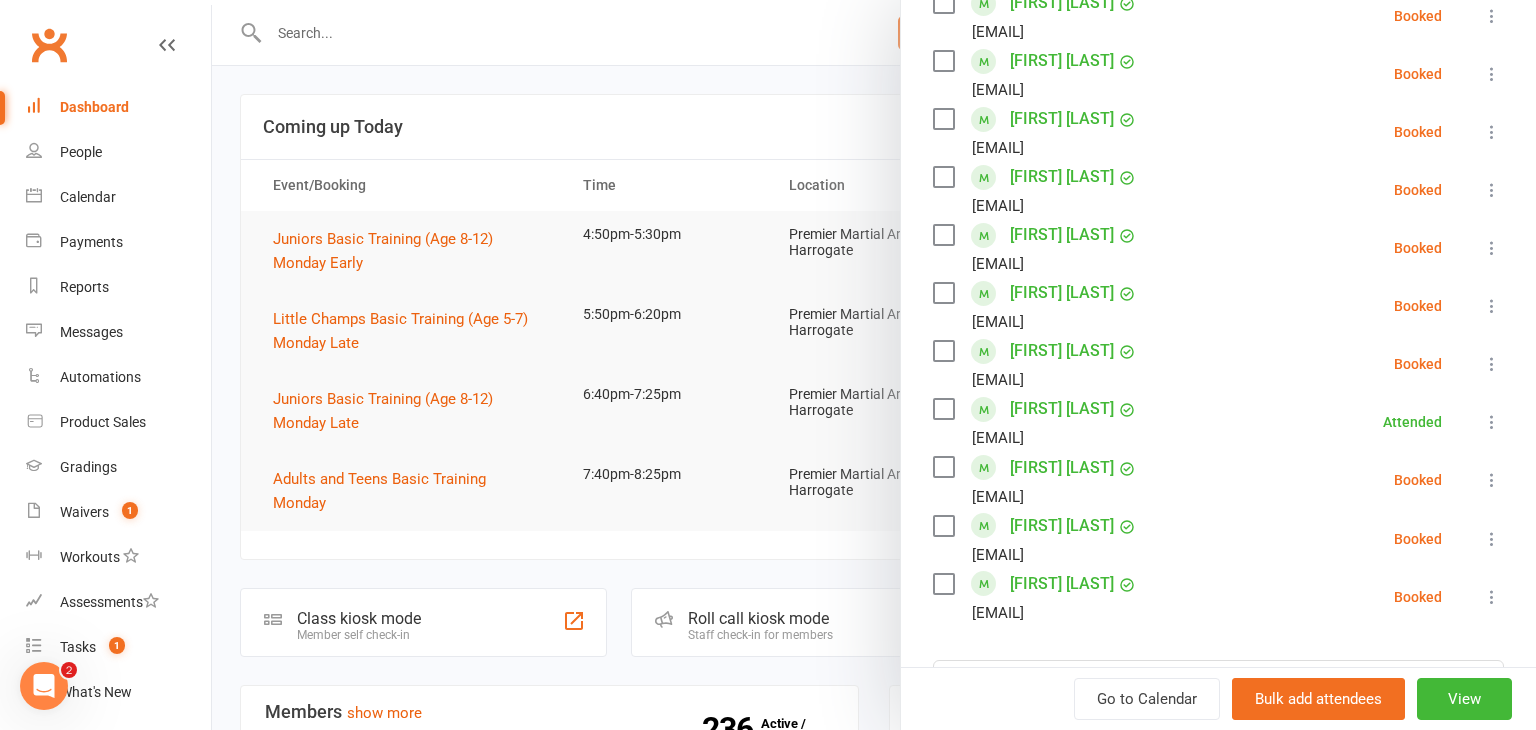 scroll, scrollTop: 805, scrollLeft: 0, axis: vertical 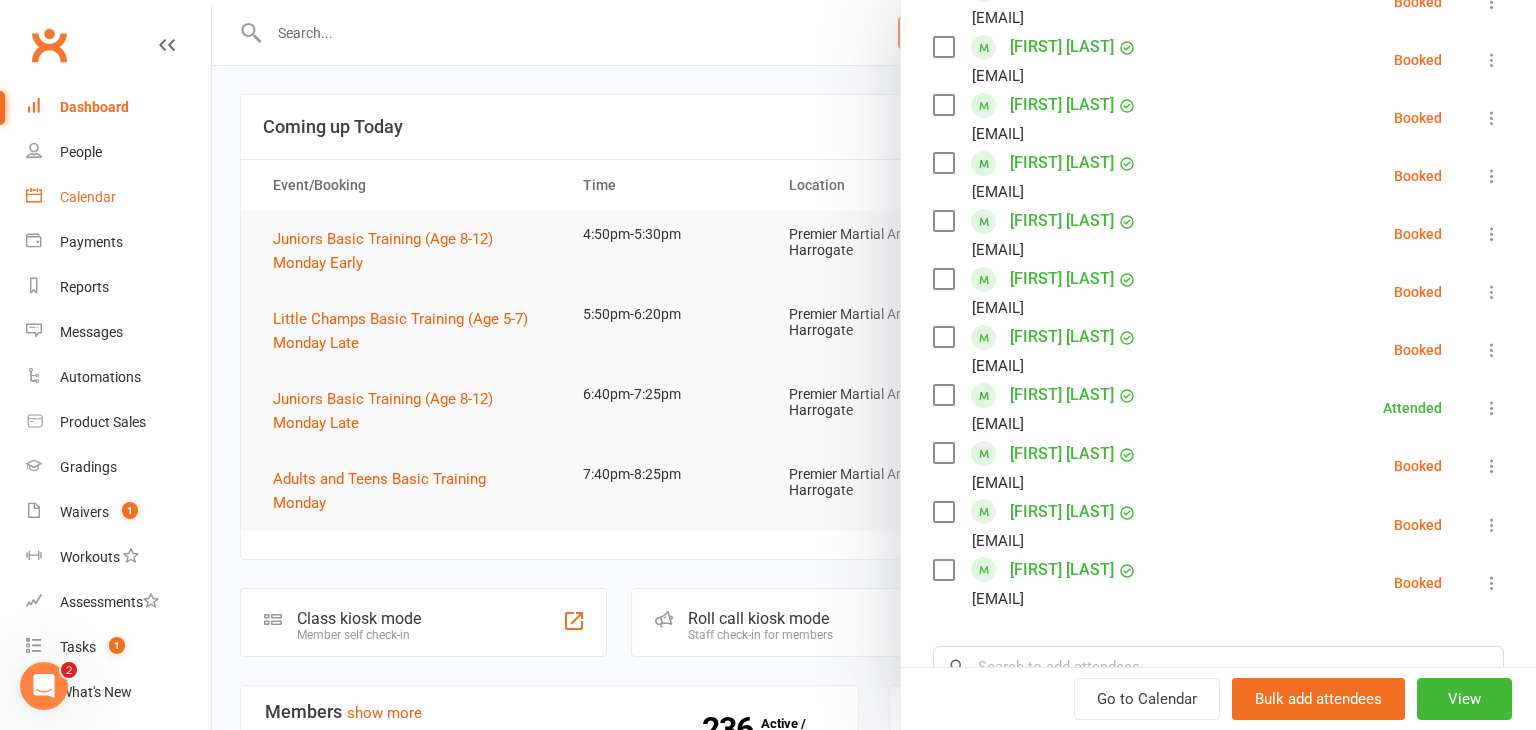 click on "Calendar" at bounding box center (88, 197) 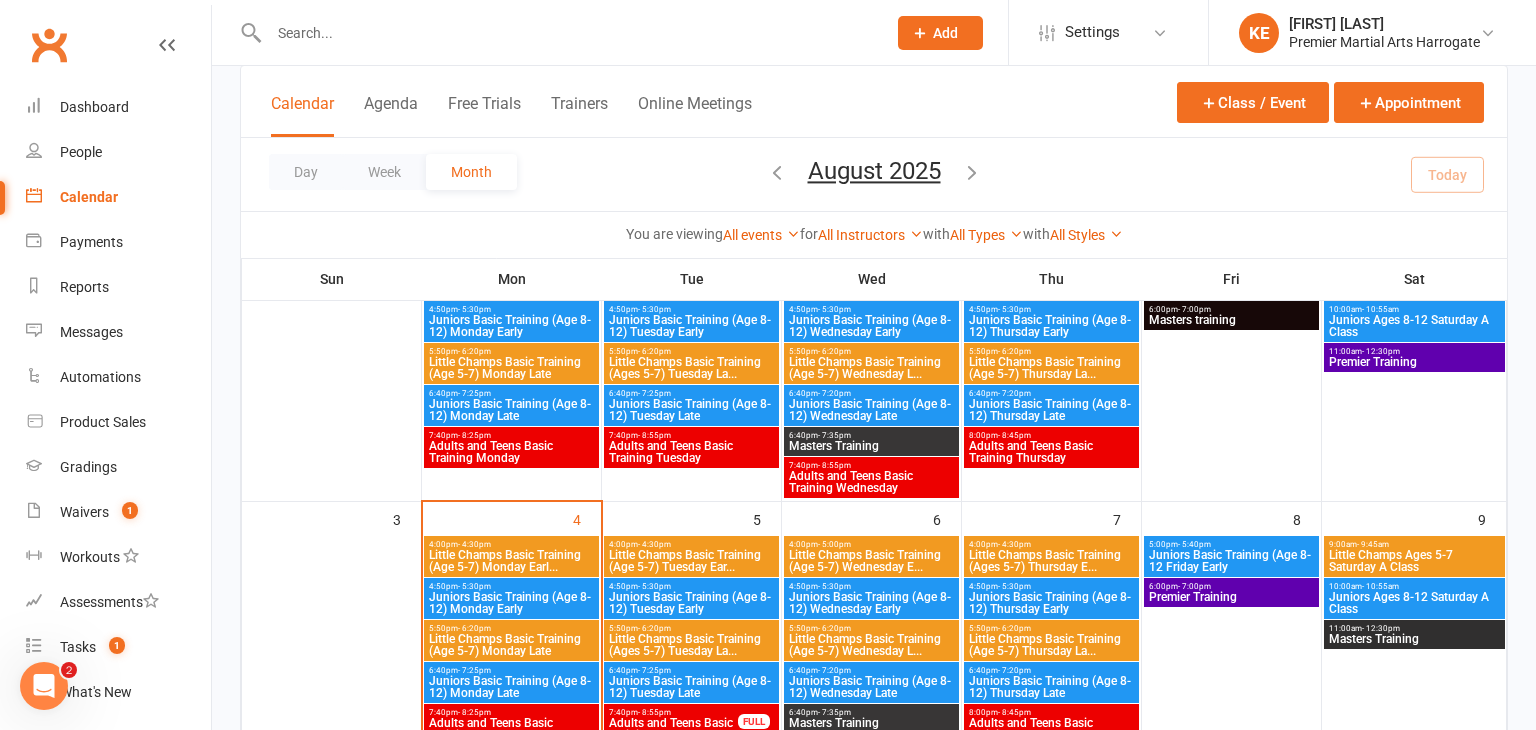 scroll, scrollTop: 206, scrollLeft: 0, axis: vertical 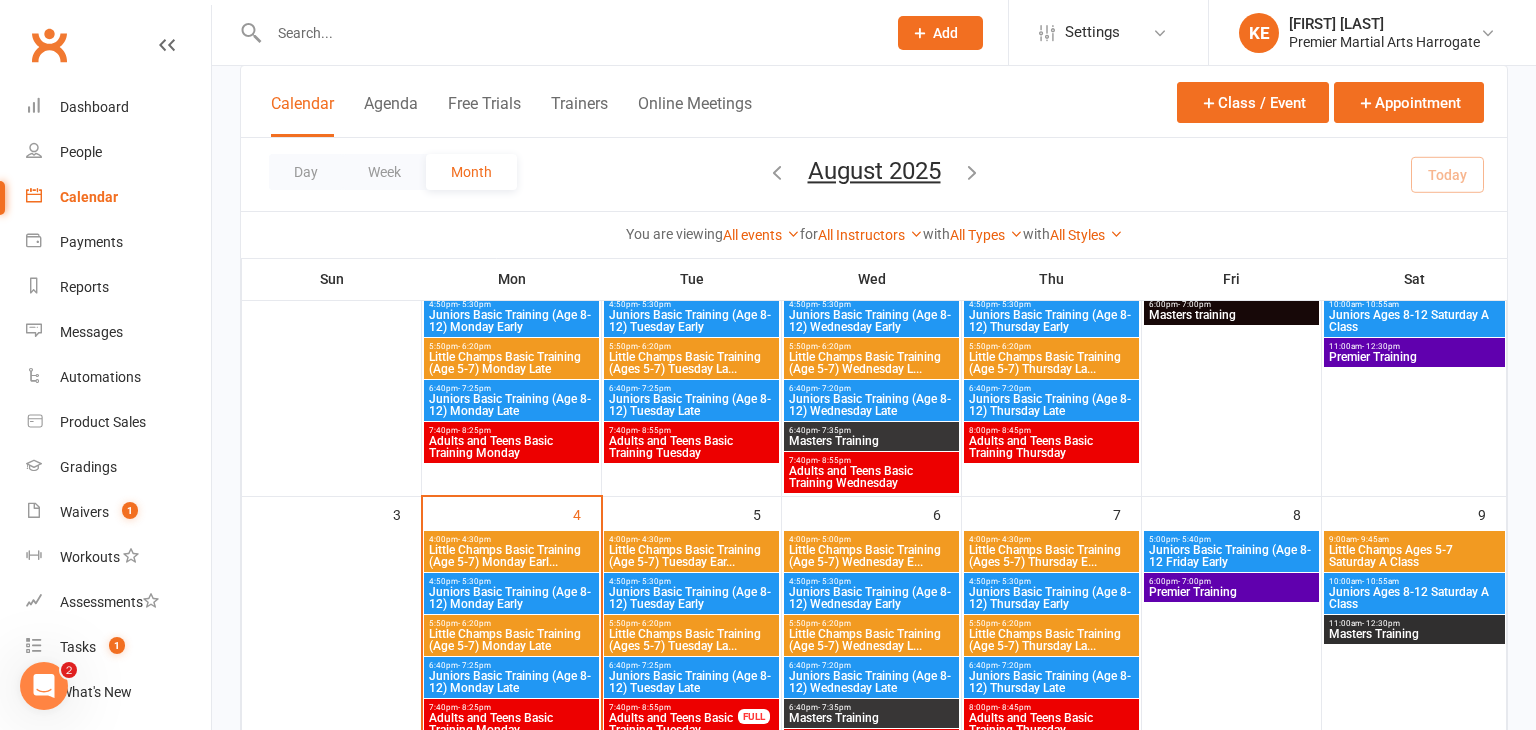 click on "Juniors Basic Training (Age 8-12) Tuesday Early" at bounding box center (691, 598) 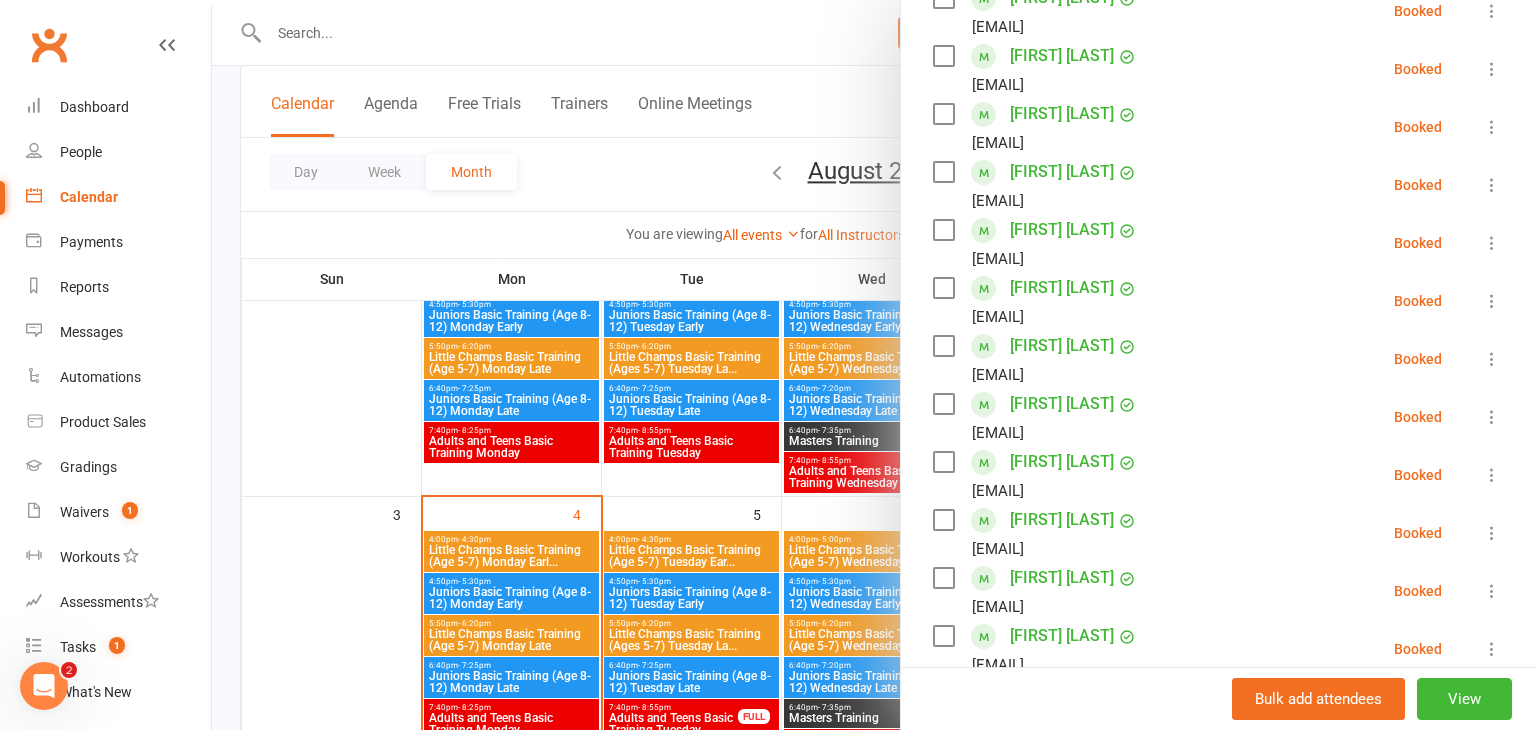 scroll, scrollTop: 469, scrollLeft: 0, axis: vertical 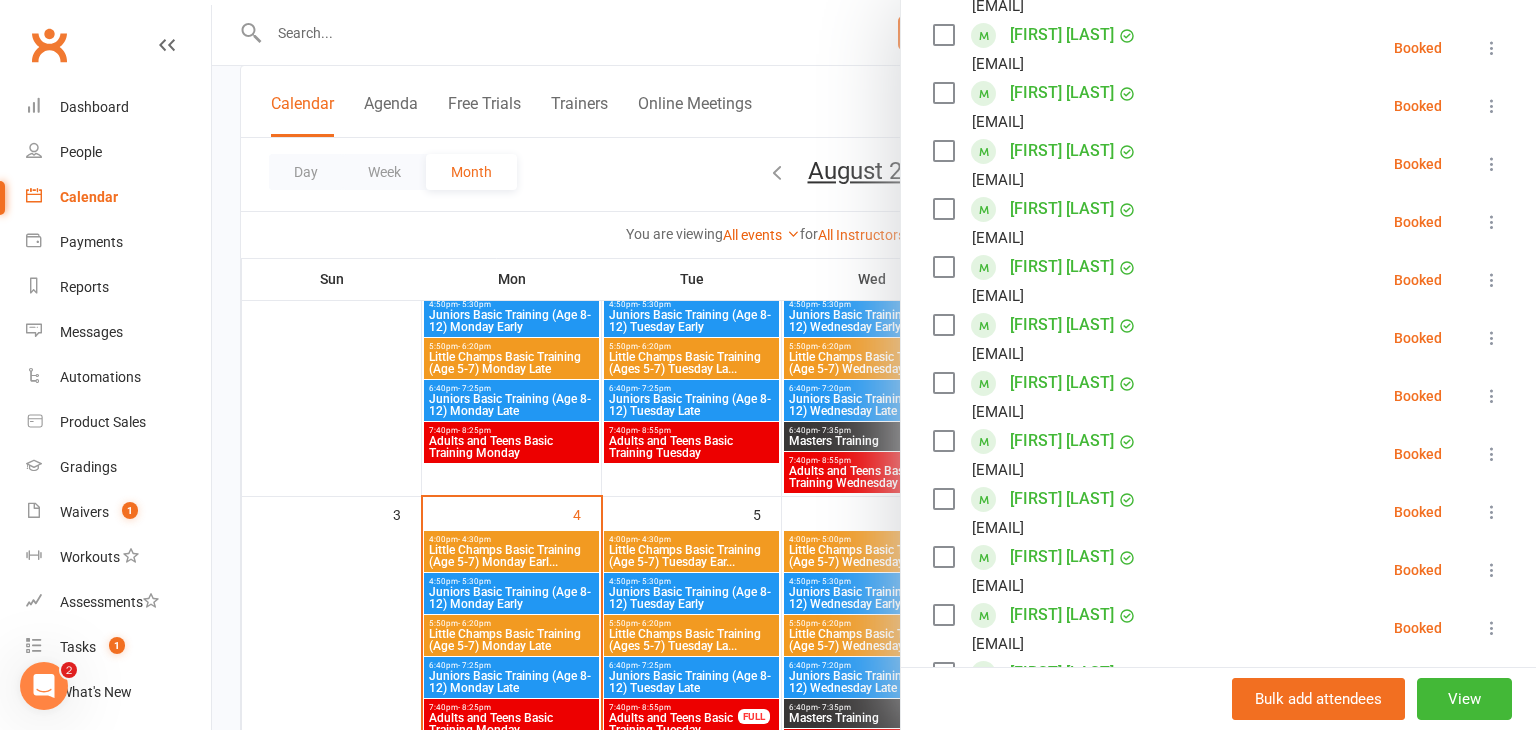 click at bounding box center [1492, 454] 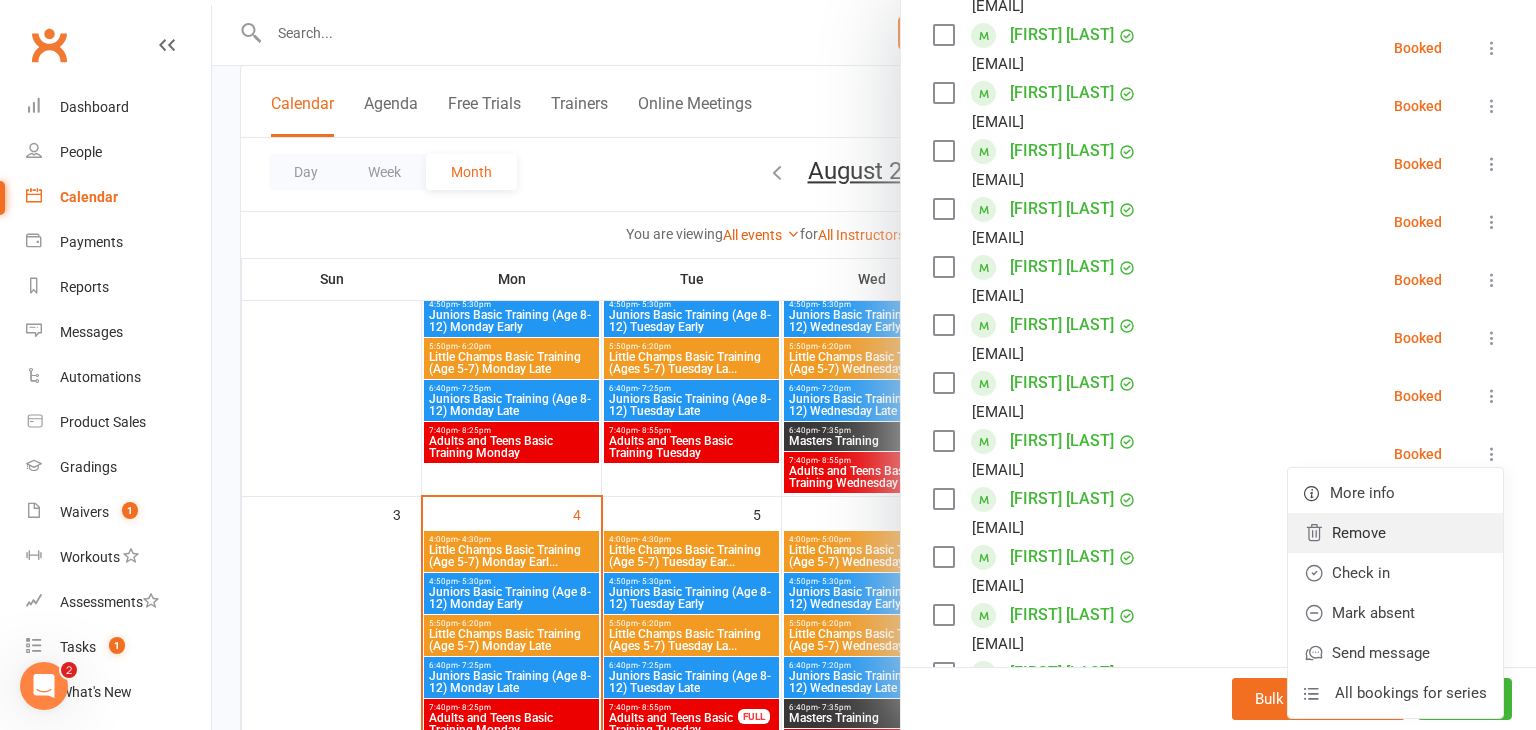 click on "Remove" at bounding box center (1395, 533) 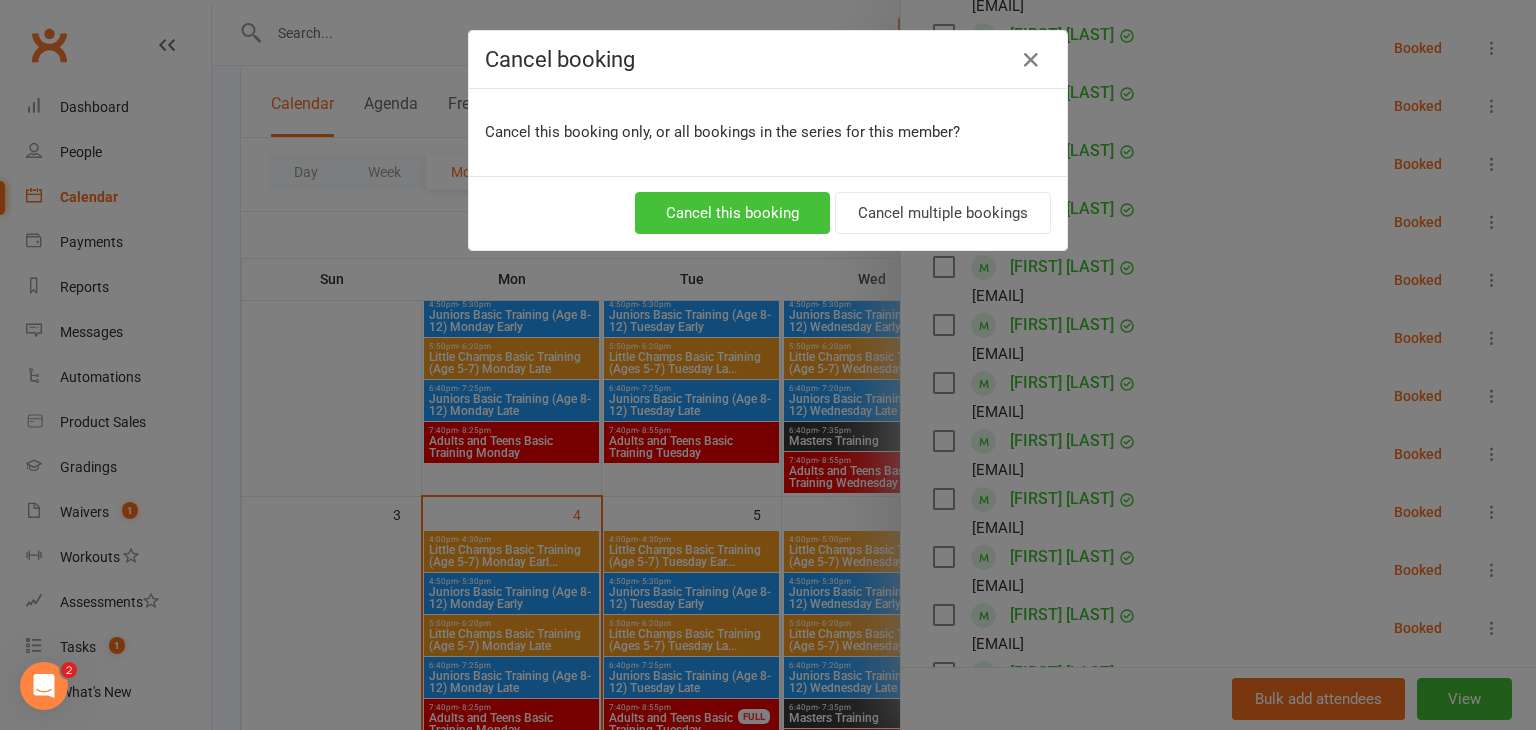 click on "Cancel this booking" at bounding box center (732, 213) 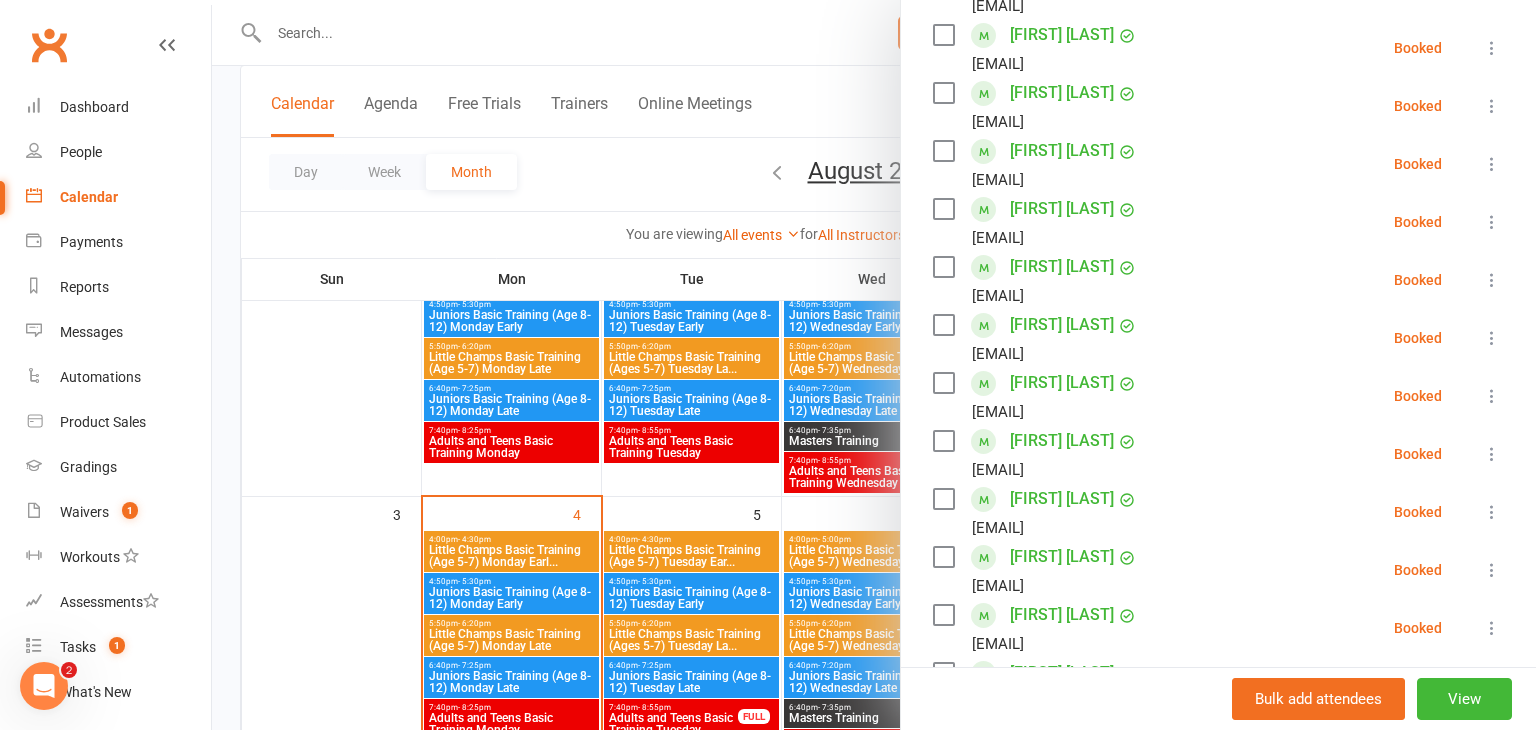 click at bounding box center [1492, 454] 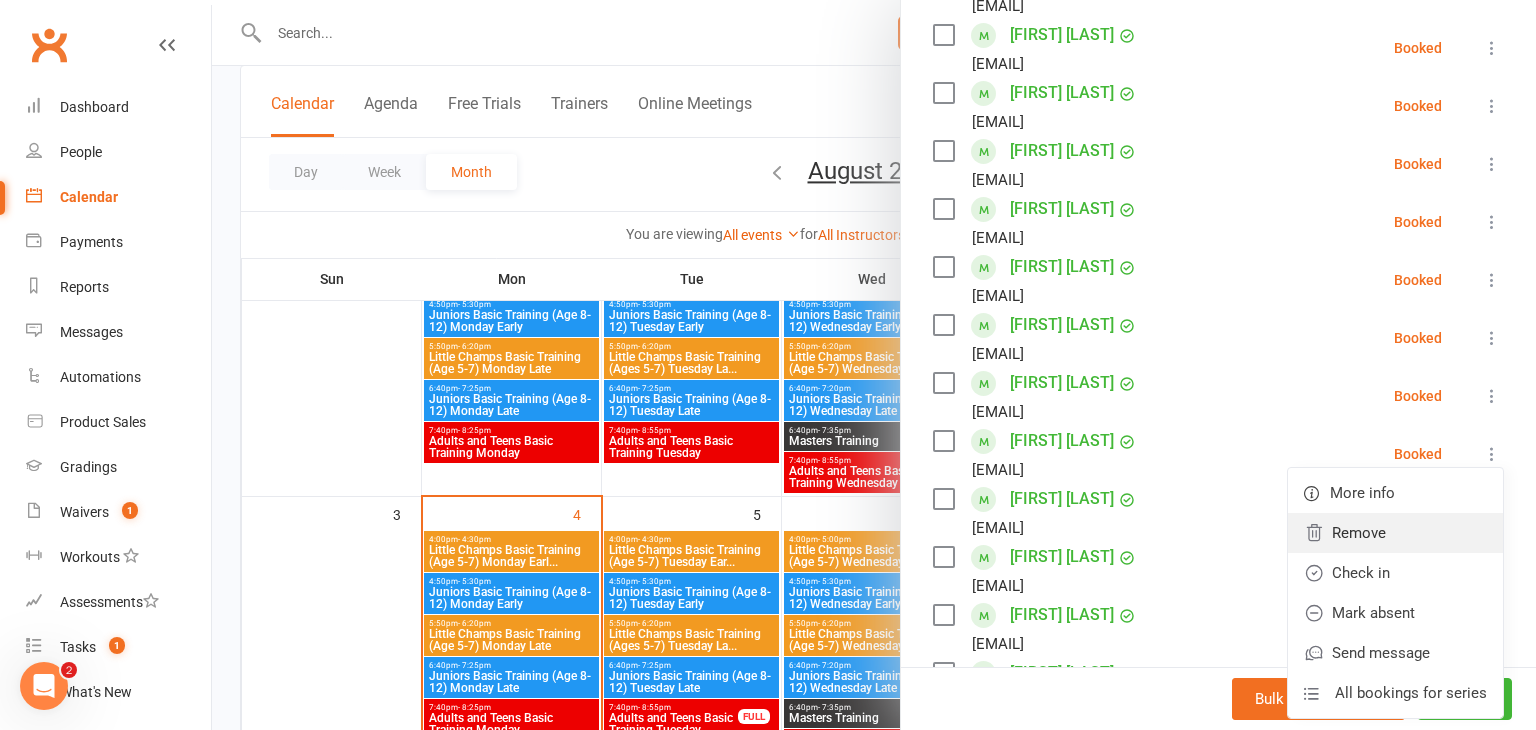 click on "Remove" at bounding box center [1395, 533] 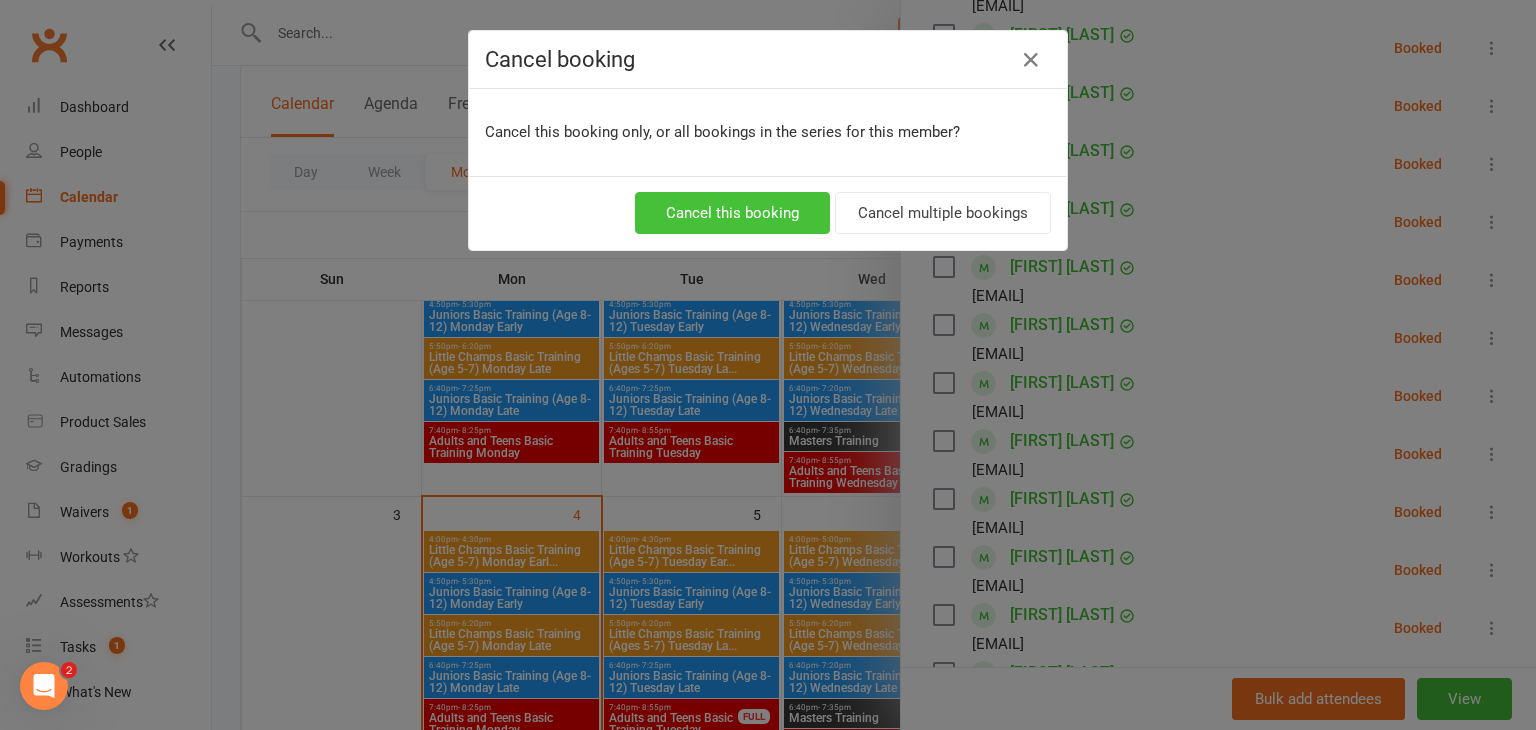 click on "Cancel this booking" at bounding box center [732, 213] 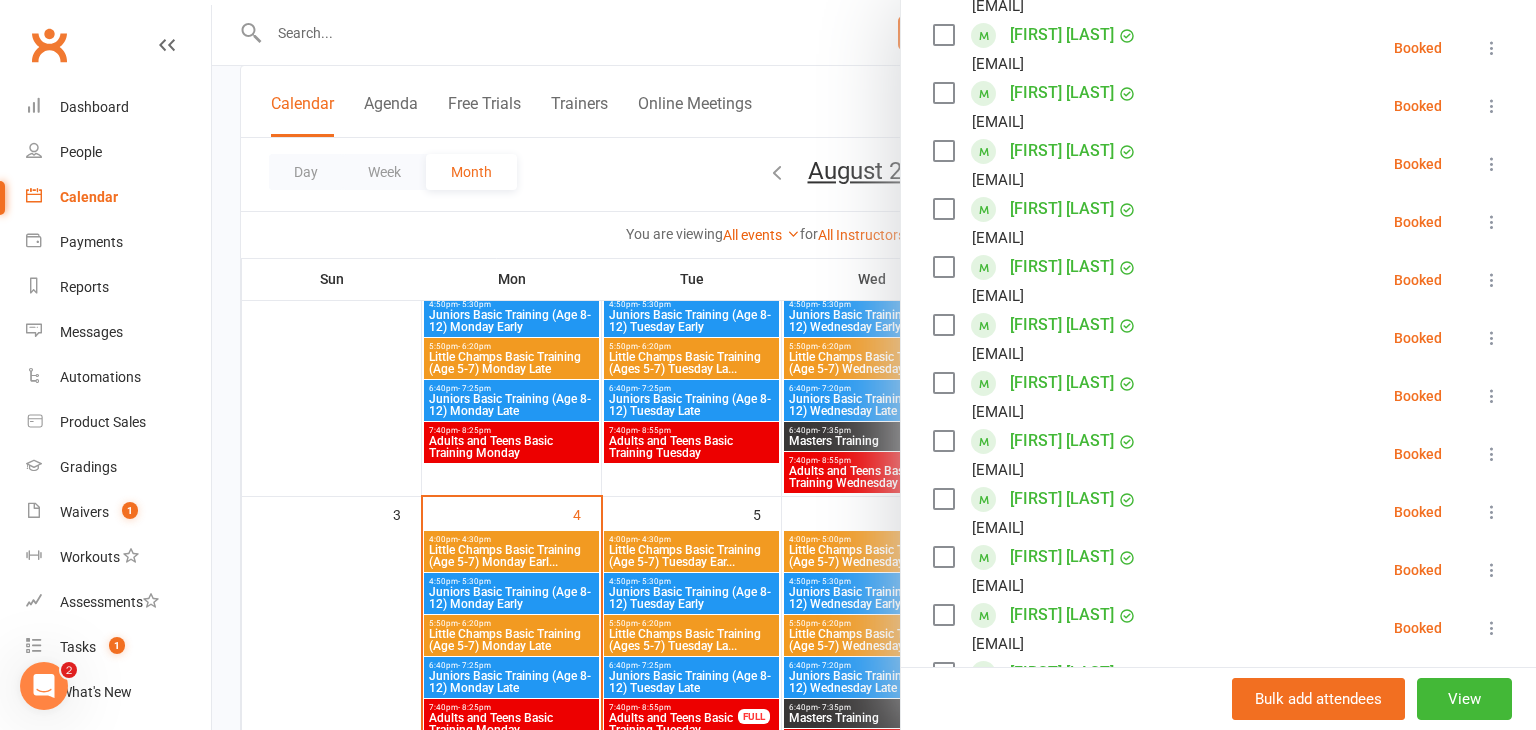 click at bounding box center [874, 365] 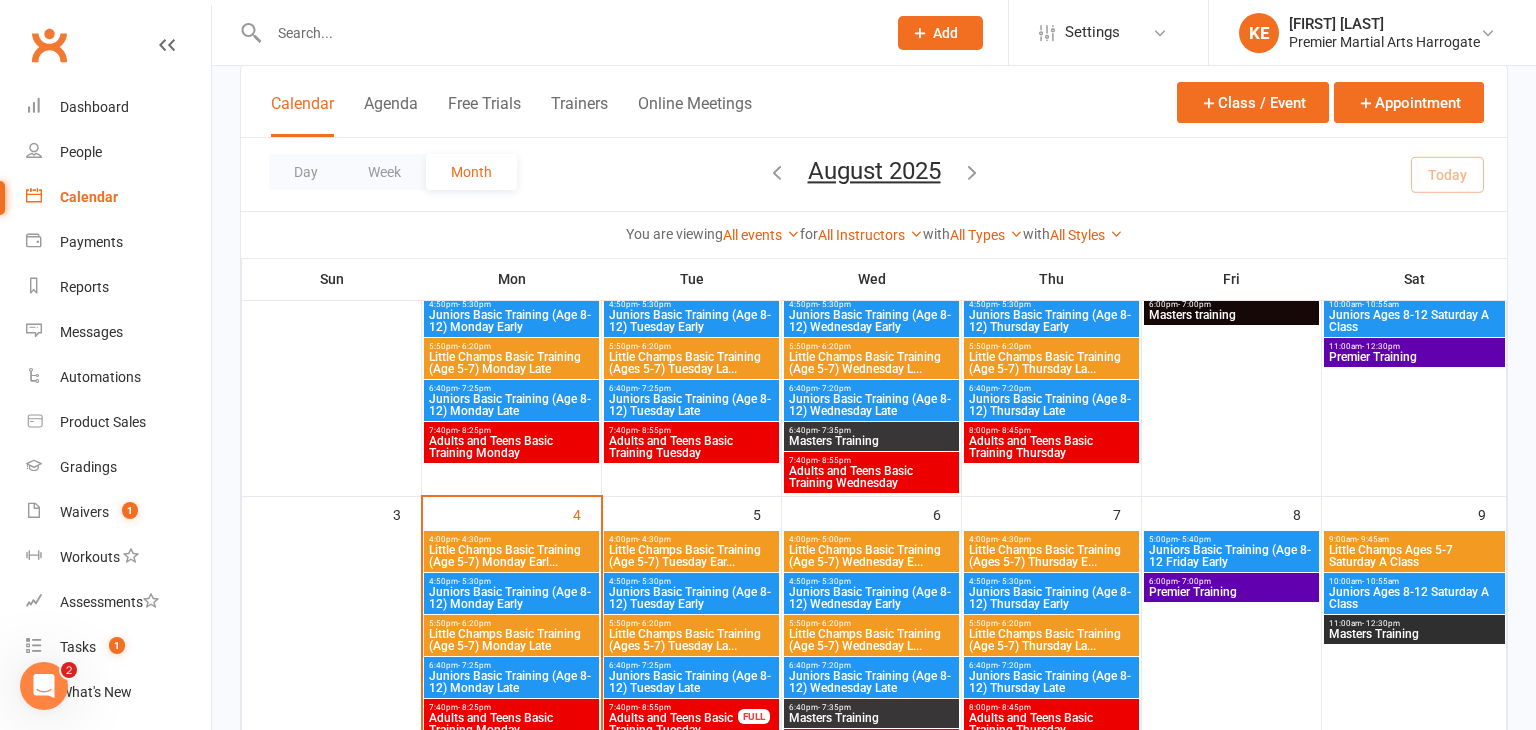 click on "Juniors Basic Training (Age 8-12) Monday Early" at bounding box center (511, 598) 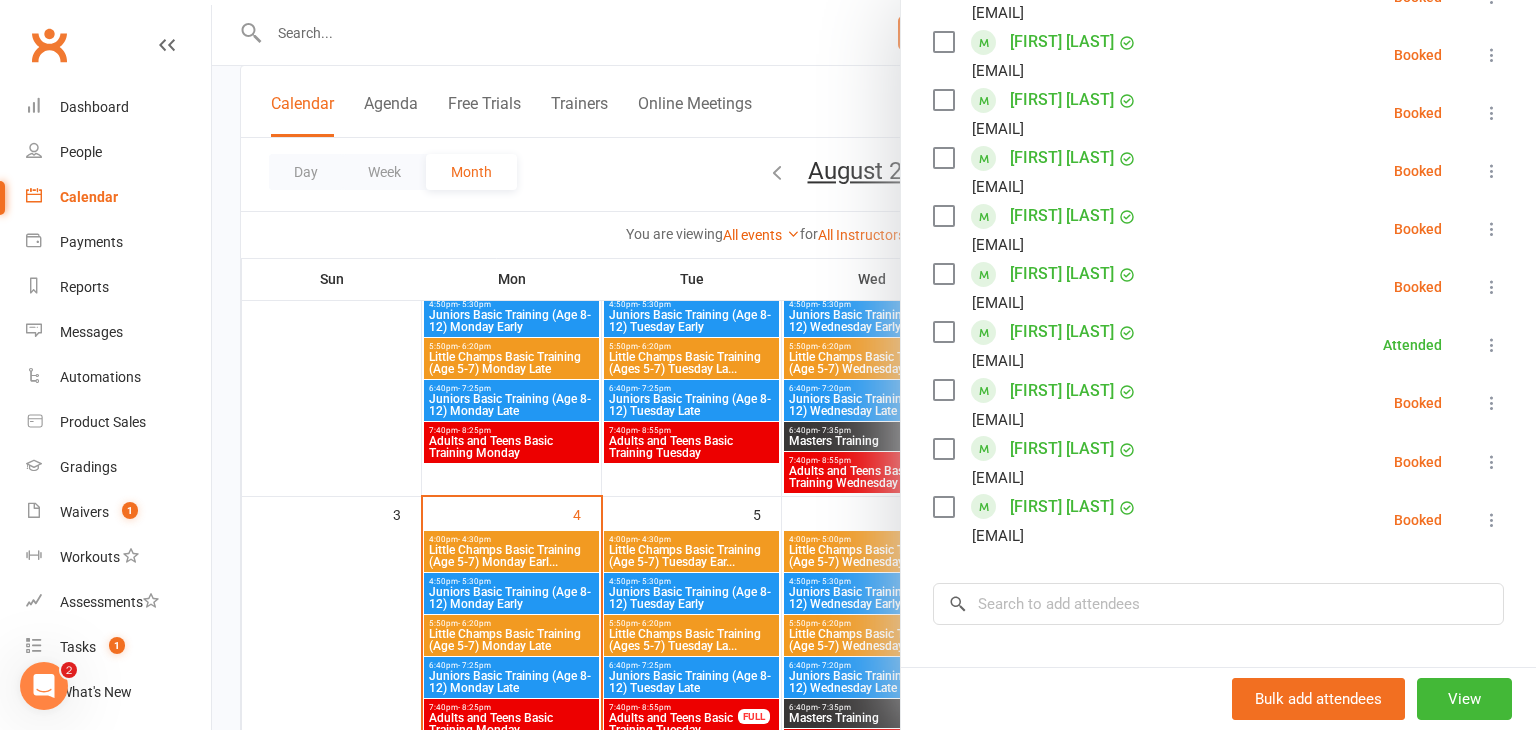 scroll, scrollTop: 994, scrollLeft: 0, axis: vertical 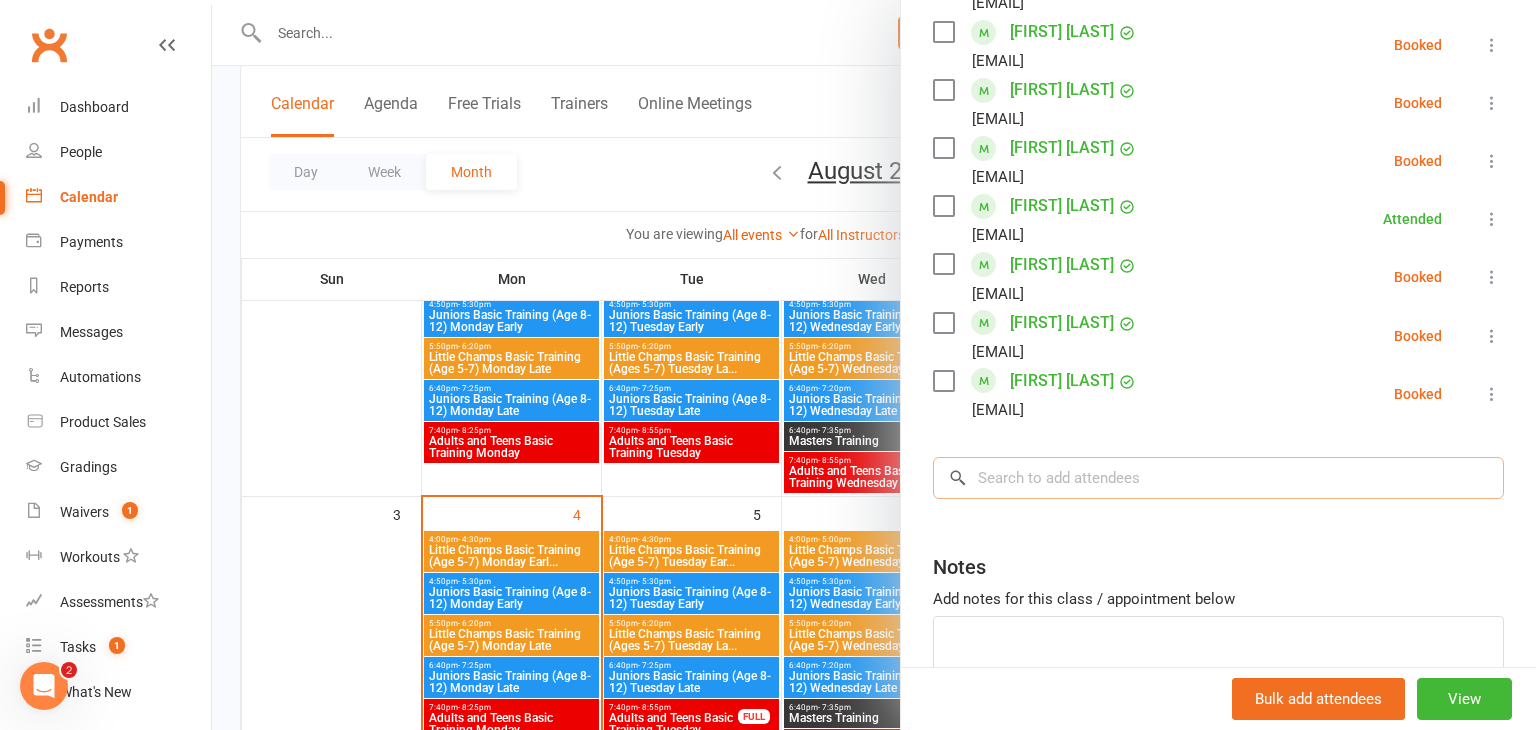 click at bounding box center [1218, 478] 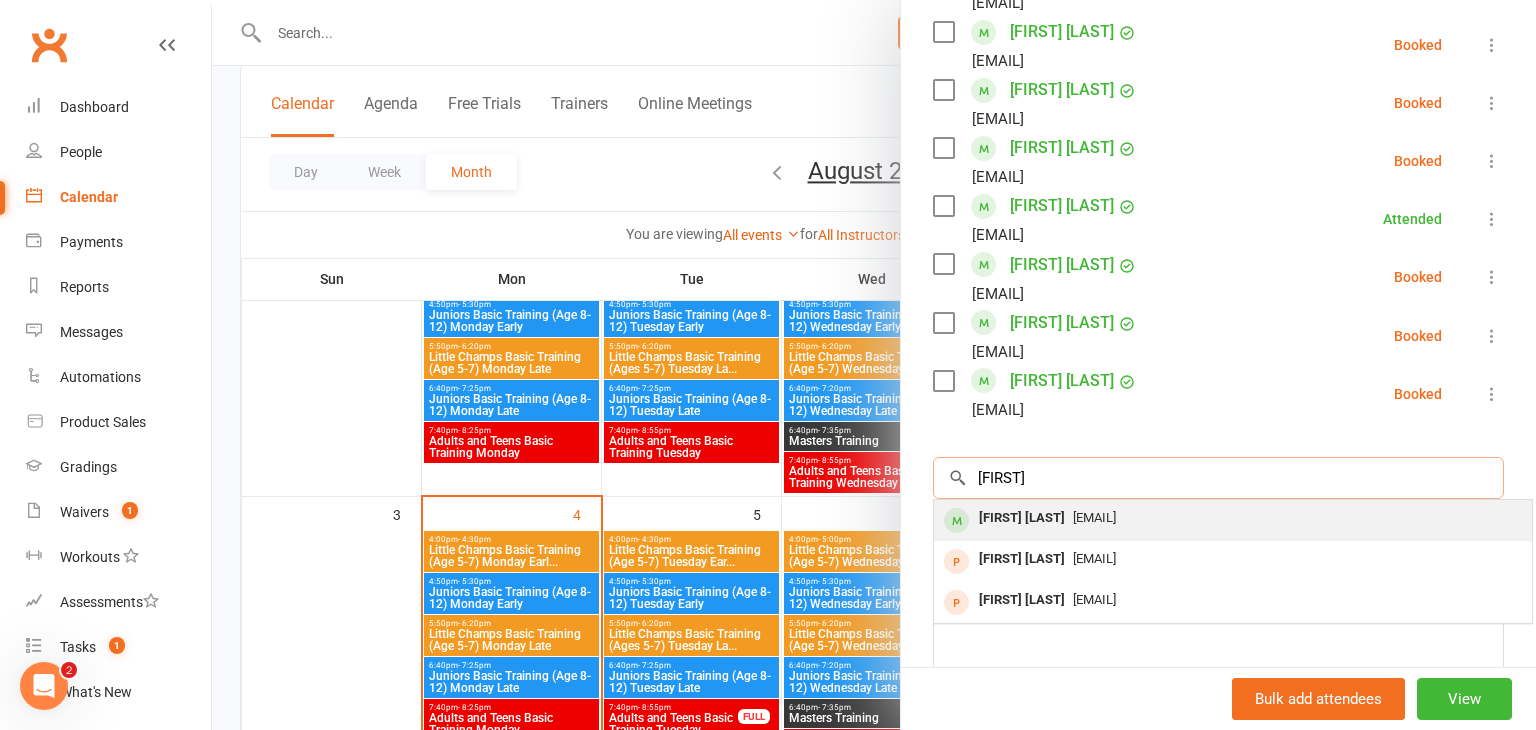 type on "jada" 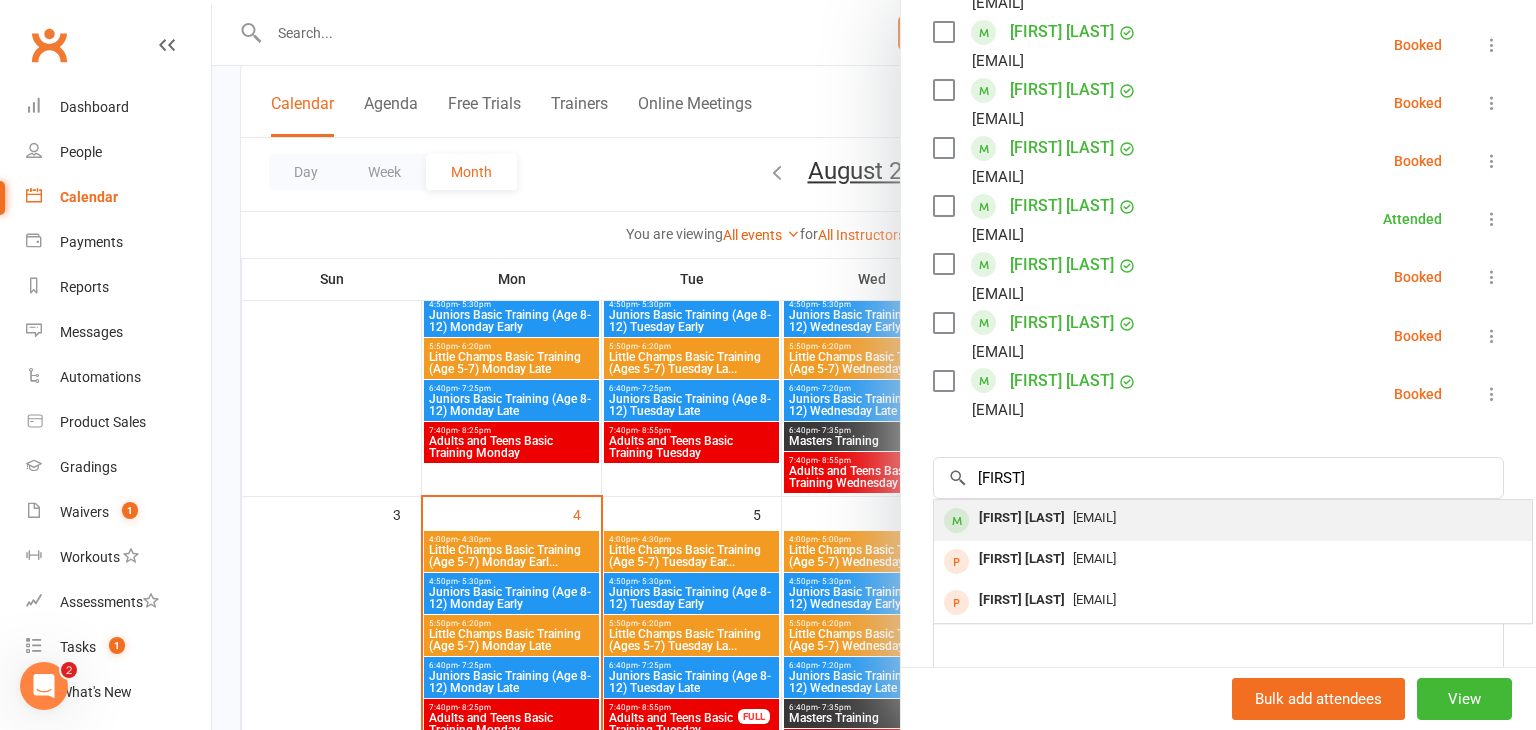 click on "b.tch@icloud.com" at bounding box center [1094, 517] 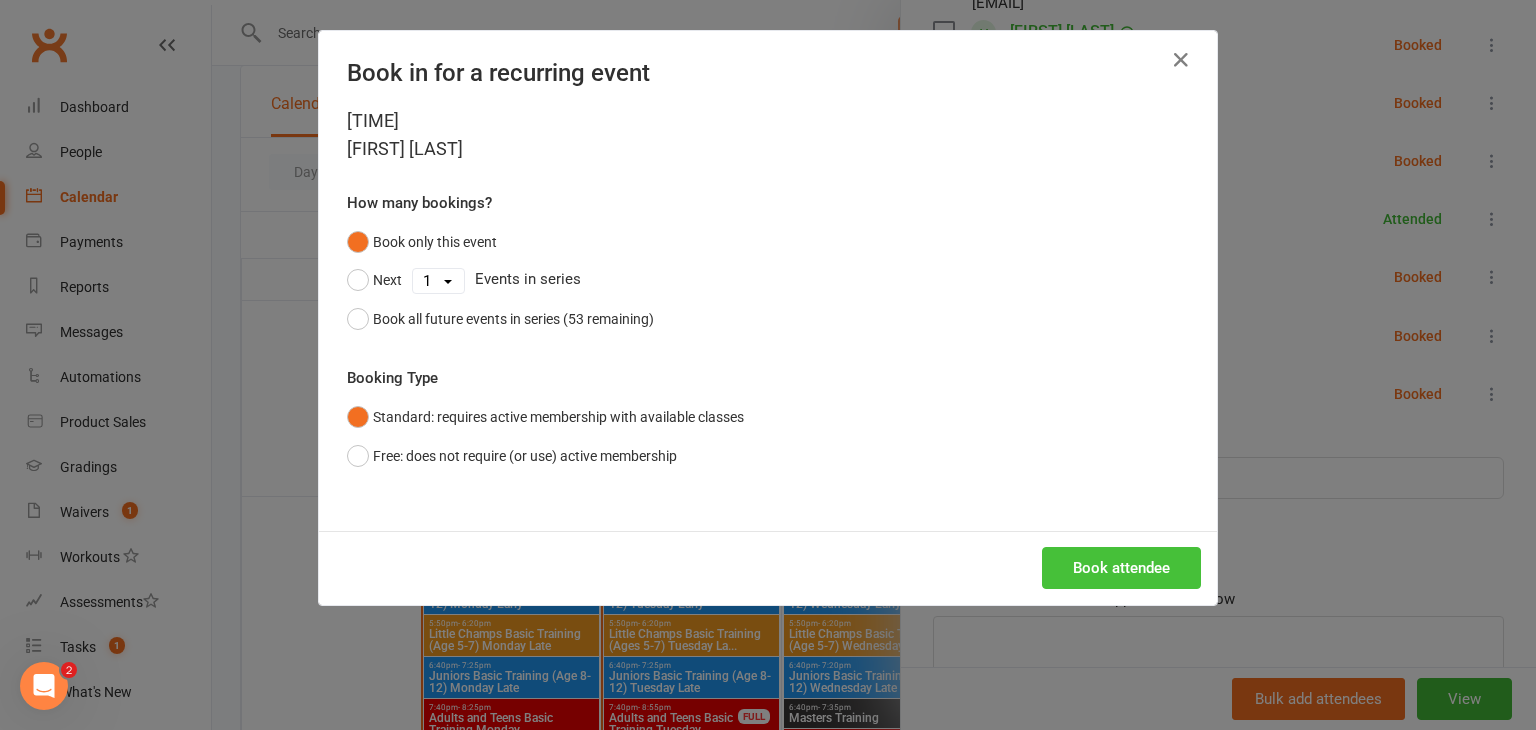 click on "Book attendee" at bounding box center (1121, 568) 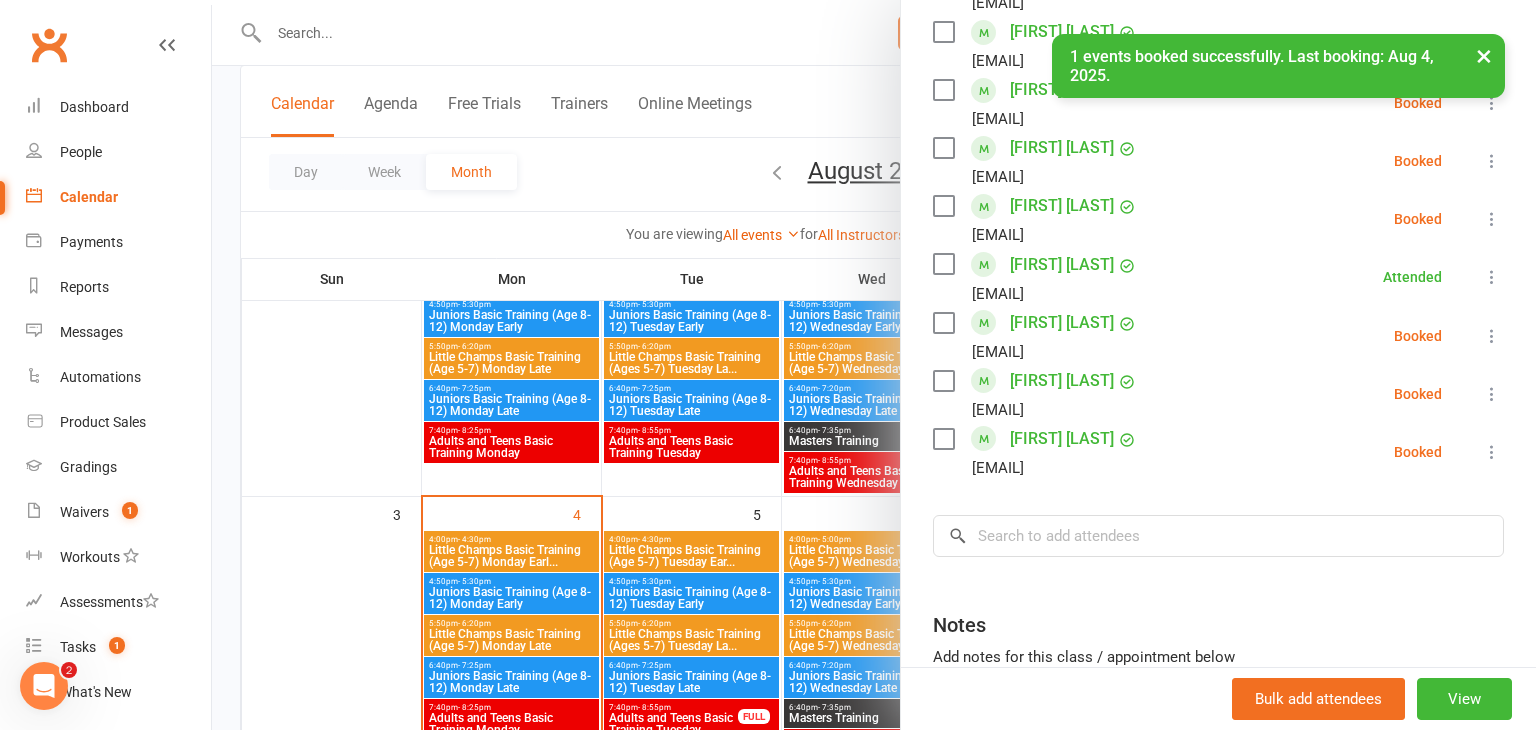 scroll, scrollTop: 1052, scrollLeft: 0, axis: vertical 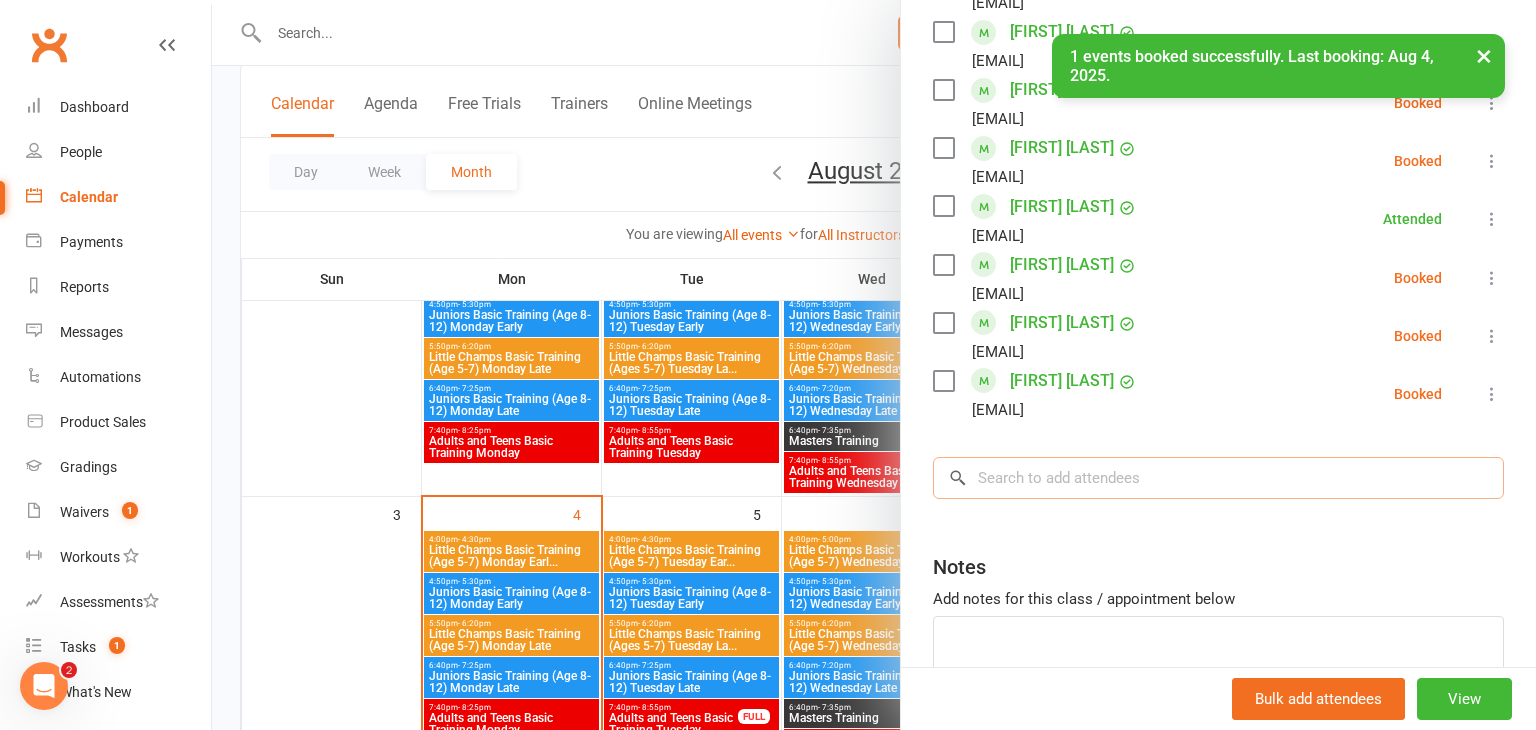 click at bounding box center [1218, 478] 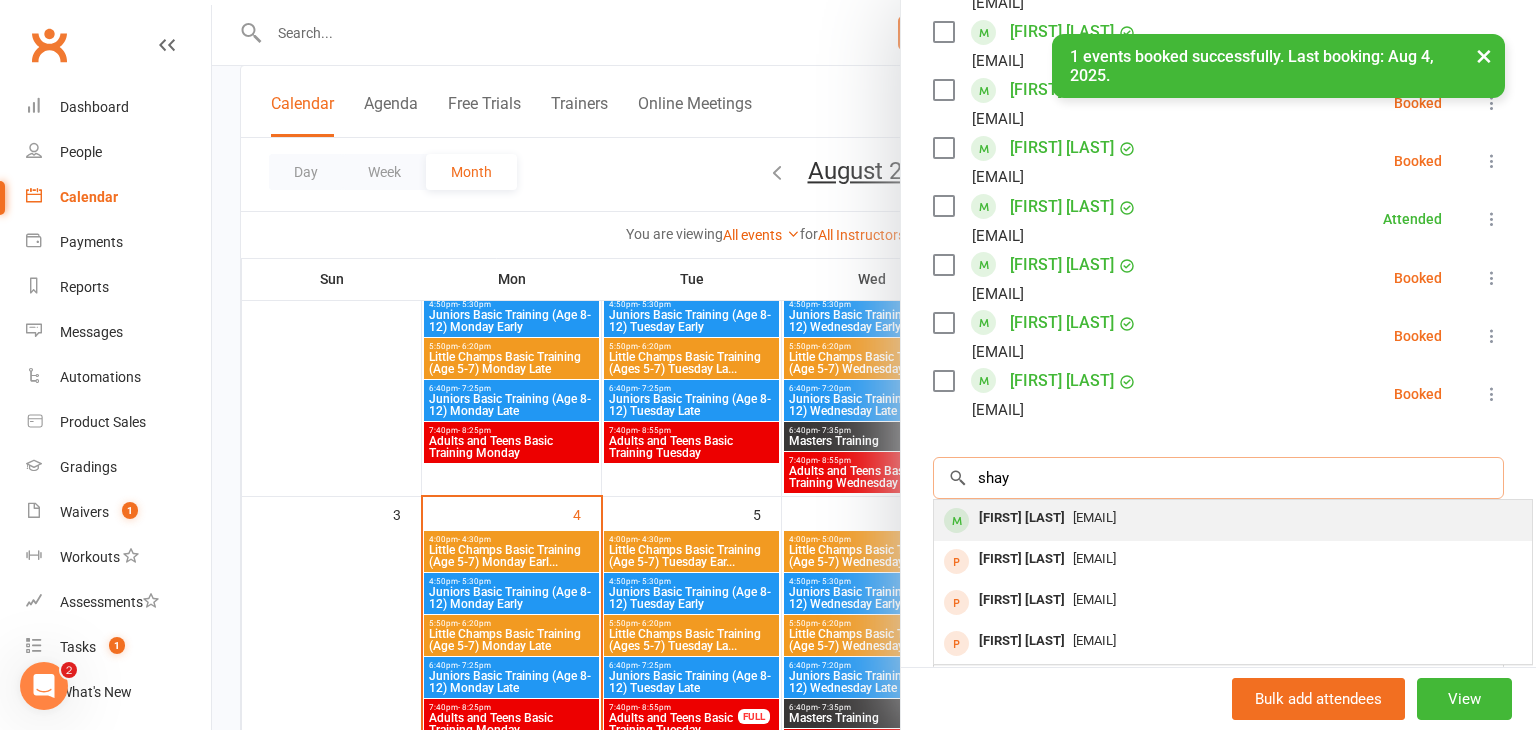 type on "shay" 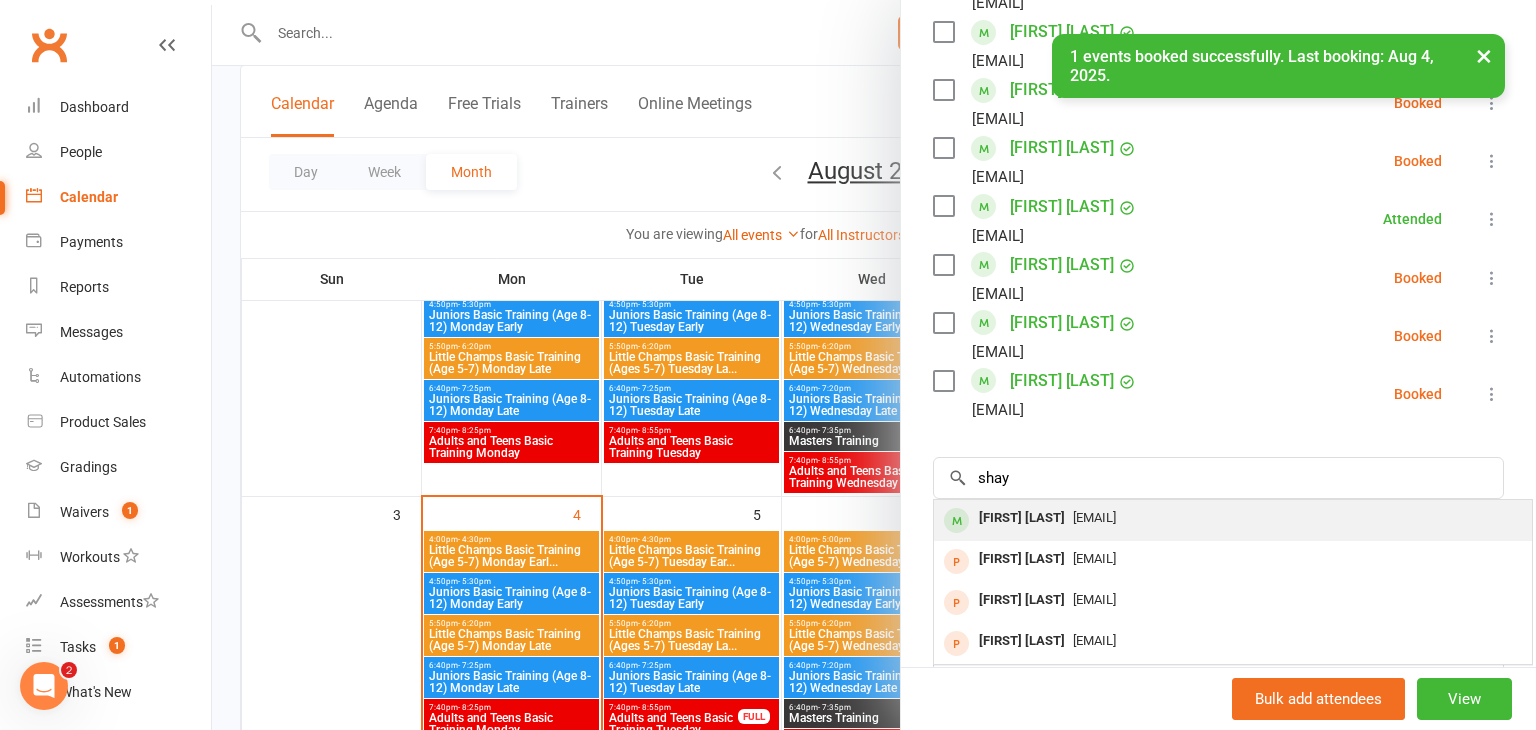 click on "Shay Jenkins" at bounding box center (1022, 518) 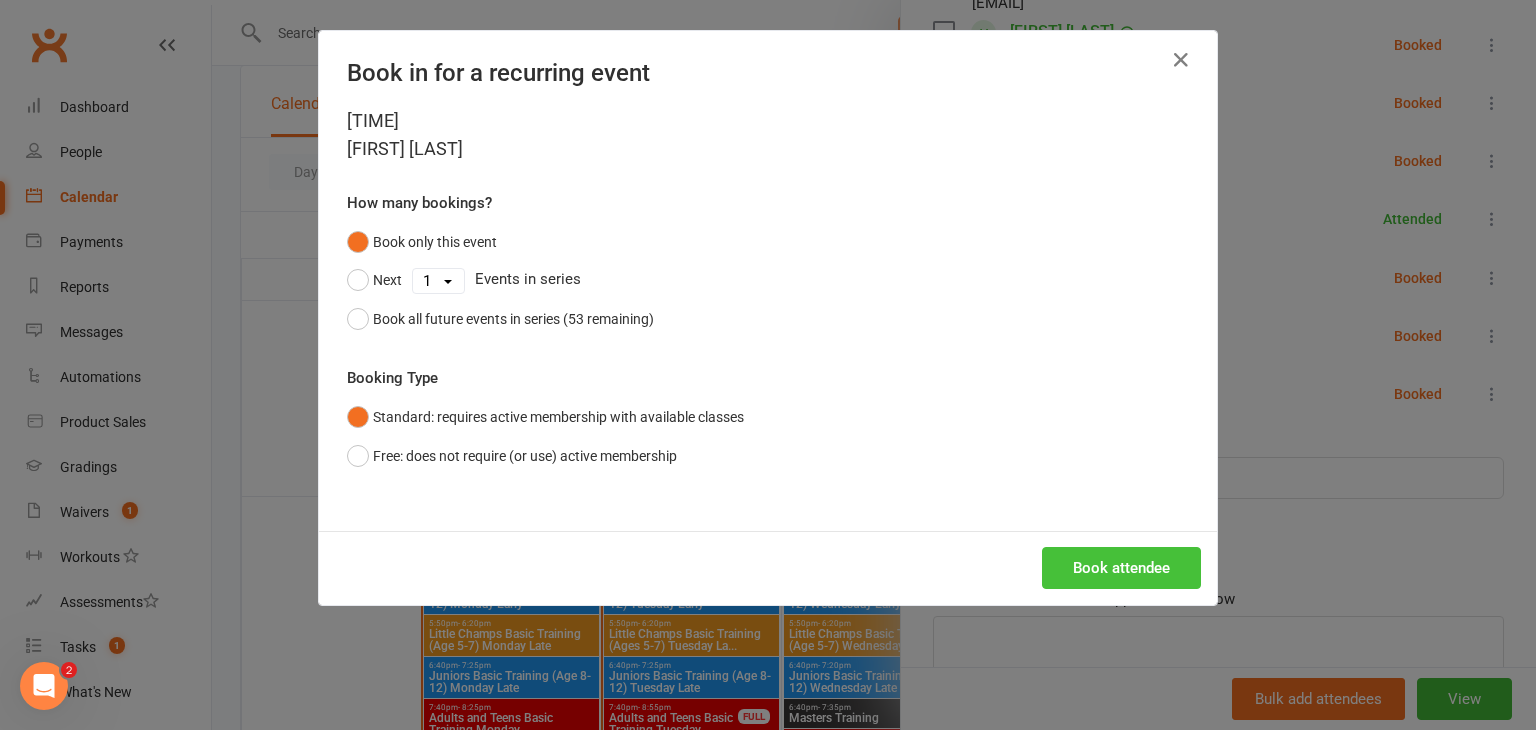 click on "Book attendee" at bounding box center [1121, 568] 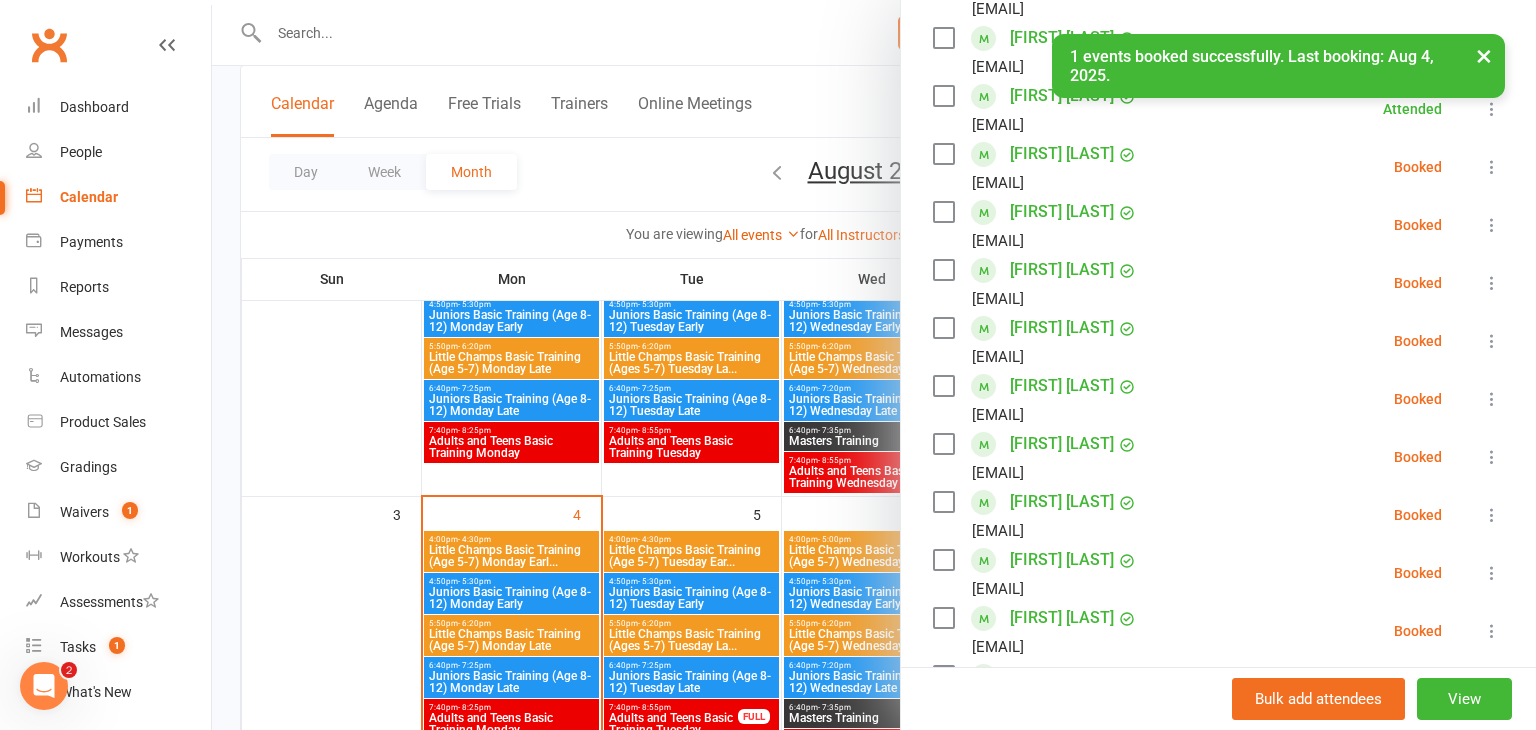 scroll, scrollTop: 525, scrollLeft: 0, axis: vertical 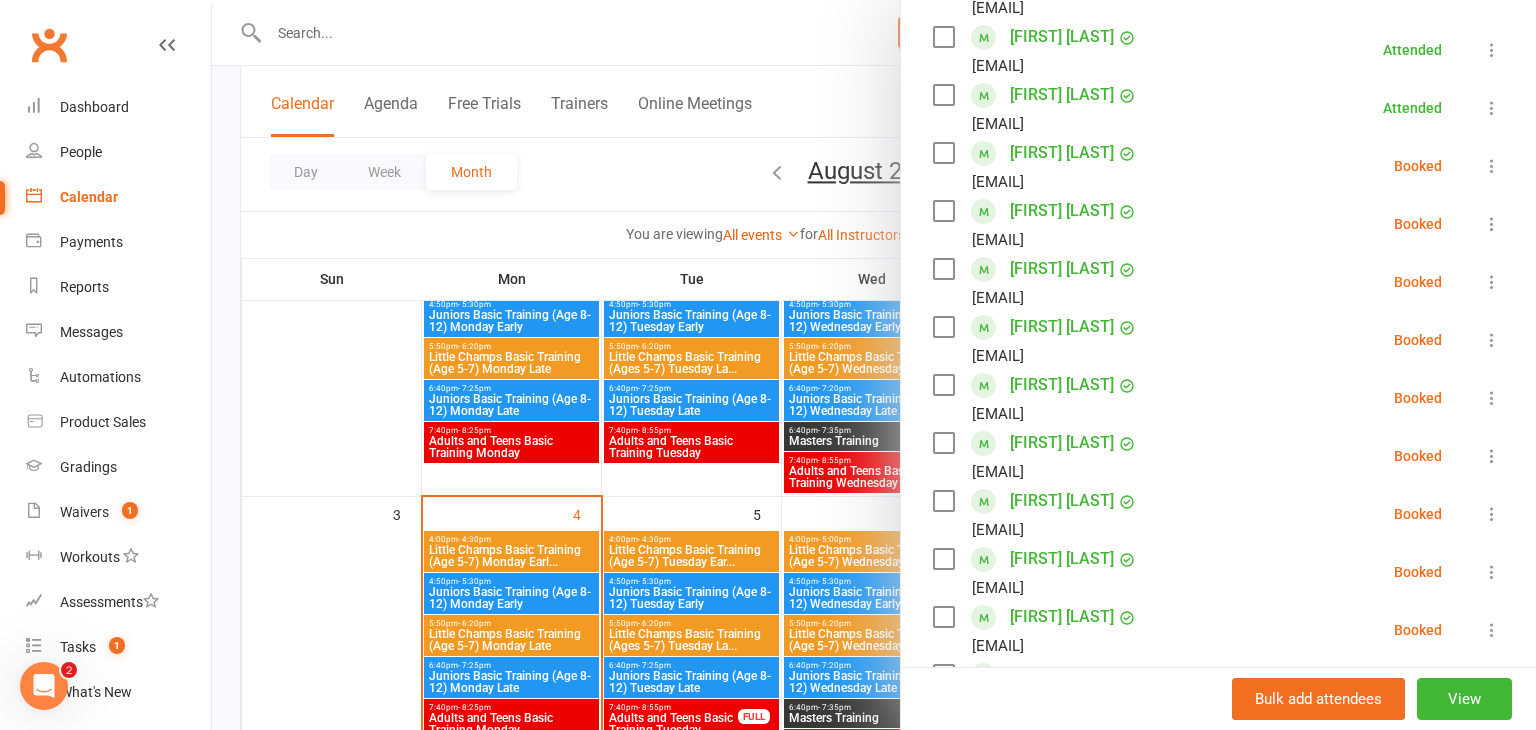 click at bounding box center (1492, 340) 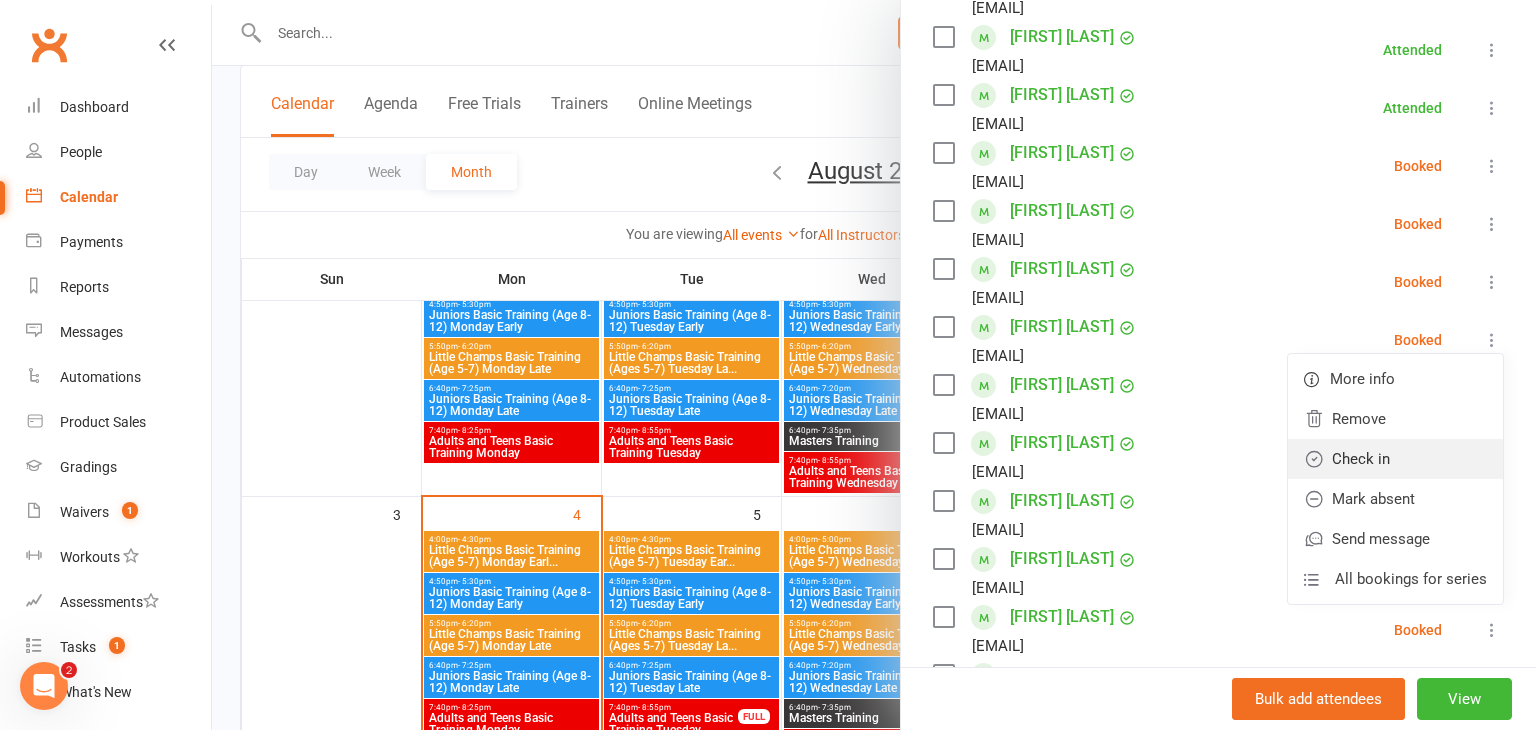 click on "Check in" at bounding box center [1395, 459] 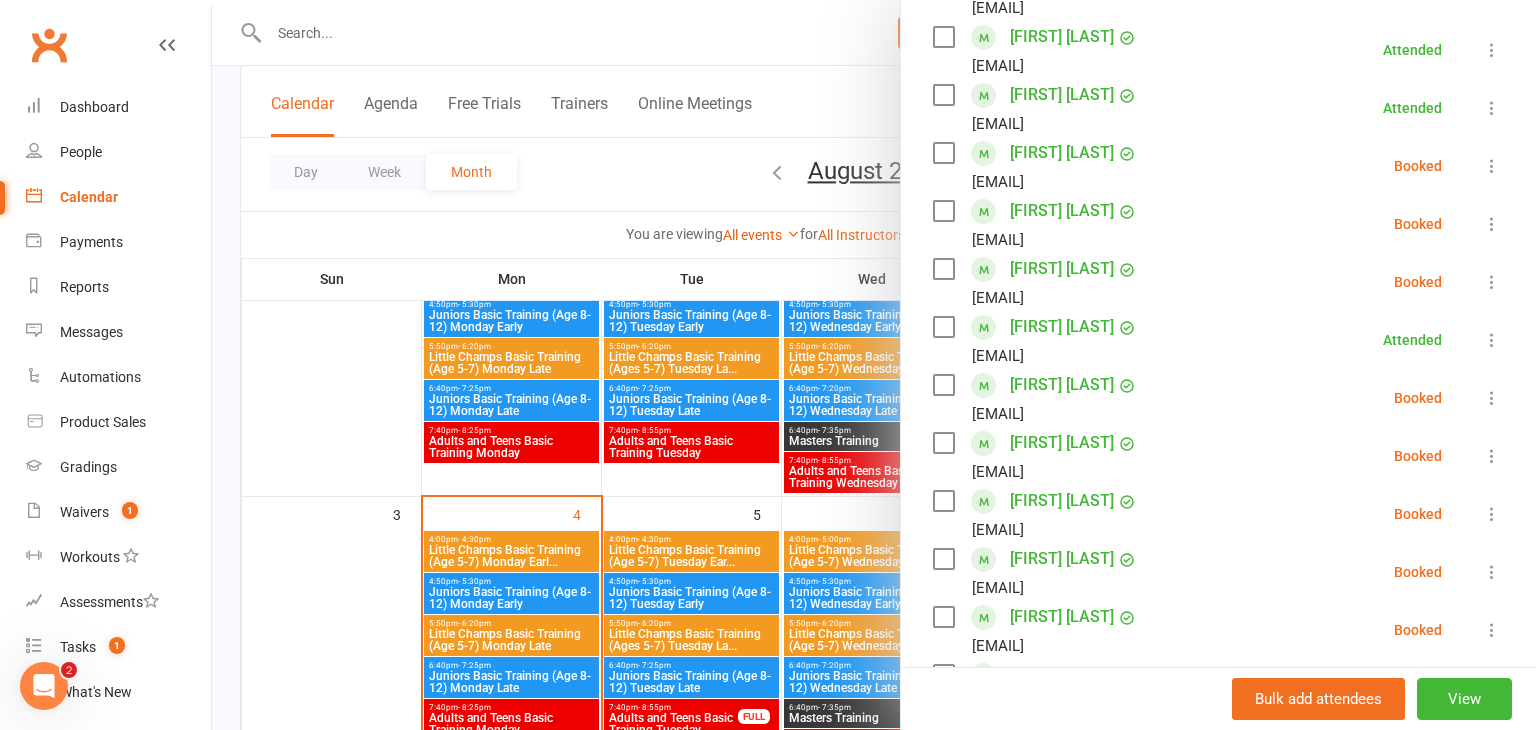 click at bounding box center (1492, 398) 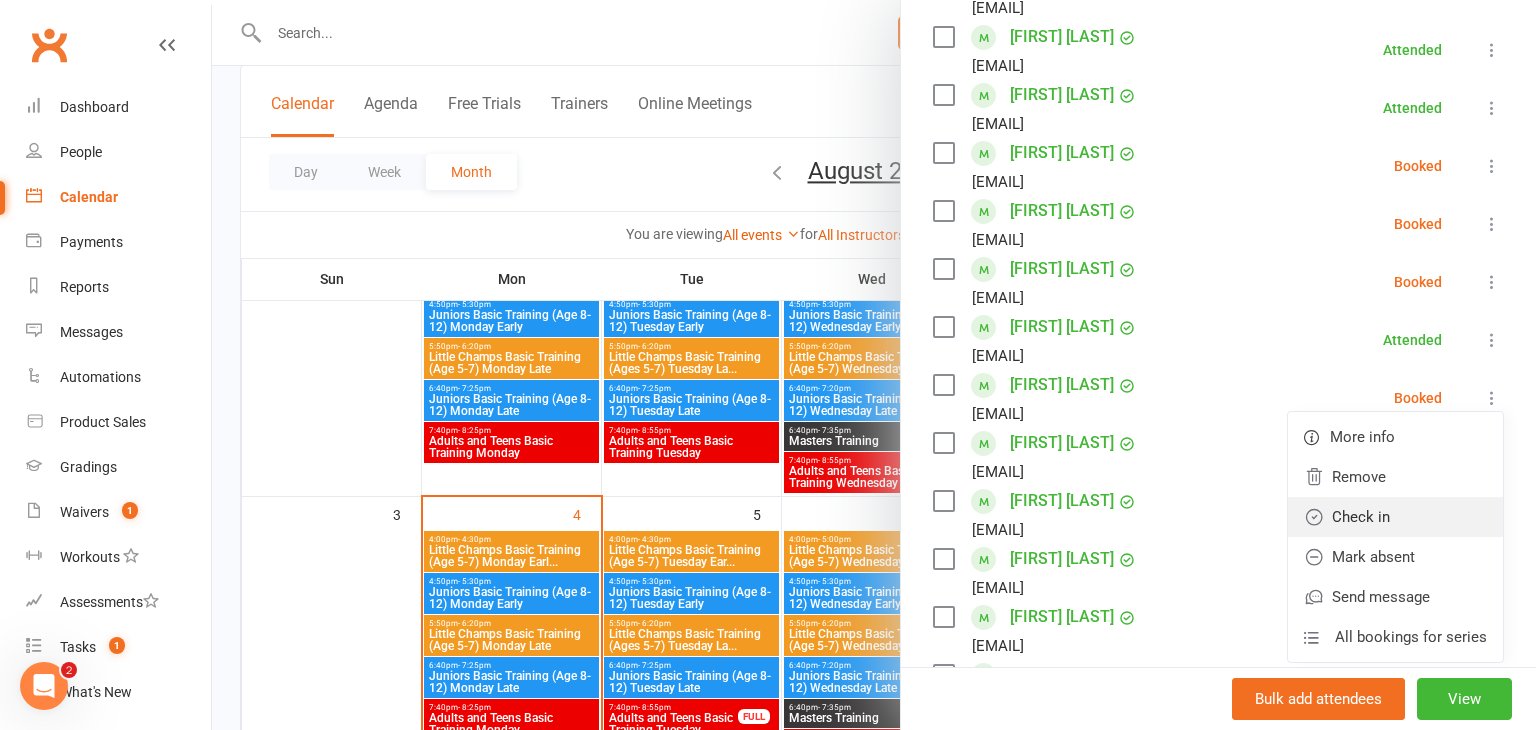 click on "Check in" at bounding box center [1395, 517] 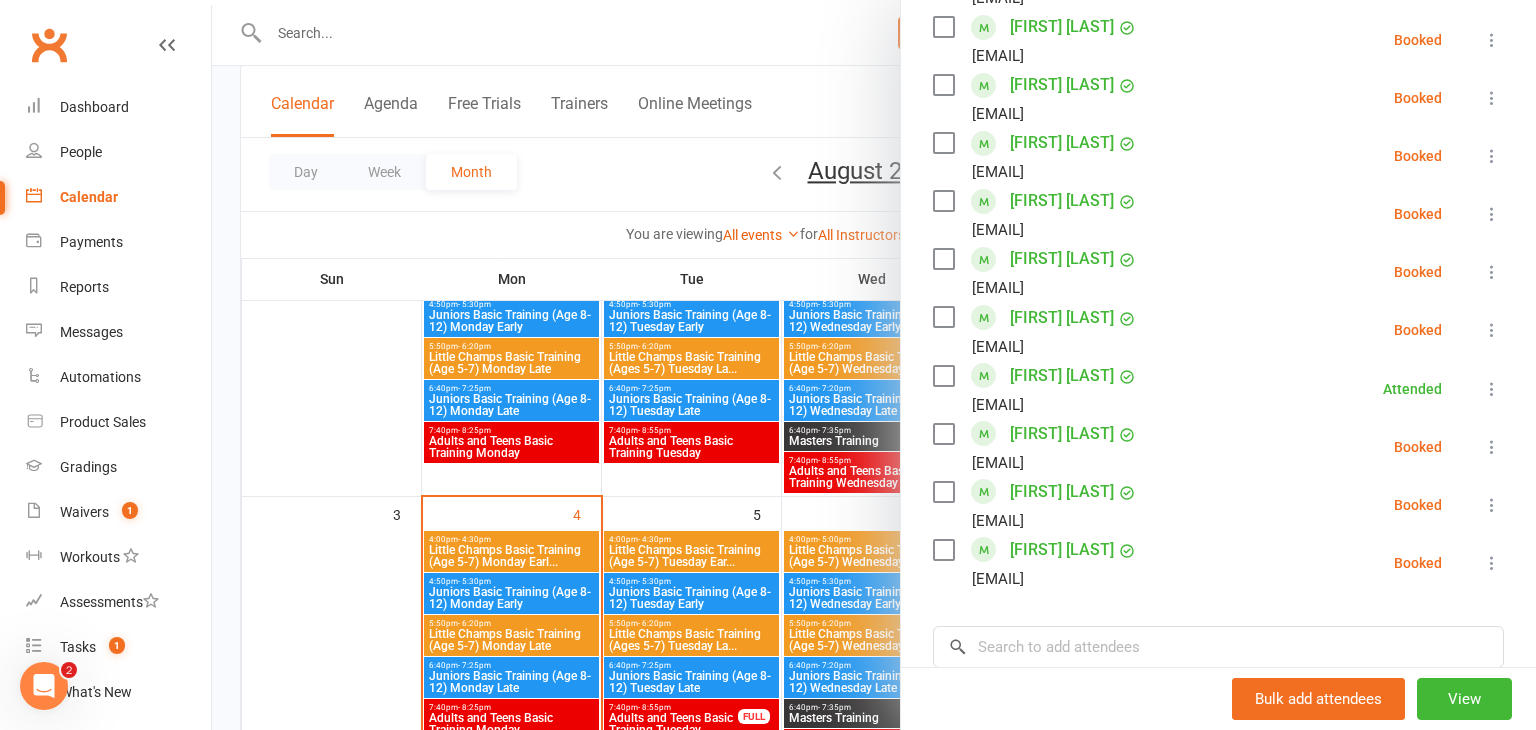 scroll, scrollTop: 943, scrollLeft: 0, axis: vertical 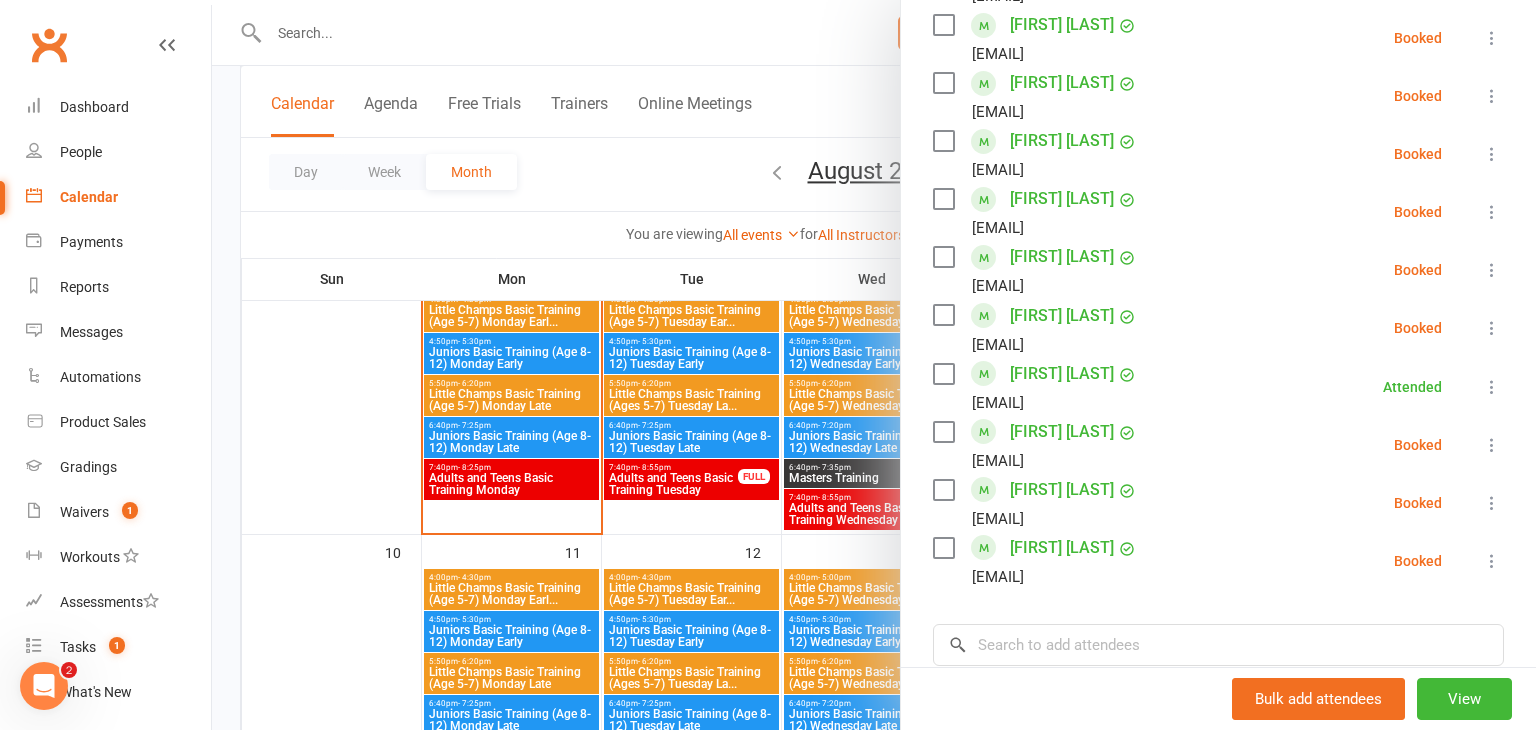 click at bounding box center (874, 365) 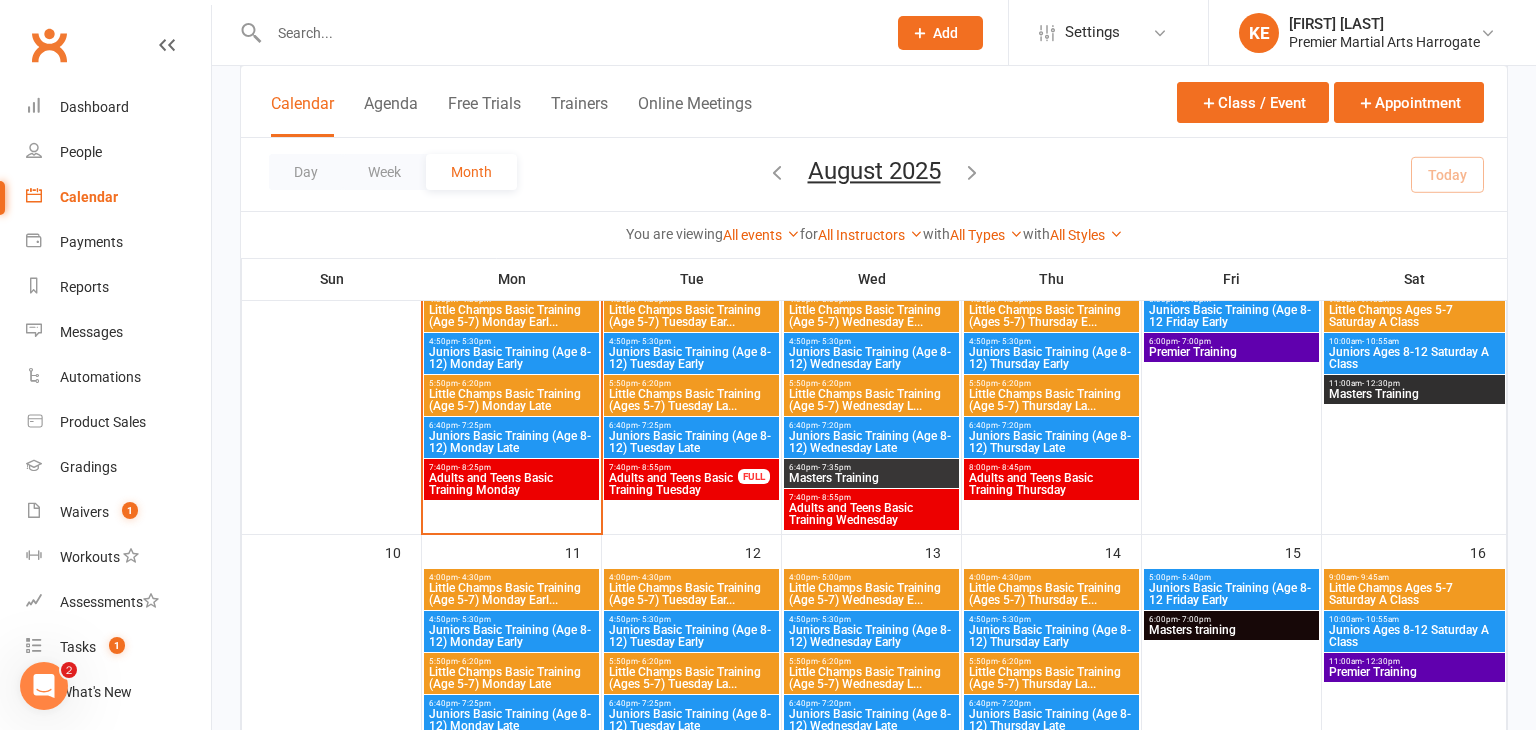 click on "Little Champs Basic Training (Age 5-7) Monday Late" at bounding box center [511, 400] 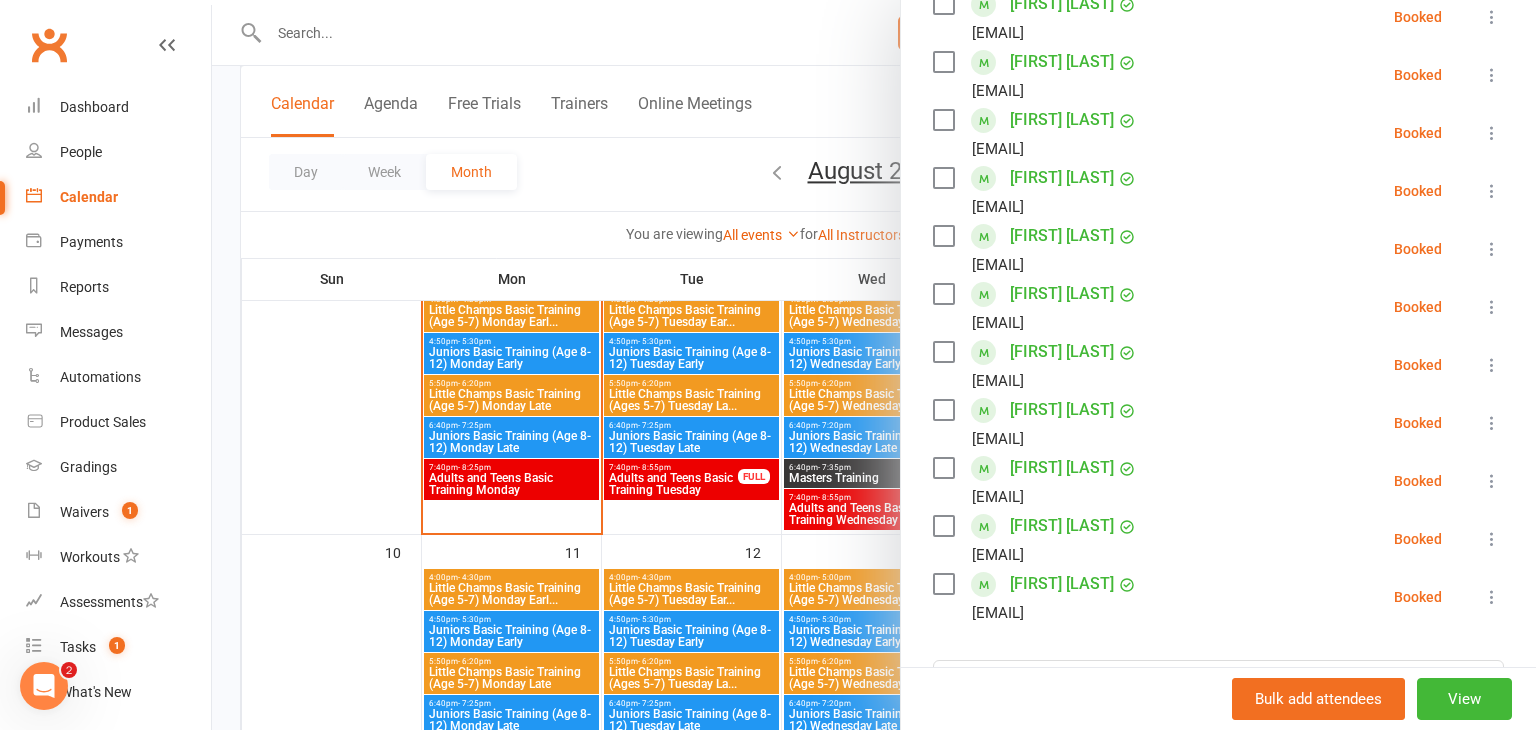 scroll, scrollTop: 450, scrollLeft: 0, axis: vertical 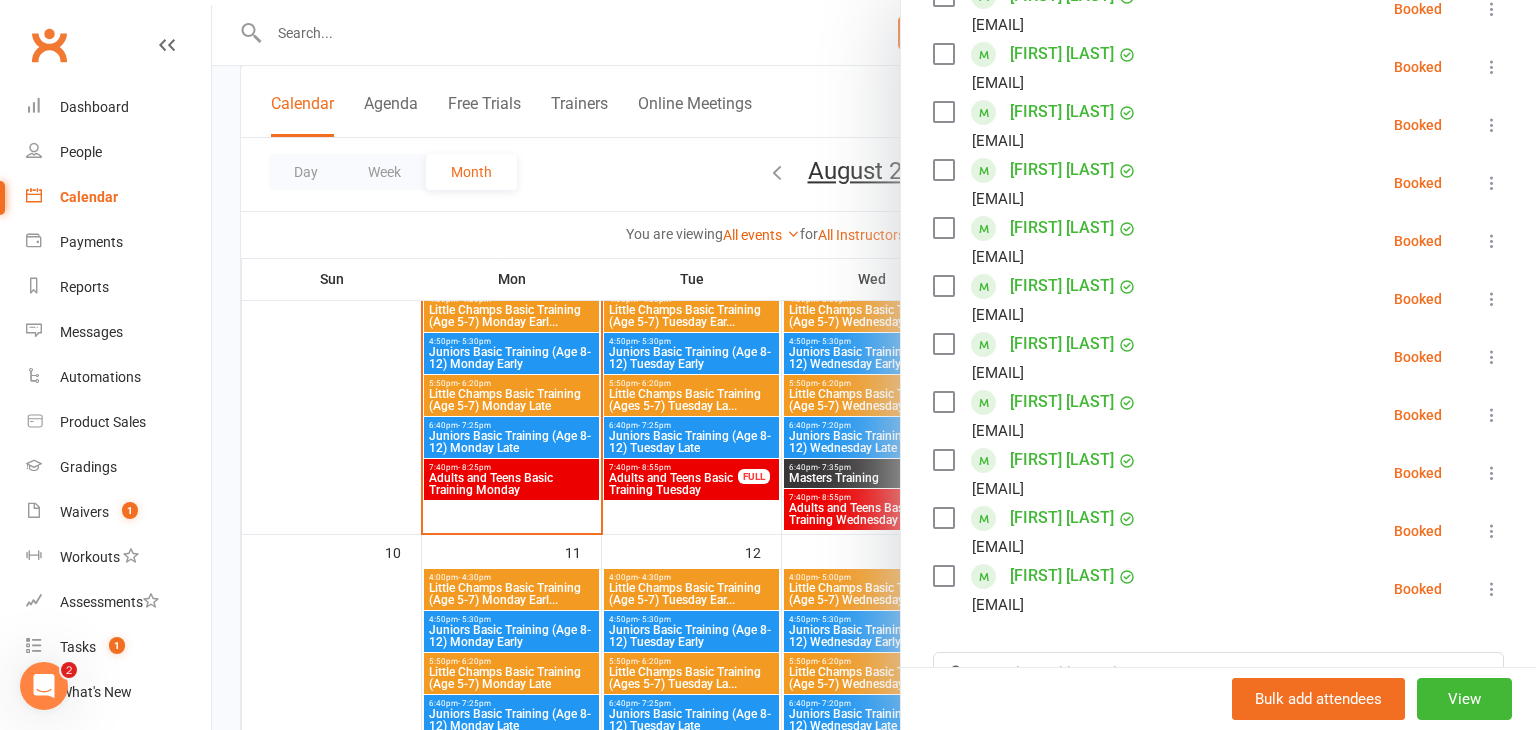 click at bounding box center (874, 365) 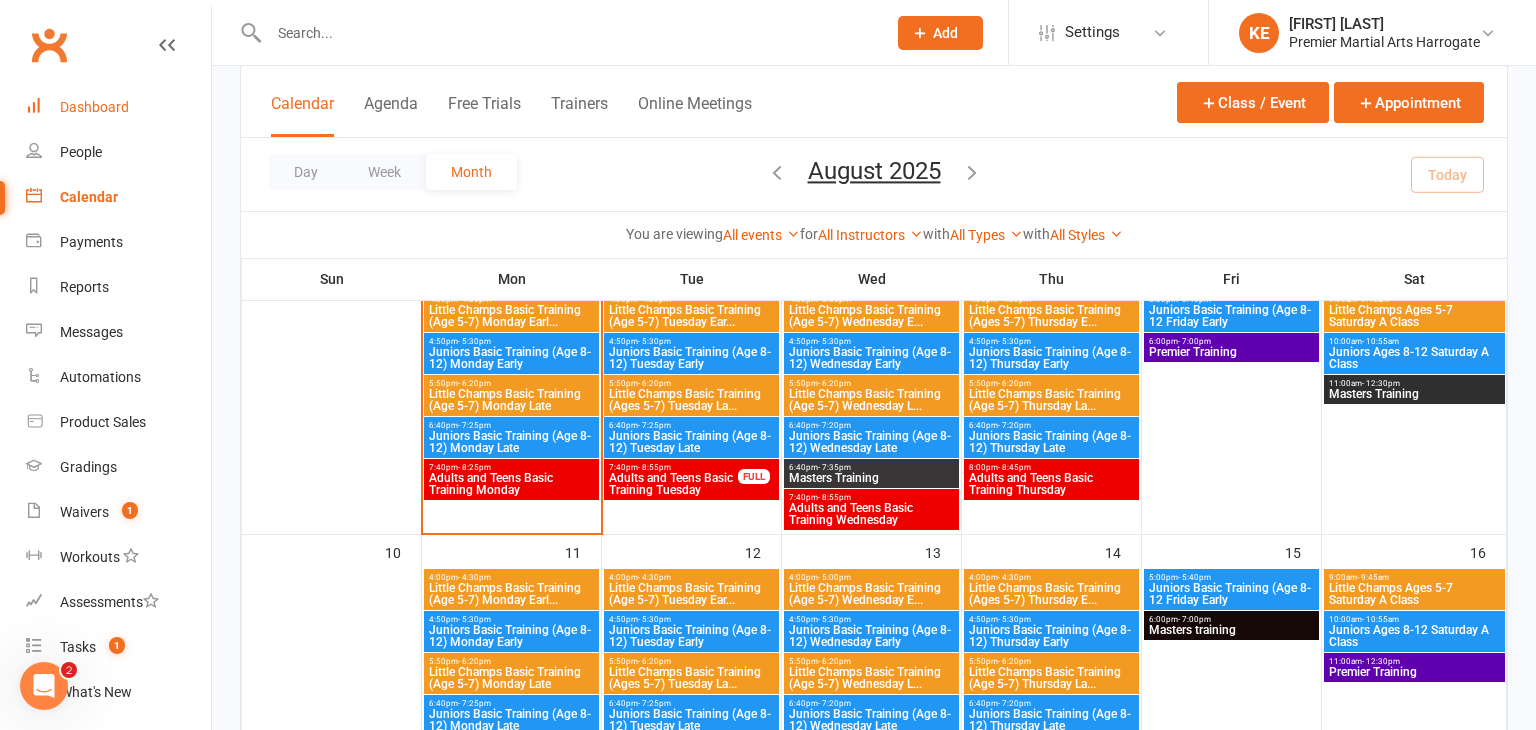 click on "Dashboard" at bounding box center [94, 107] 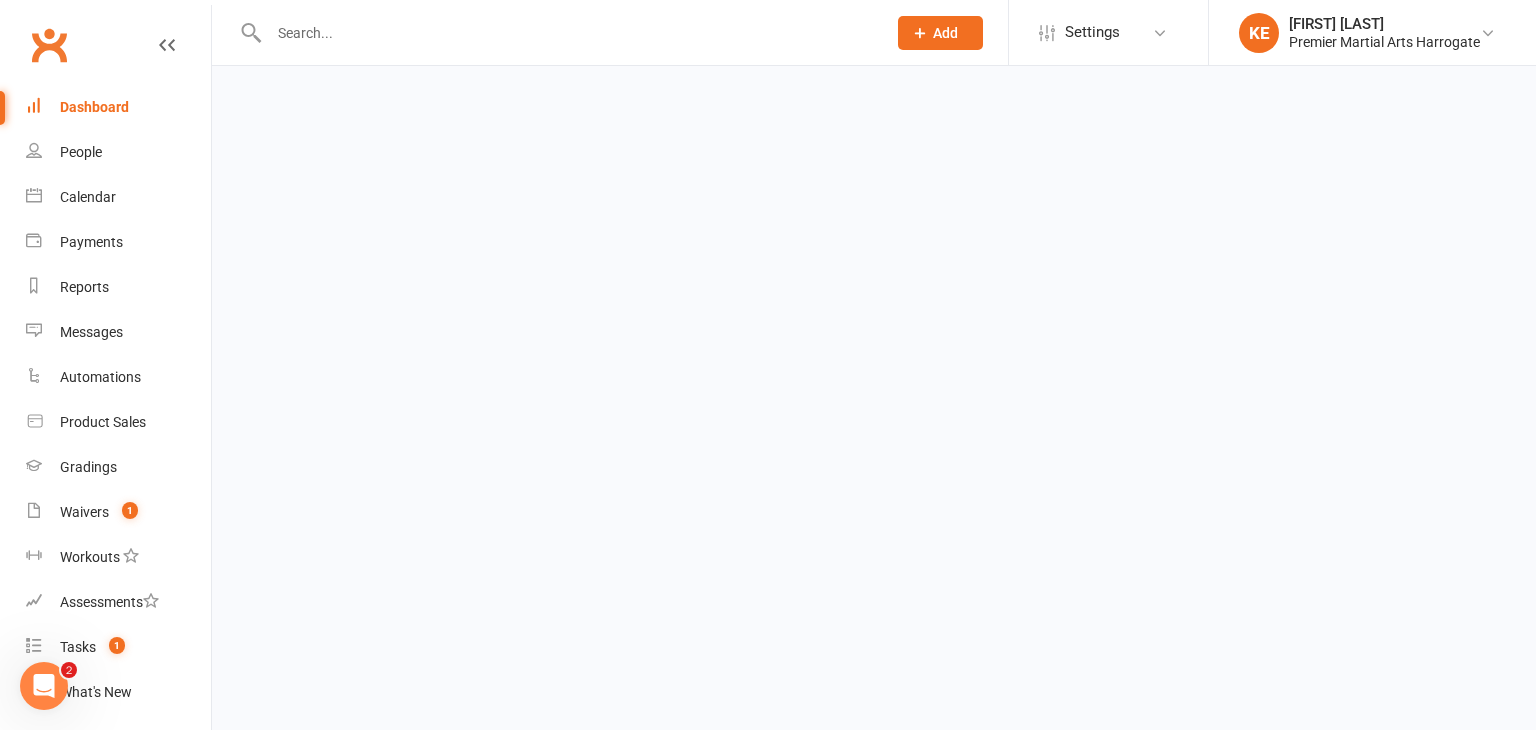 scroll, scrollTop: 0, scrollLeft: 0, axis: both 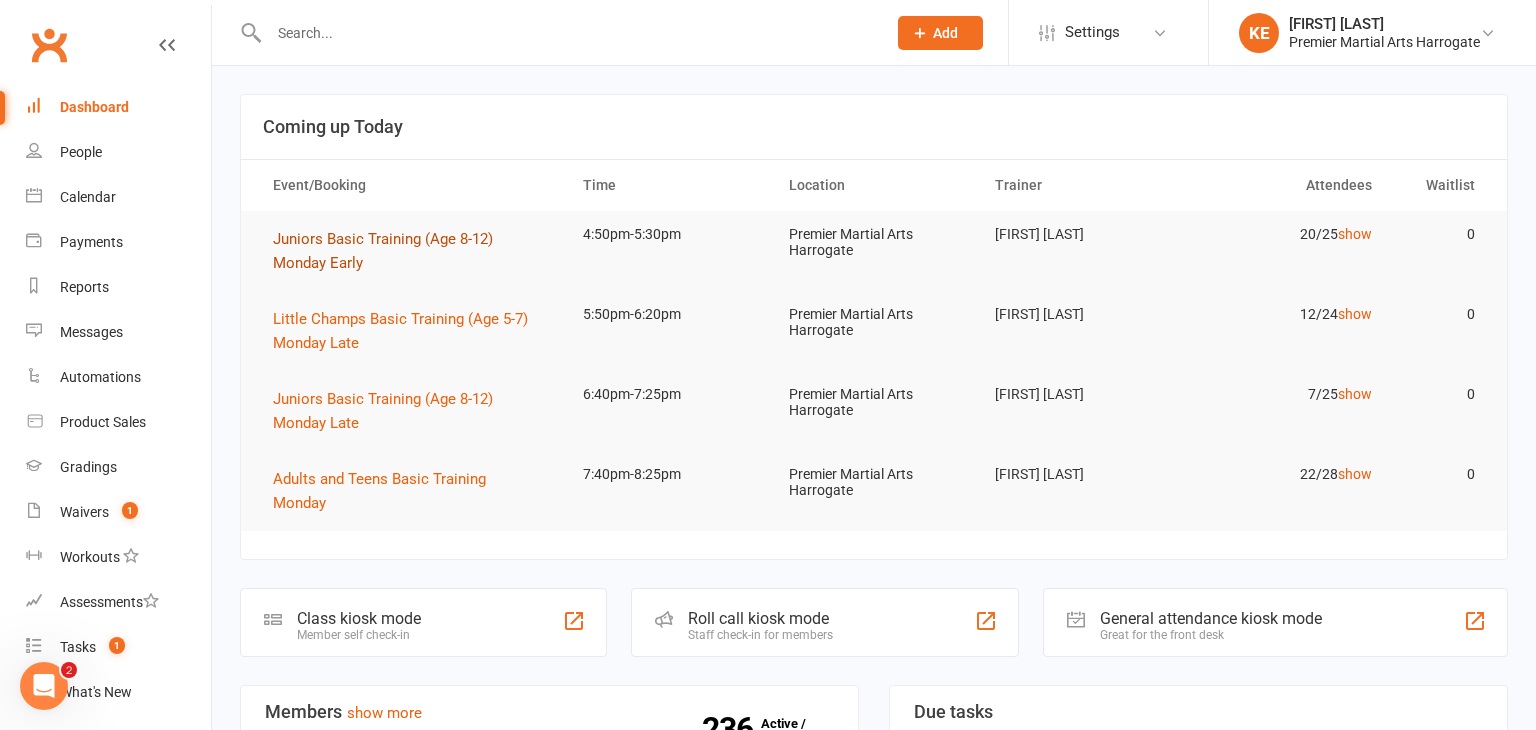 click on "Juniors Basic Training (Age 8-12) Monday Early" at bounding box center (383, 251) 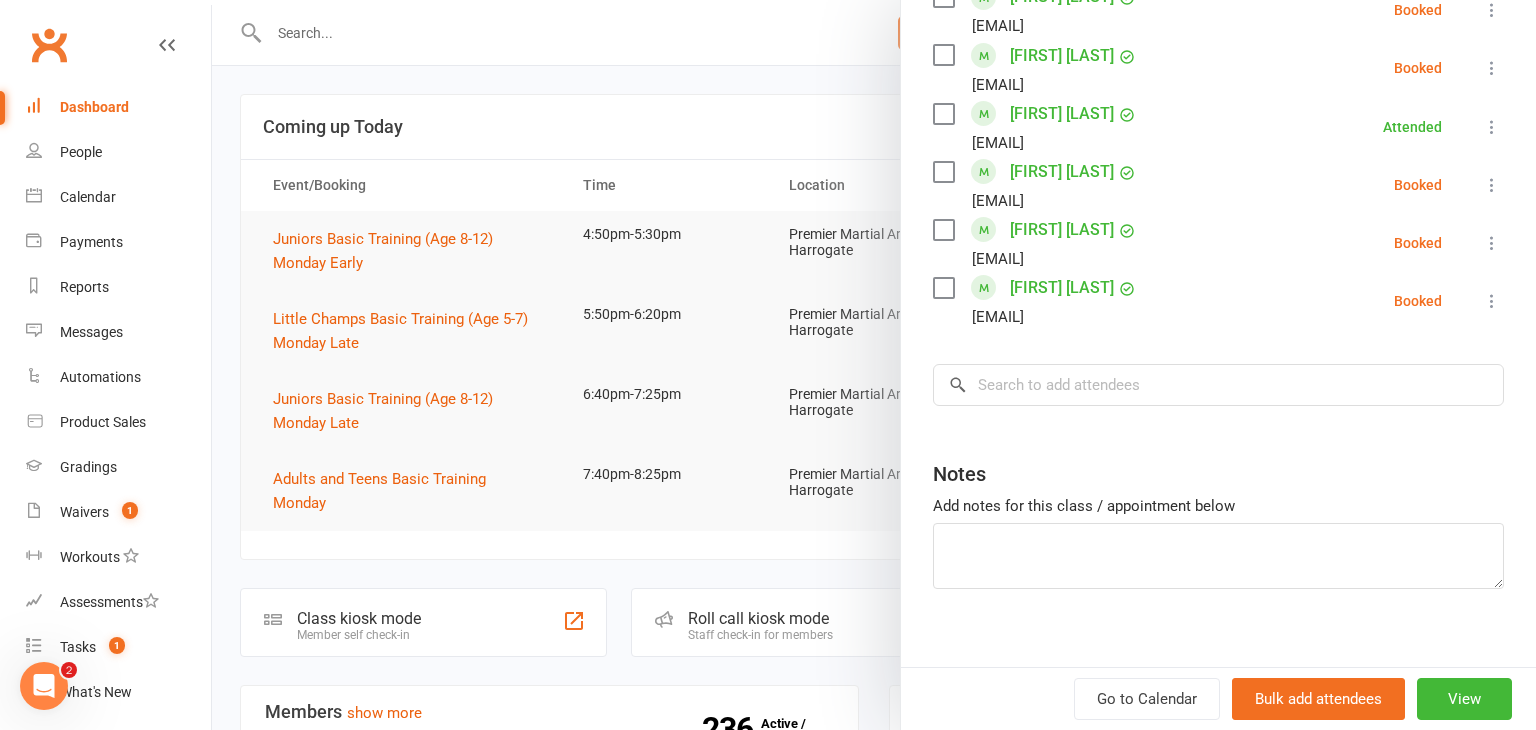 scroll, scrollTop: 1223, scrollLeft: 0, axis: vertical 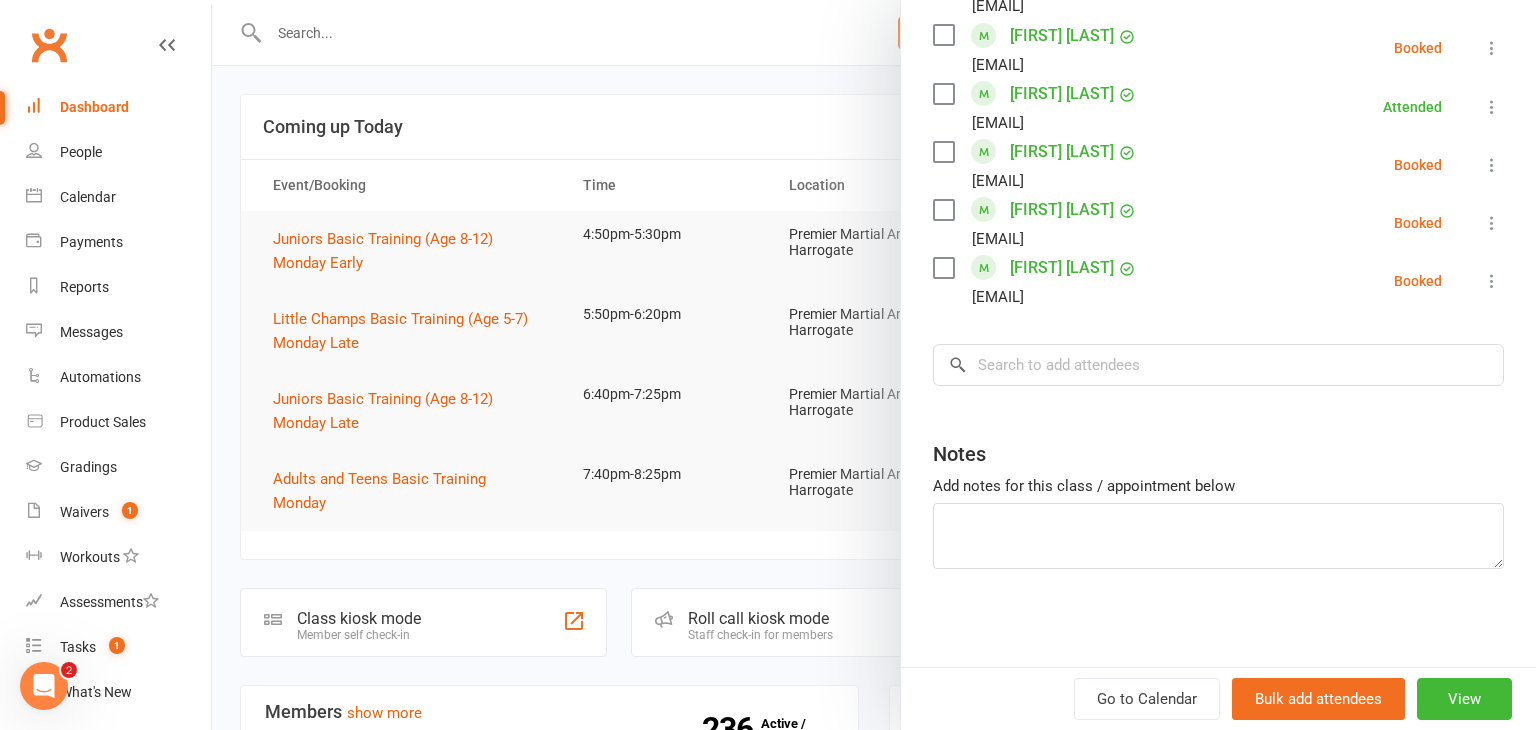 click at bounding box center (1492, 281) 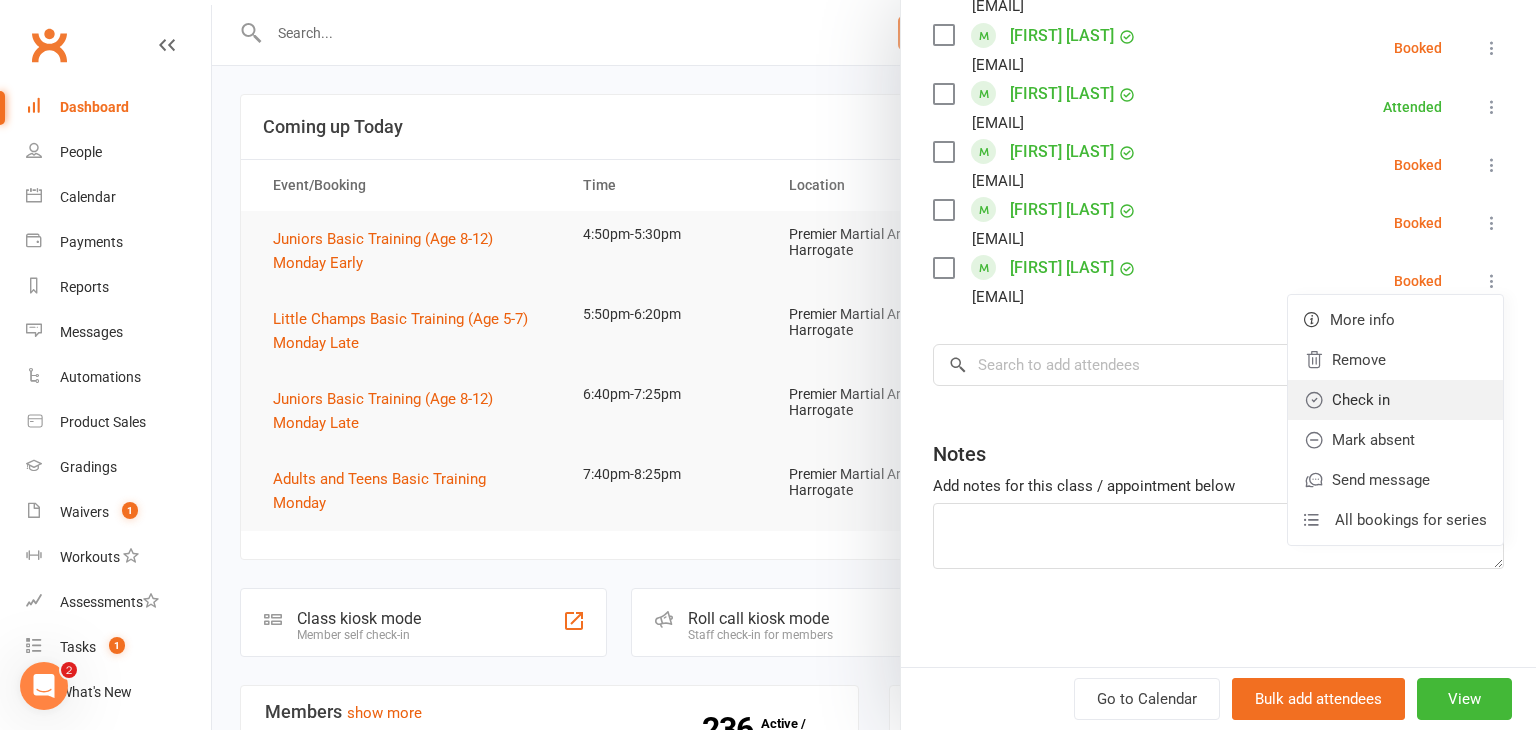 click on "Check in" at bounding box center [1395, 400] 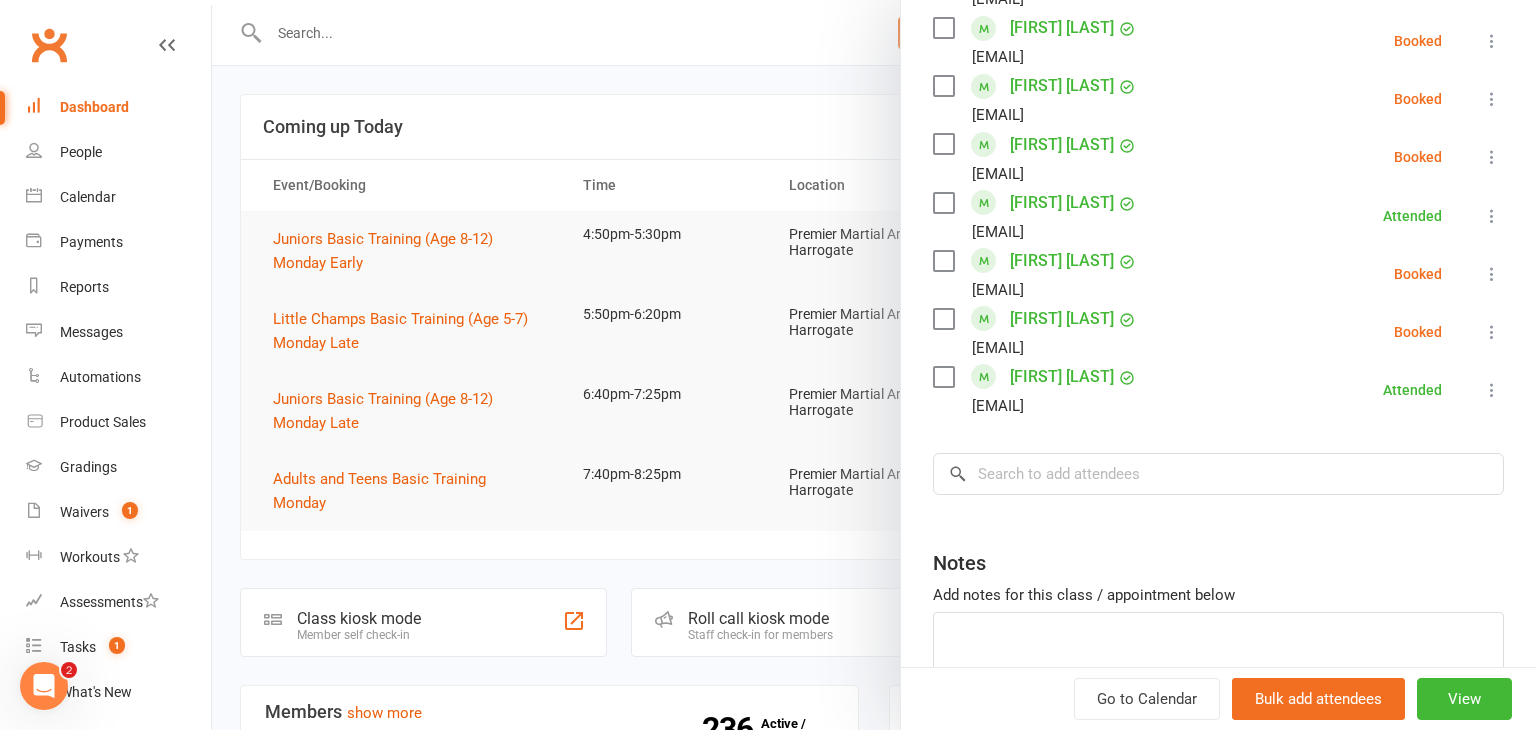 scroll, scrollTop: 1109, scrollLeft: 0, axis: vertical 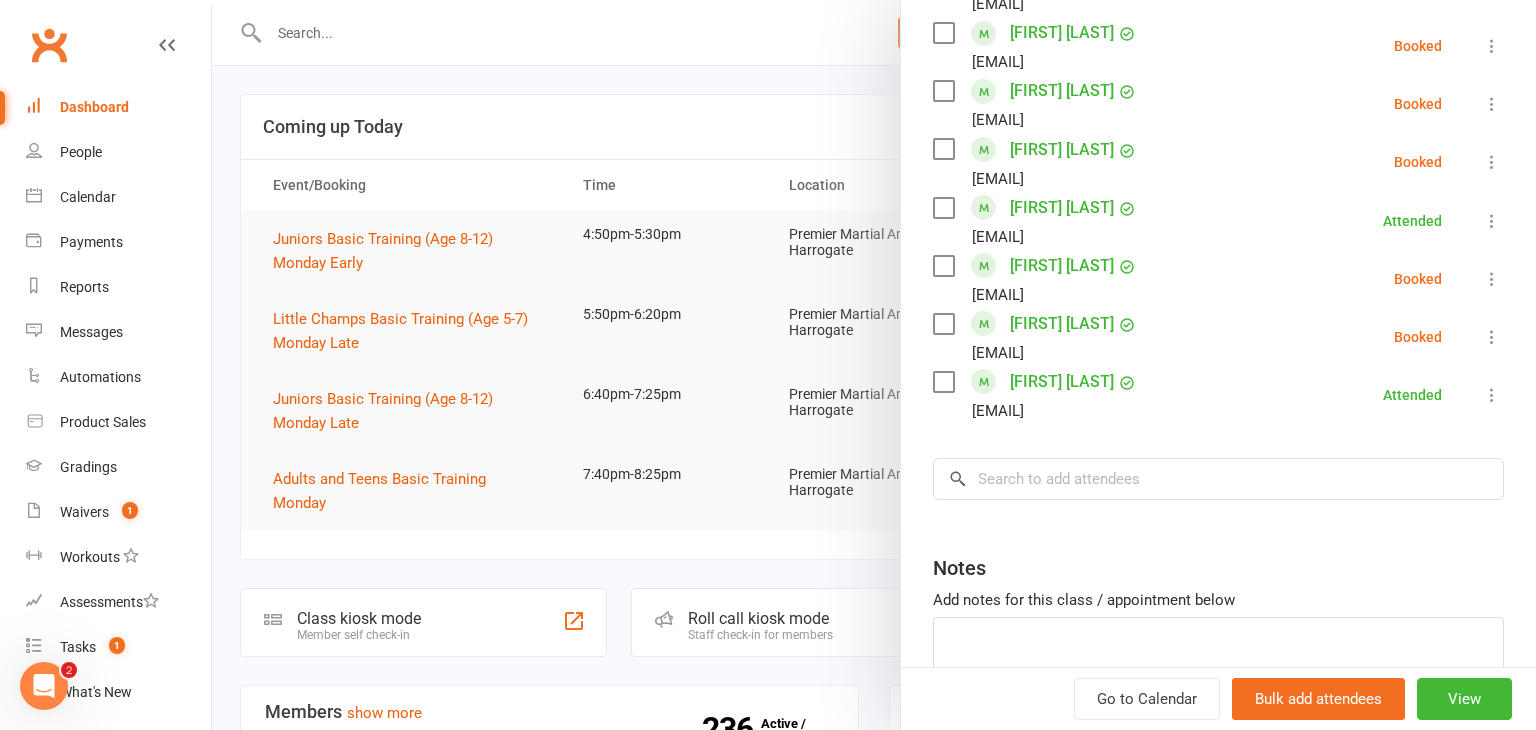 click at bounding box center (1492, 337) 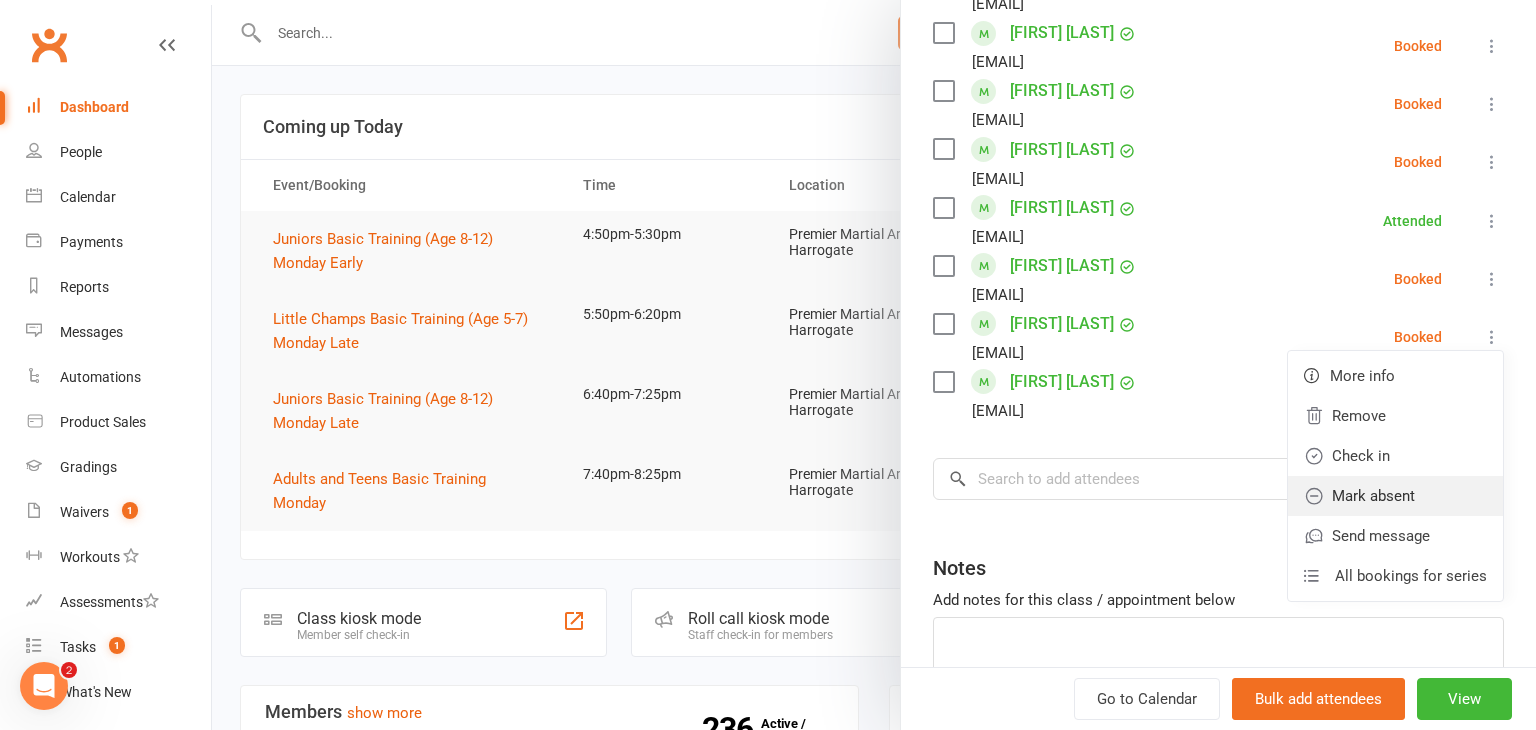 click on "Mark absent" at bounding box center (1395, 496) 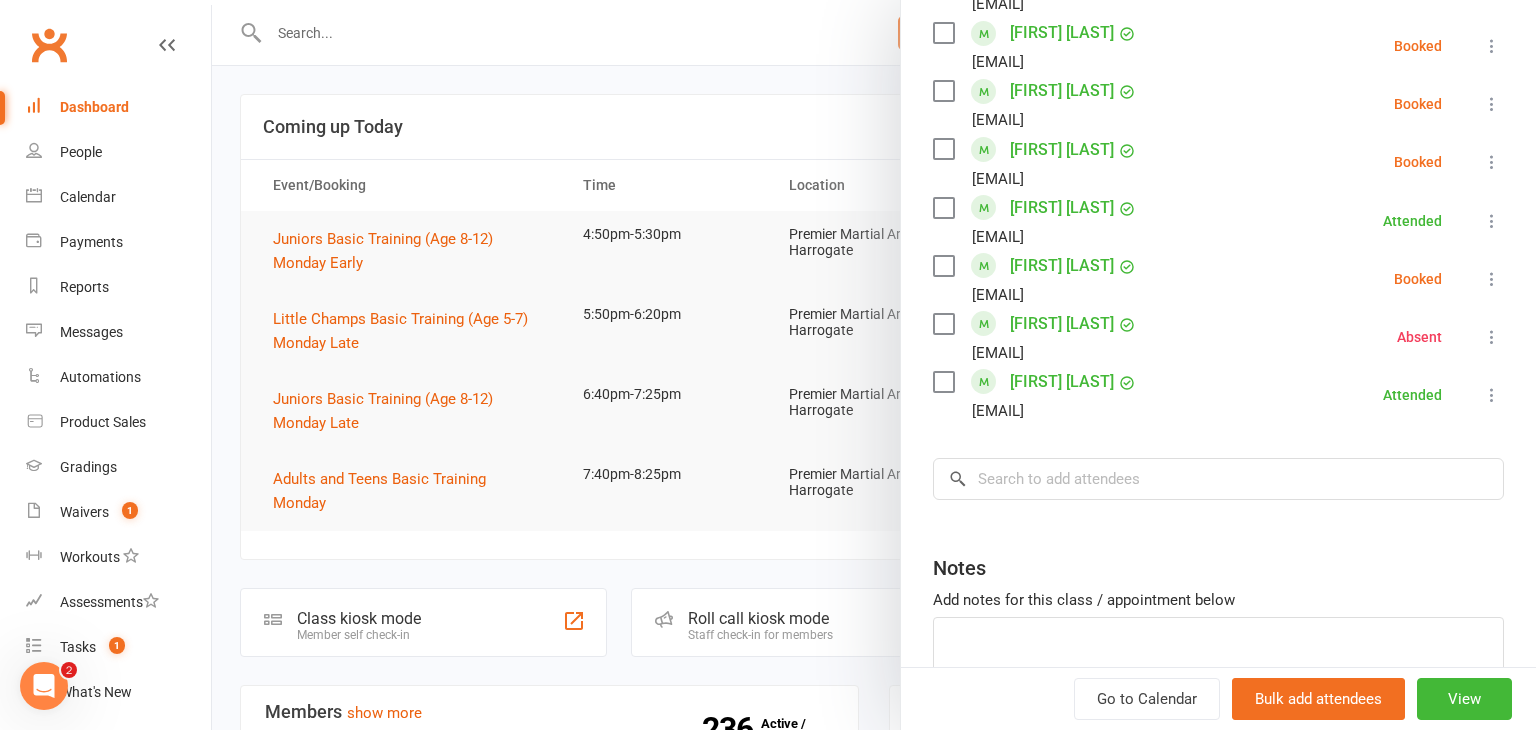 click at bounding box center (1492, 279) 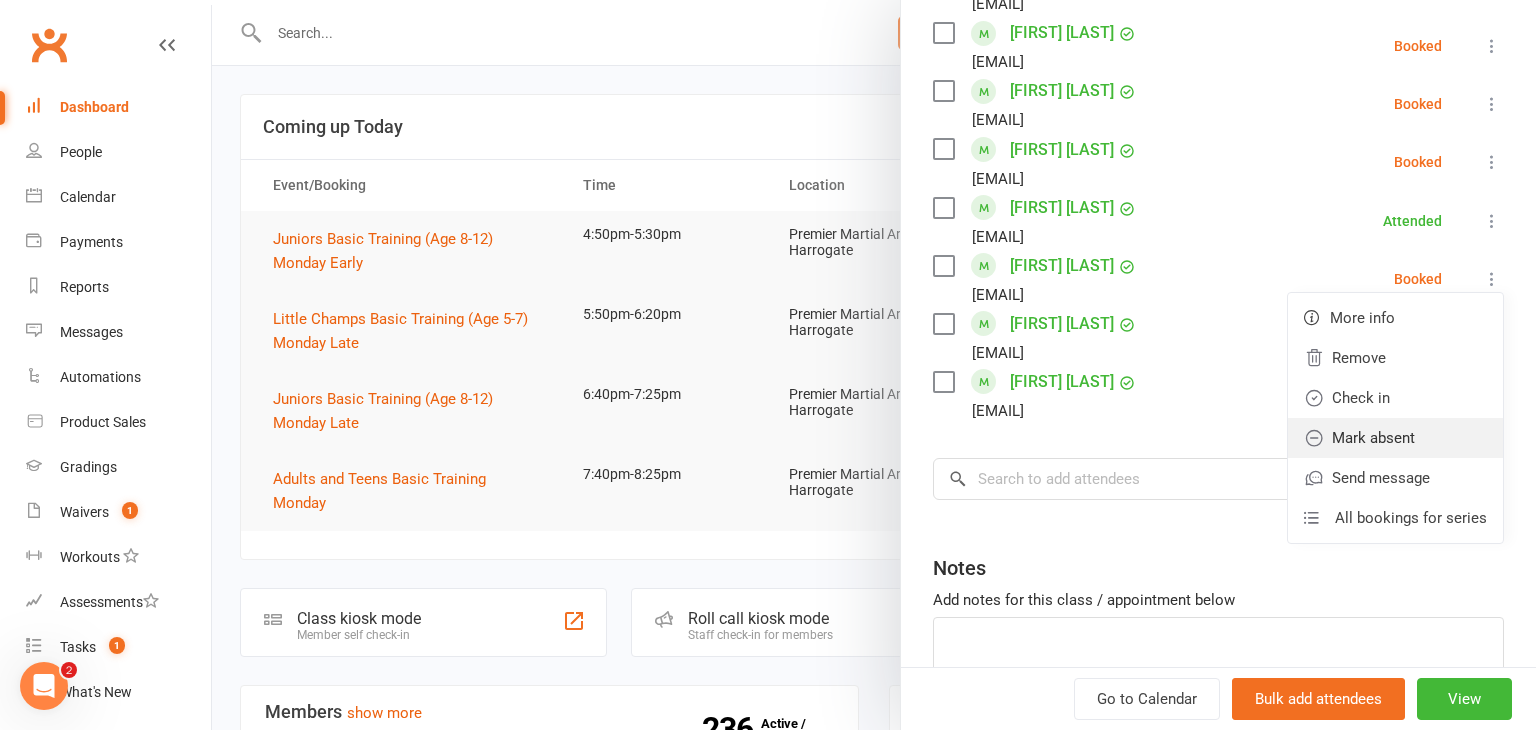 click on "Mark absent" at bounding box center (1395, 438) 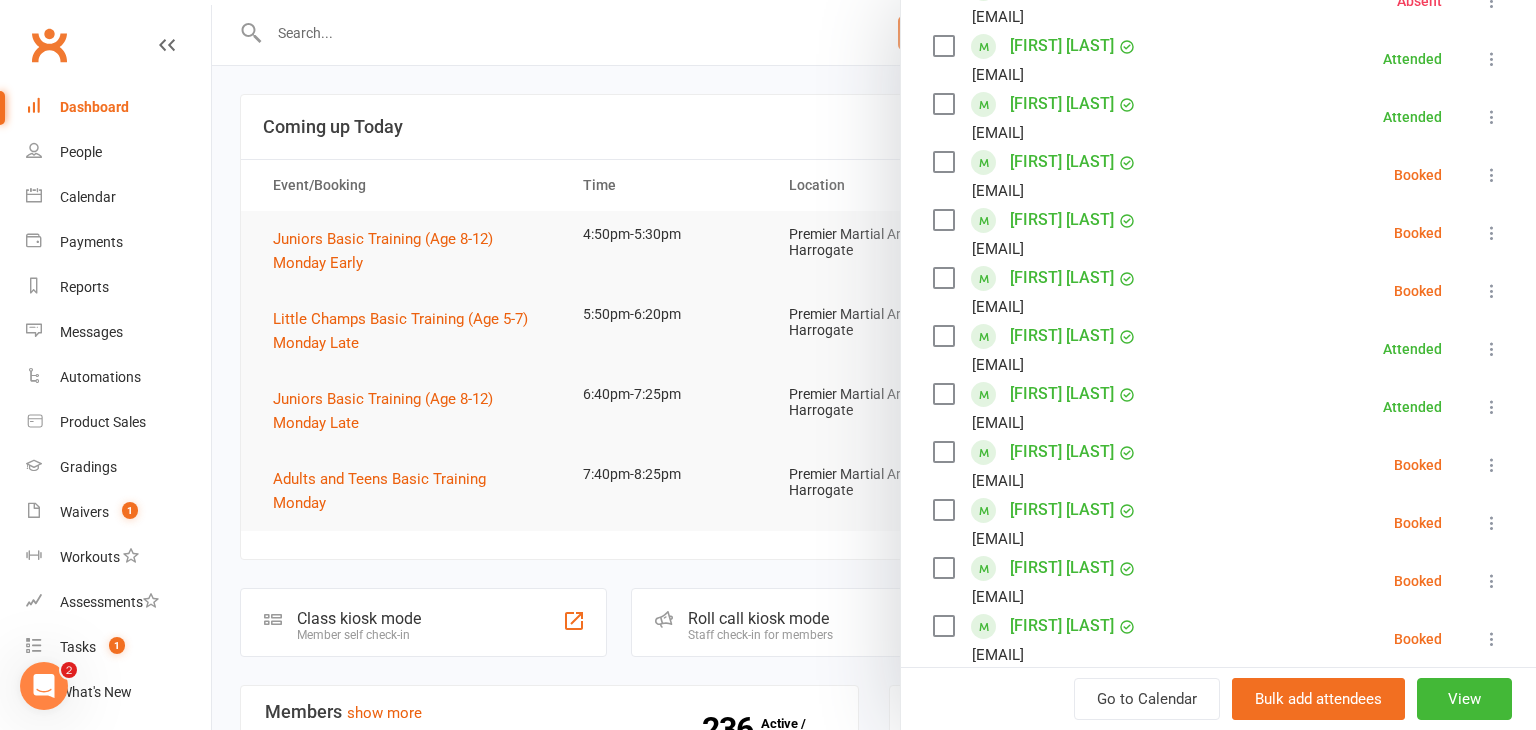 scroll, scrollTop: 523, scrollLeft: 0, axis: vertical 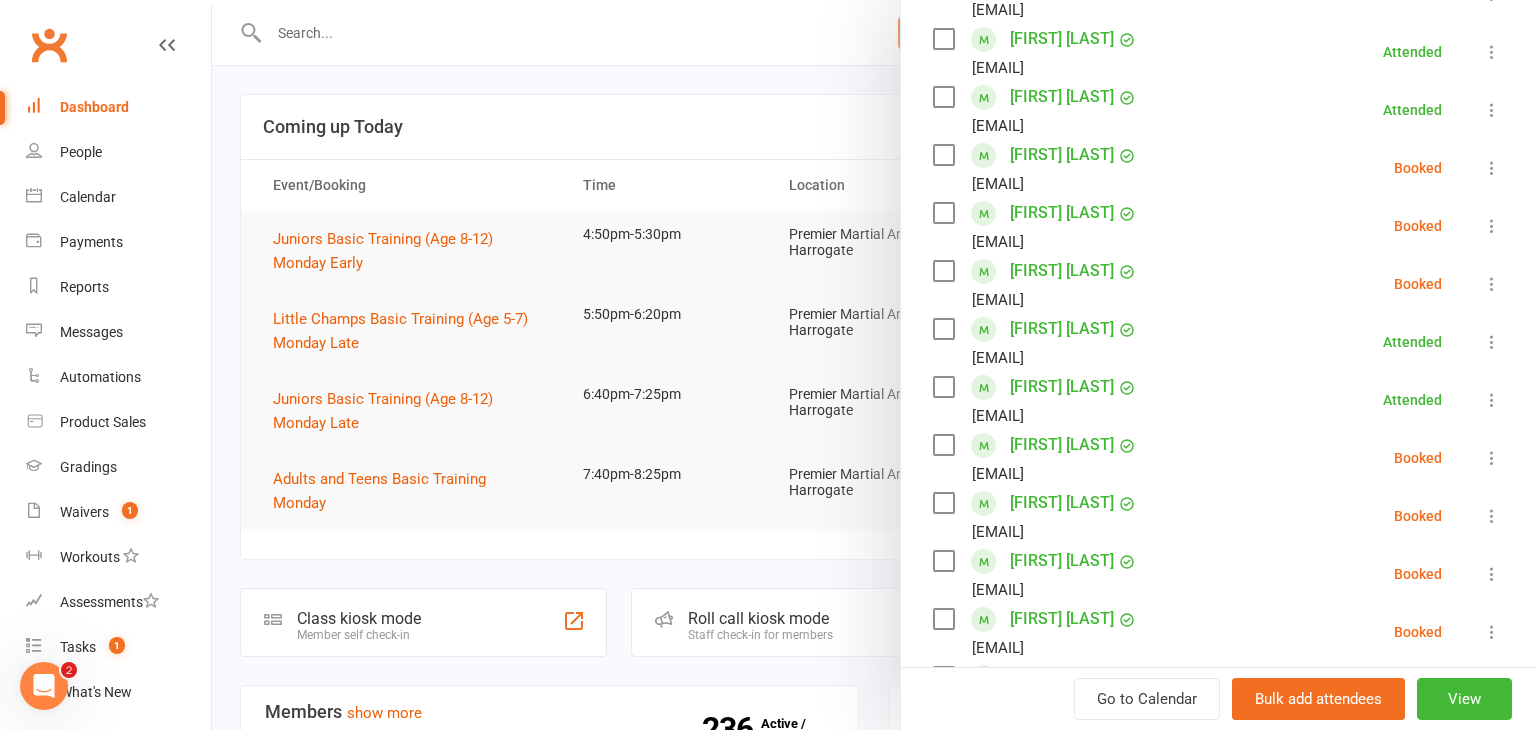 click on "Jada Jenkins  b.tch@icloud.com Attended More info  Remove  Mark absent  Undo check-in  Send message  All bookings for series" at bounding box center (1218, 342) 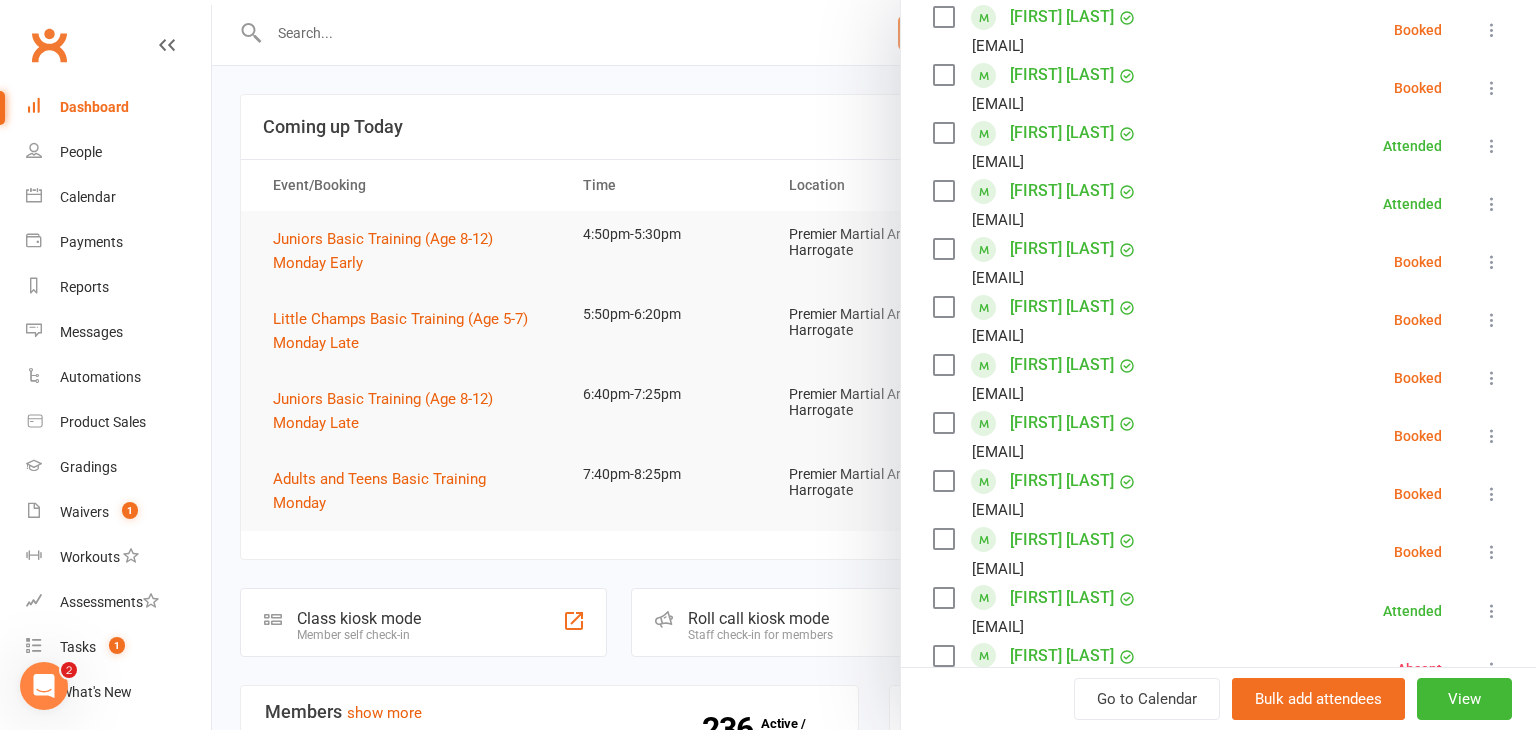 scroll, scrollTop: 726, scrollLeft: 0, axis: vertical 